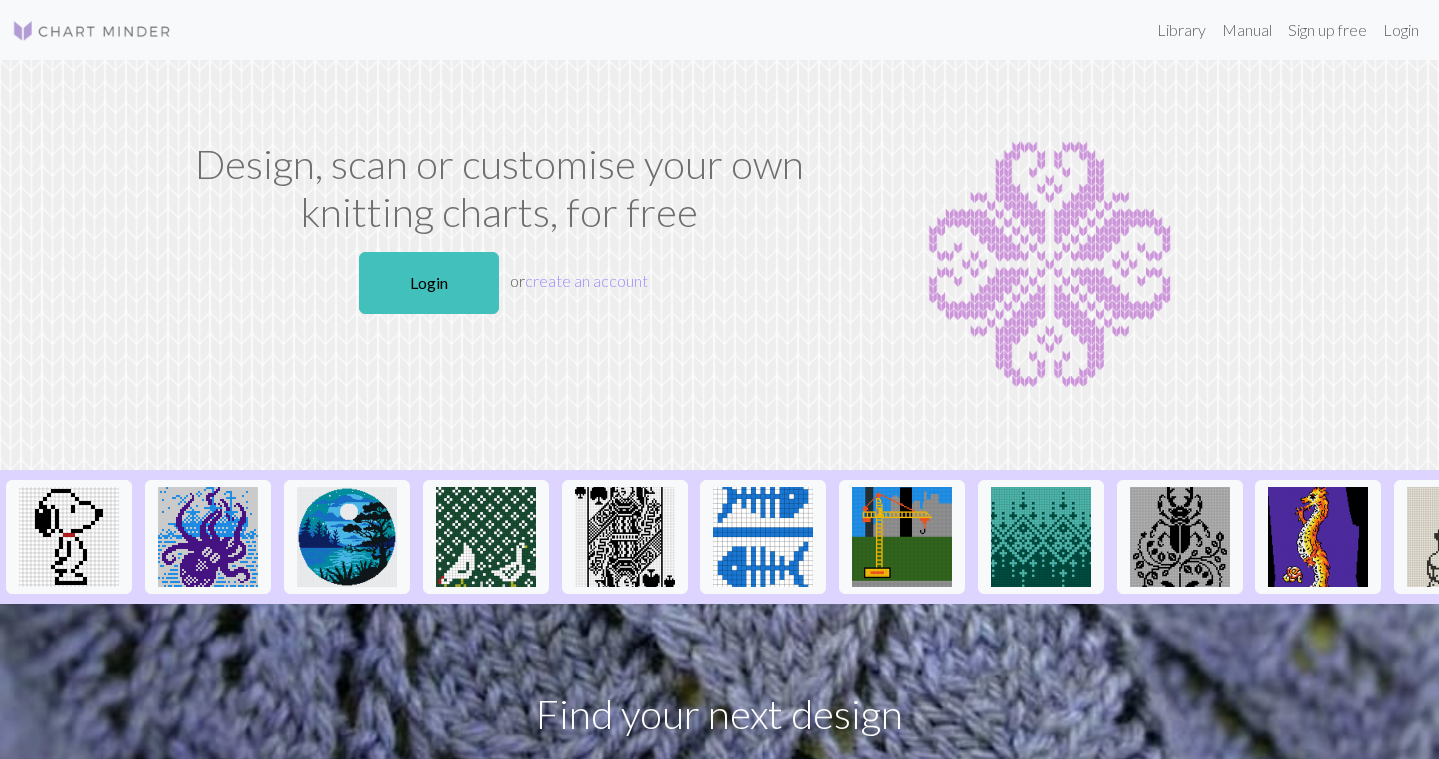 scroll, scrollTop: 0, scrollLeft: 0, axis: both 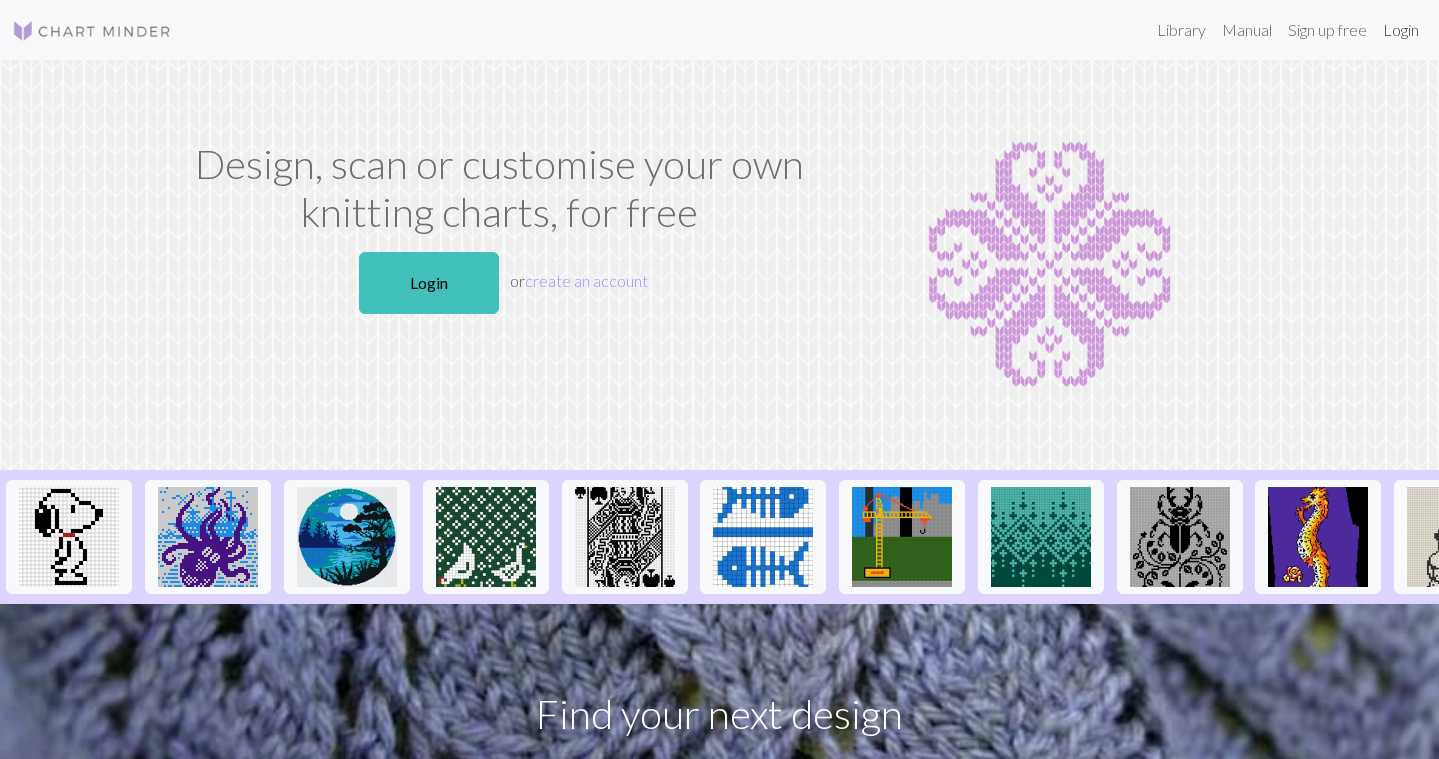 click on "Login" at bounding box center (1401, 30) 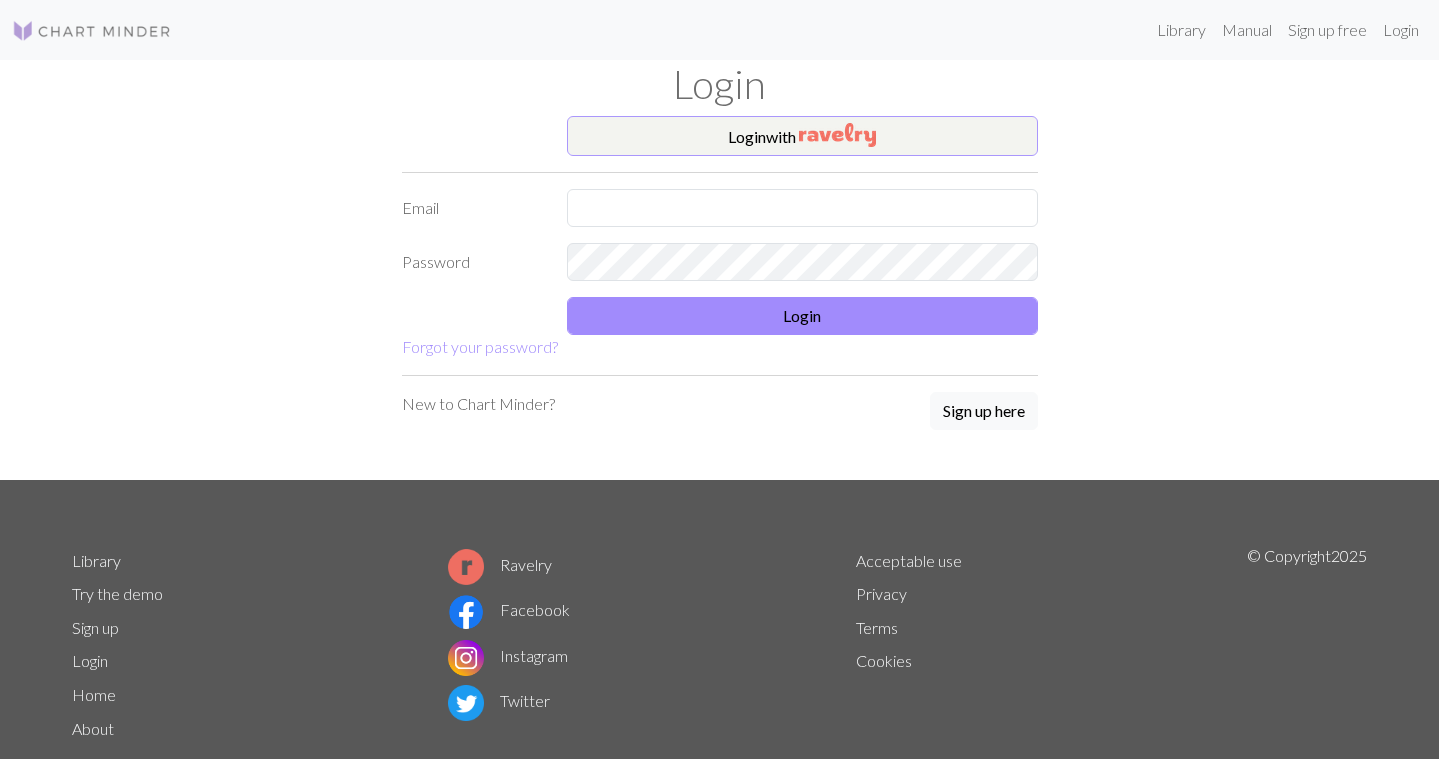click at bounding box center [837, 135] 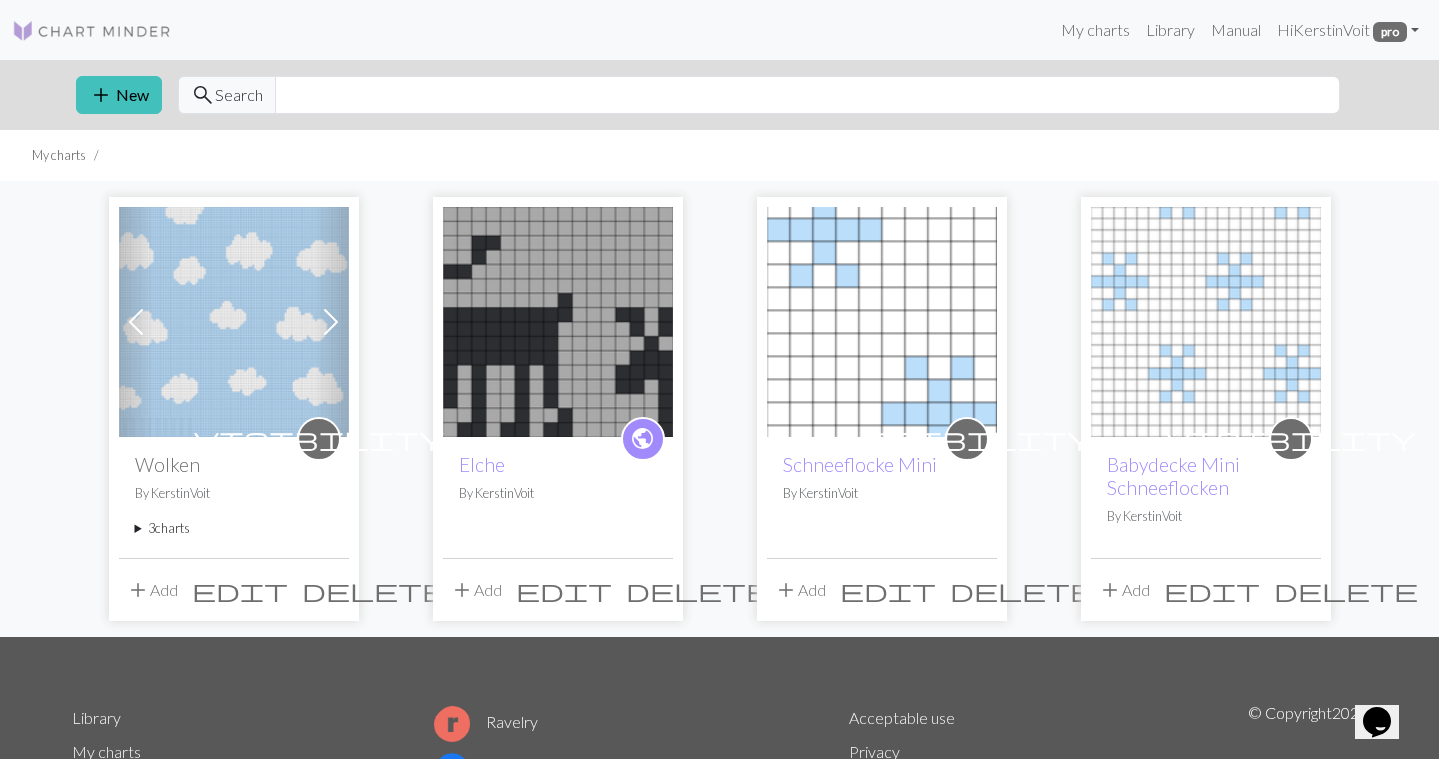 click on "Wolken" at bounding box center [234, 464] 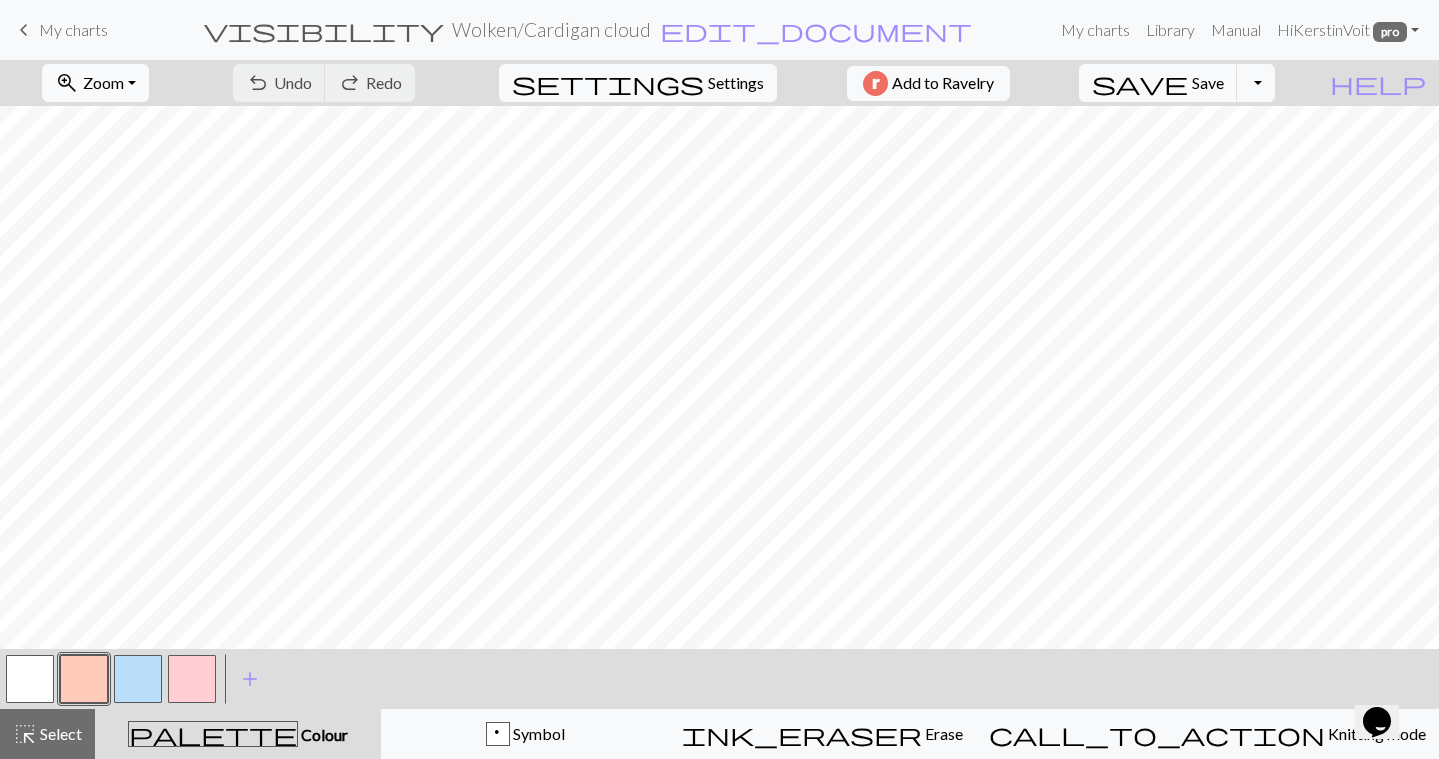 click on "Zoom" at bounding box center [103, 82] 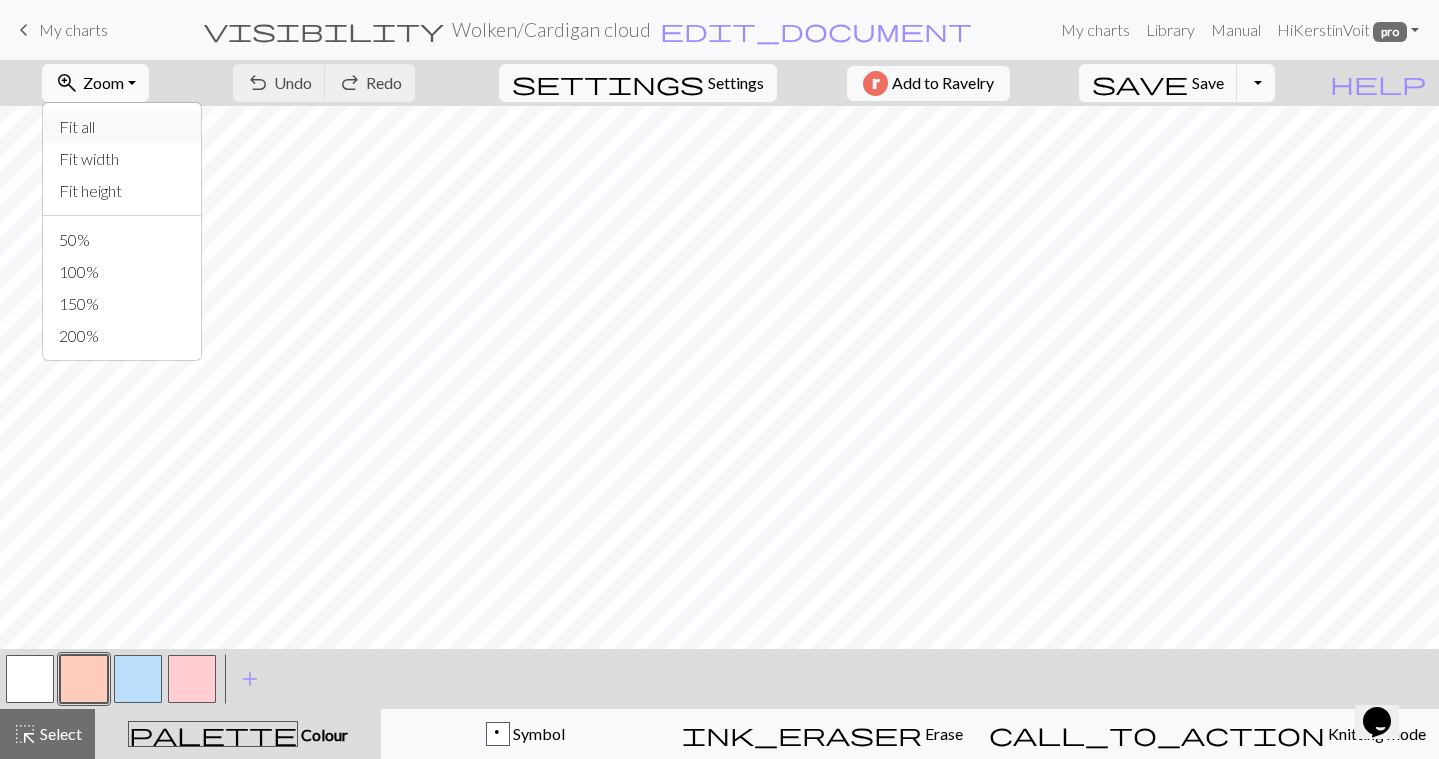 click on "Fit all" at bounding box center (122, 127) 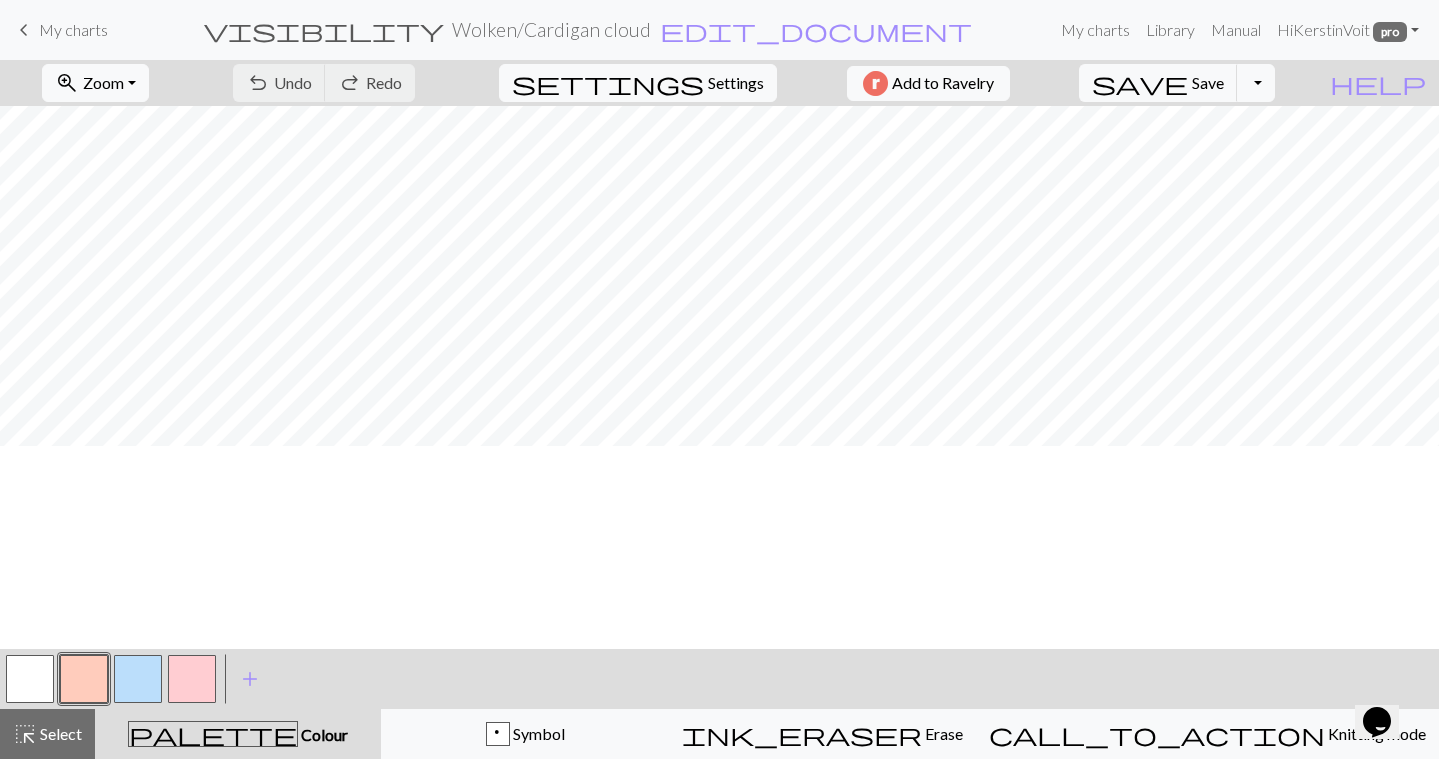 scroll, scrollTop: 41, scrollLeft: 0, axis: vertical 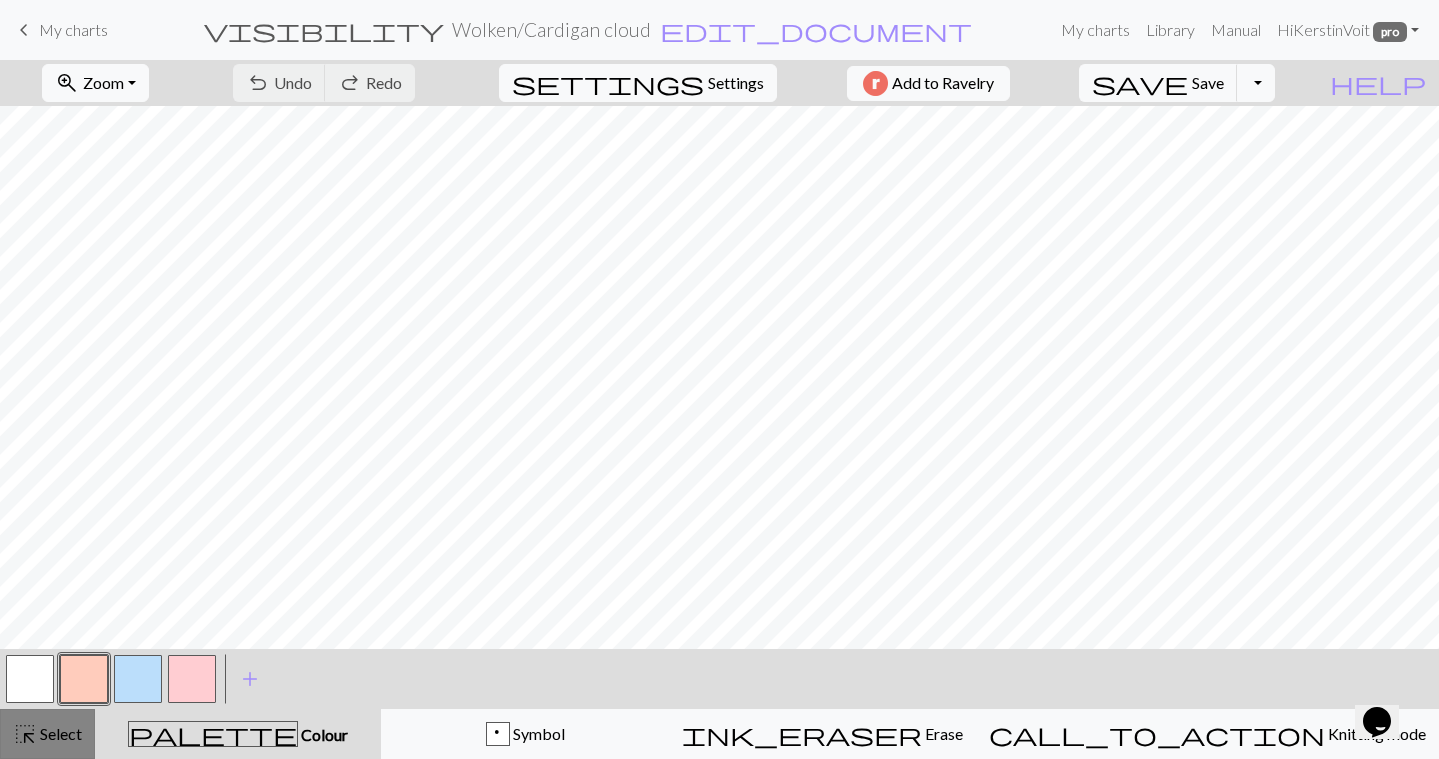 click on "Select" at bounding box center (59, 733) 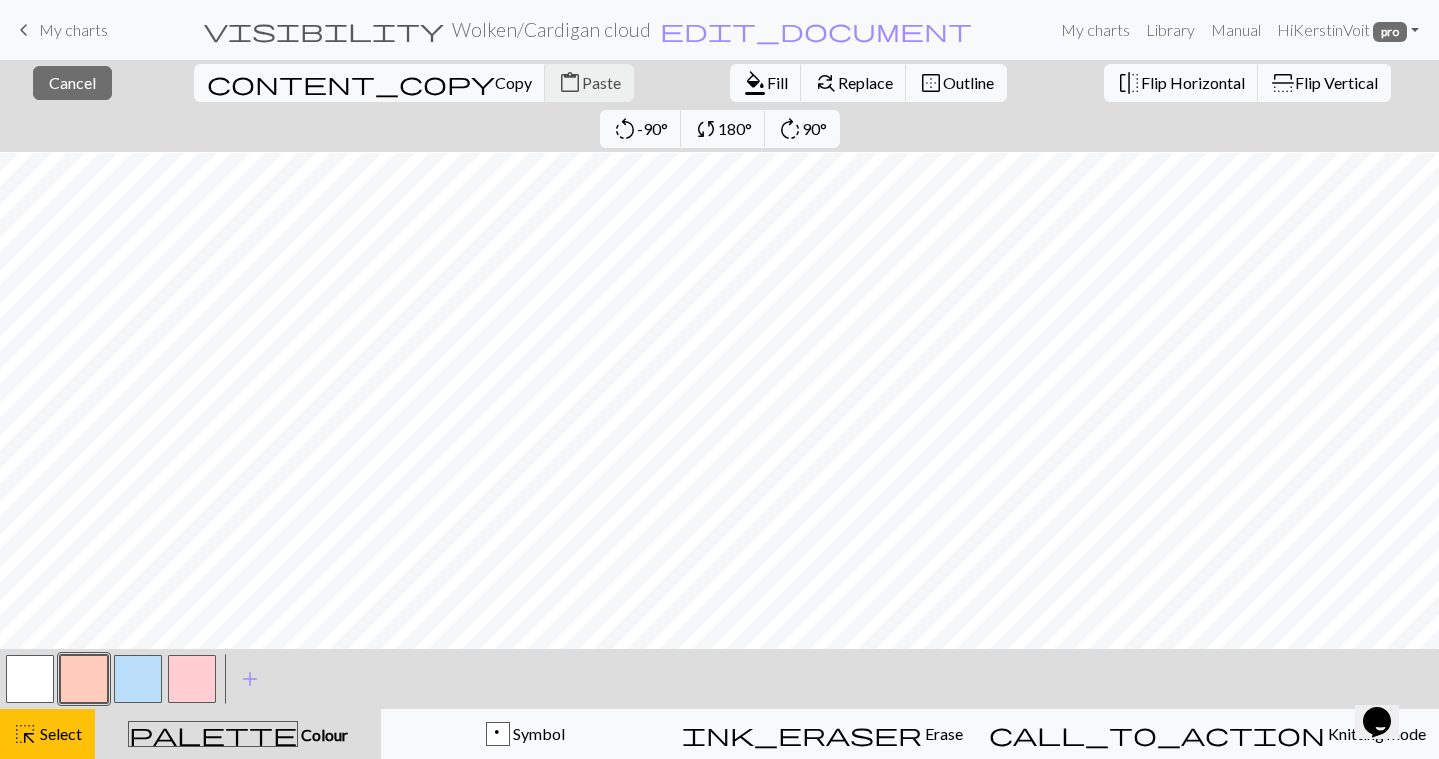 scroll, scrollTop: 674, scrollLeft: 0, axis: vertical 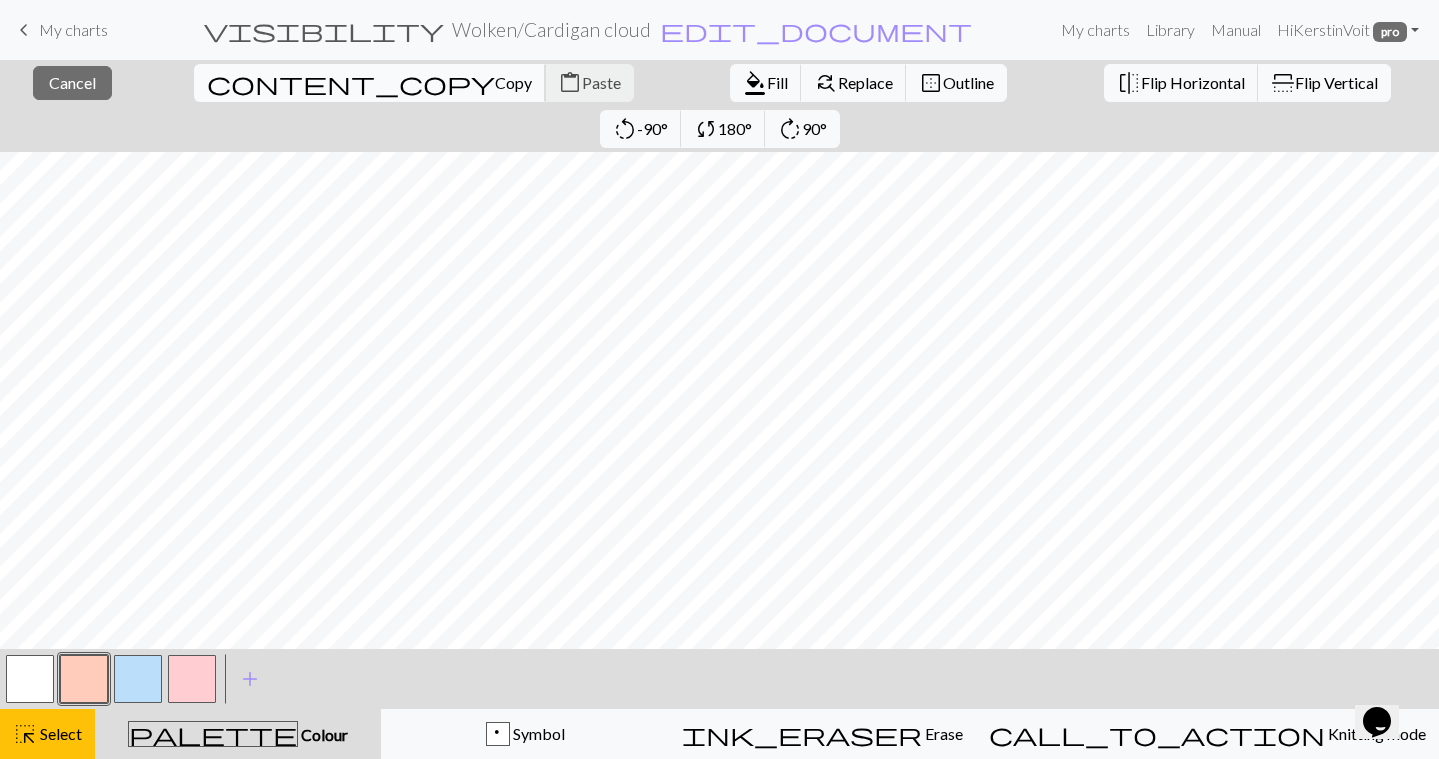 click on "Copy" at bounding box center (513, 82) 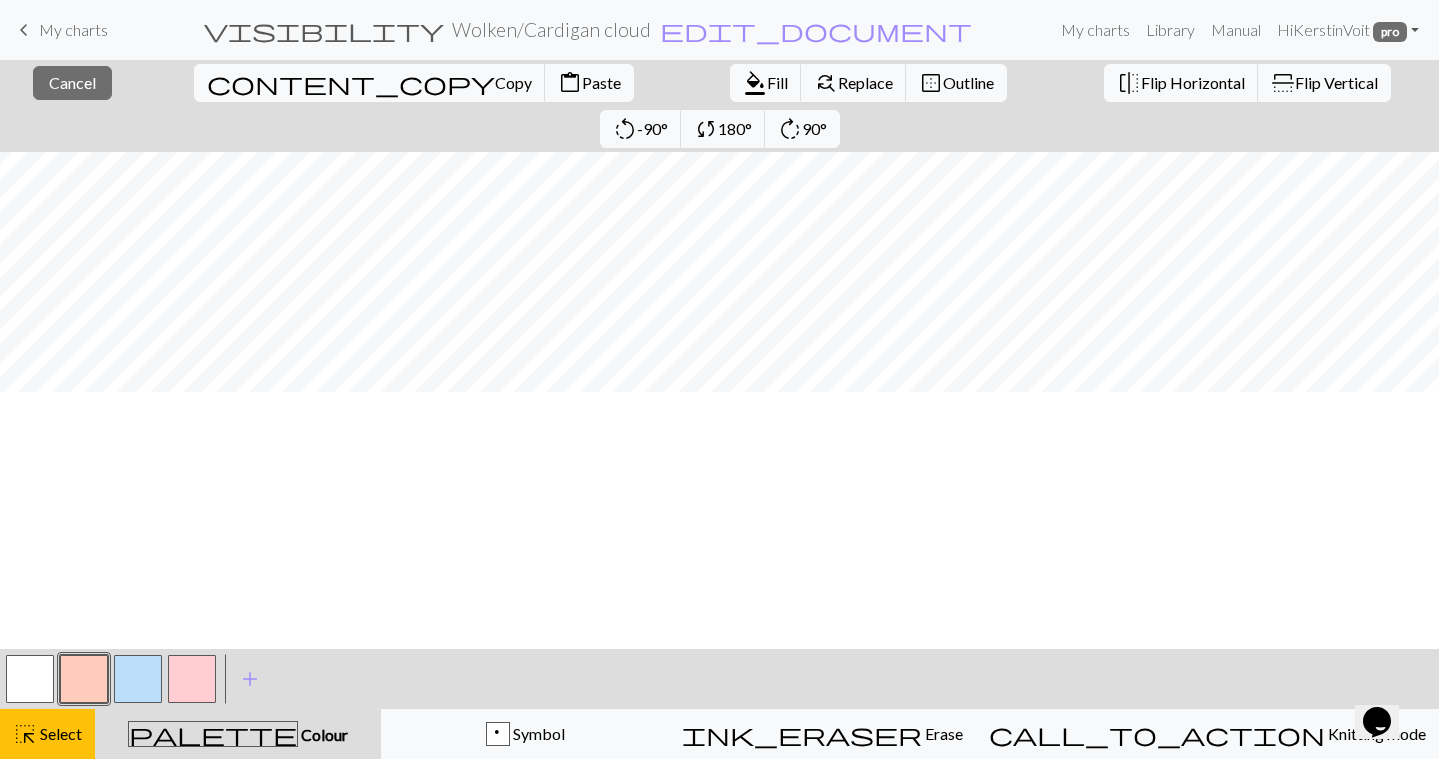 scroll, scrollTop: 163, scrollLeft: 0, axis: vertical 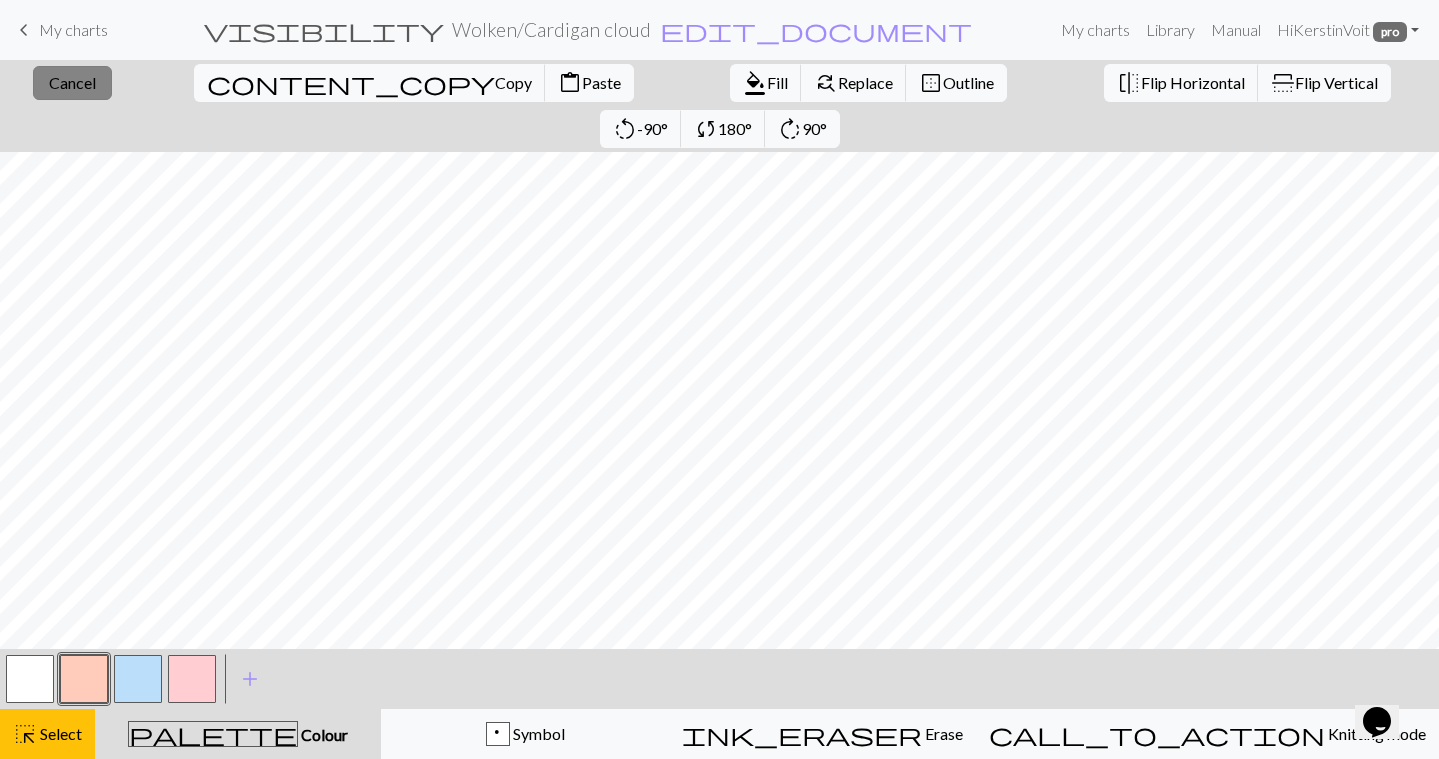 click on "close Cancel" at bounding box center [72, 83] 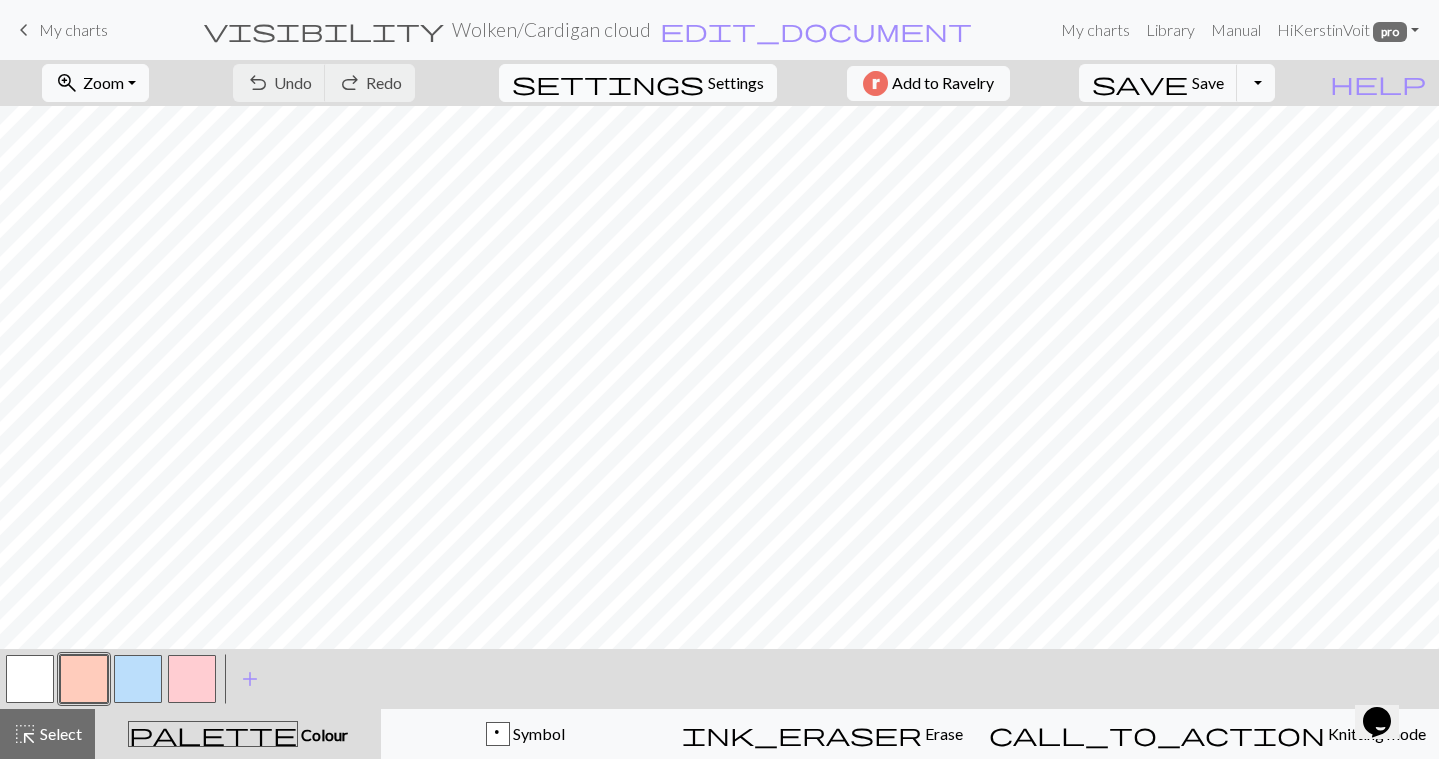 click on "Settings" at bounding box center (736, 83) 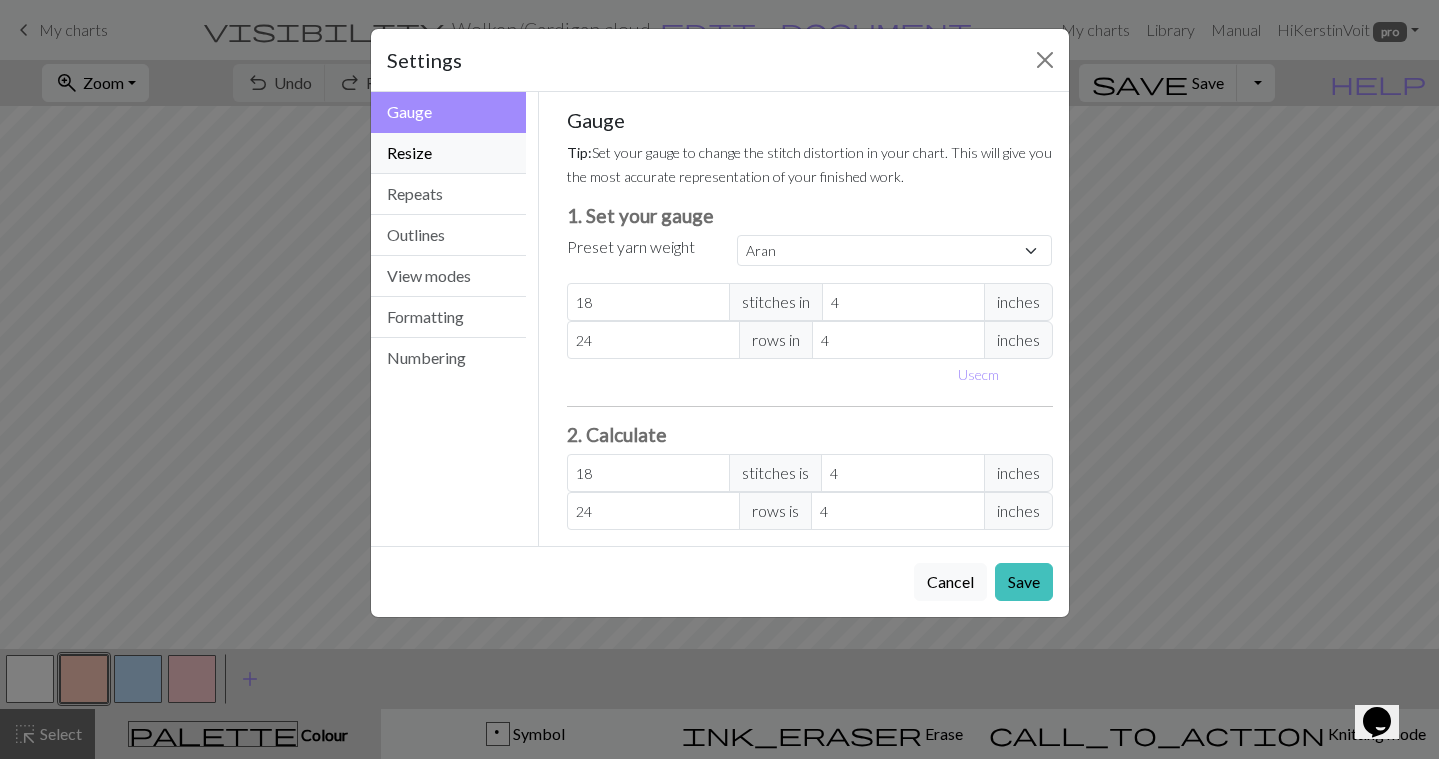 click on "Resize" at bounding box center [449, 153] 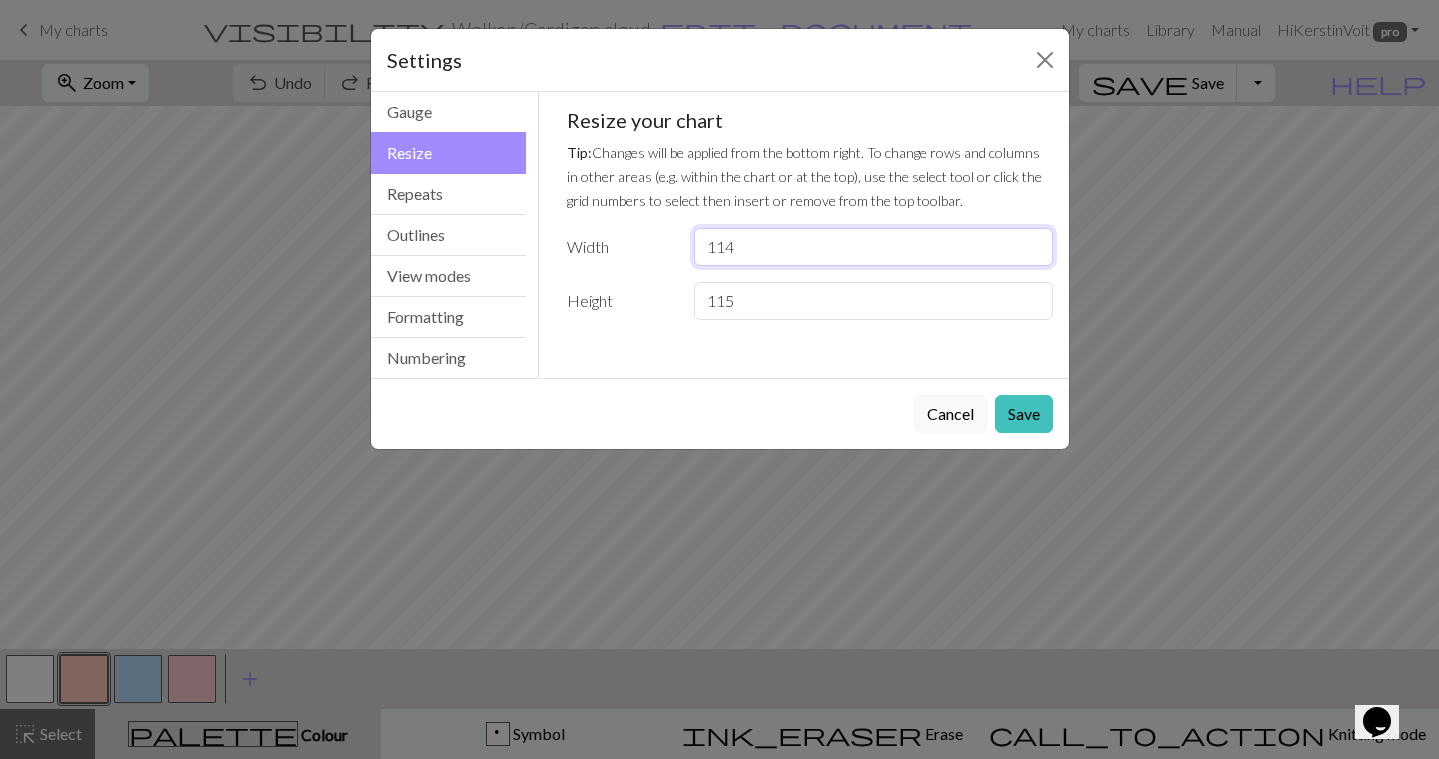 click on "114" at bounding box center (873, 247) 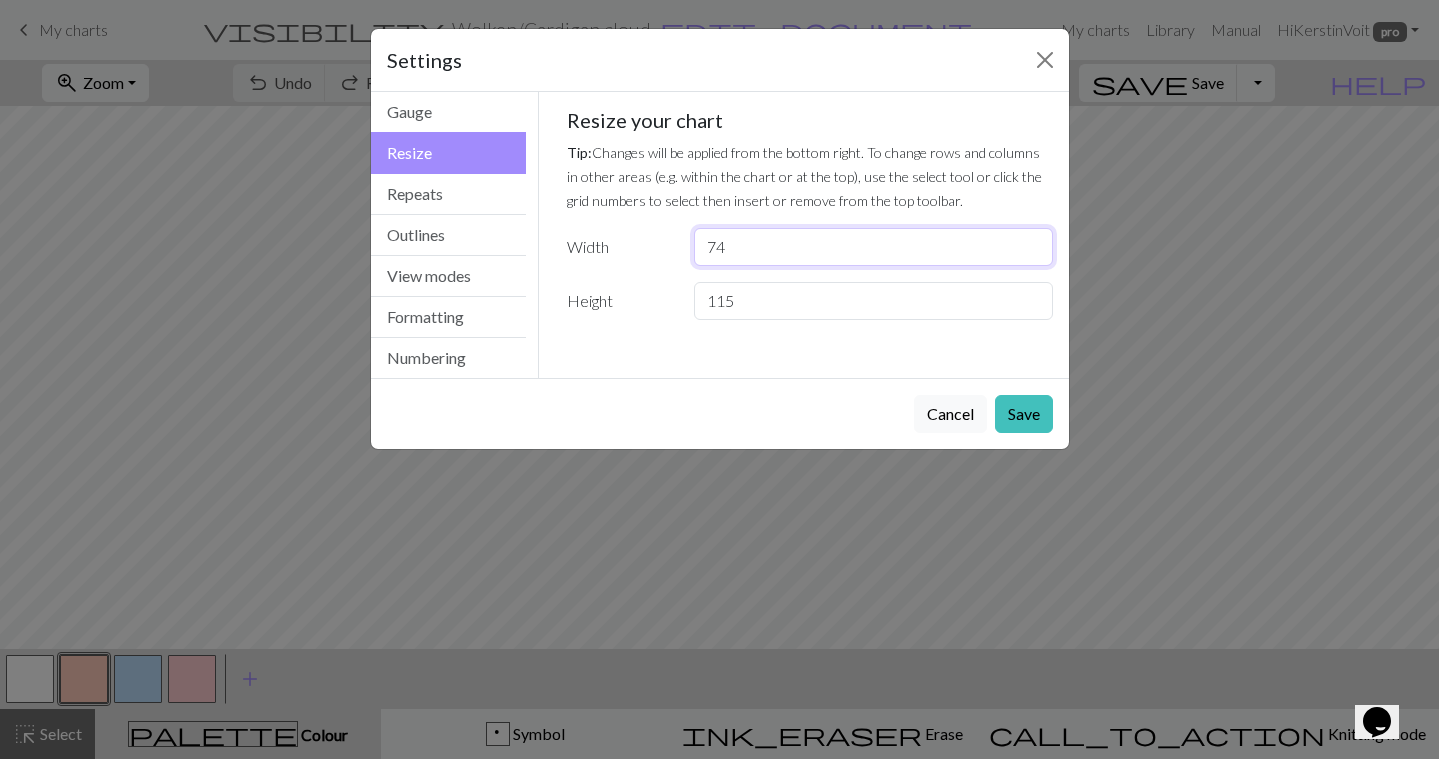 type on "74" 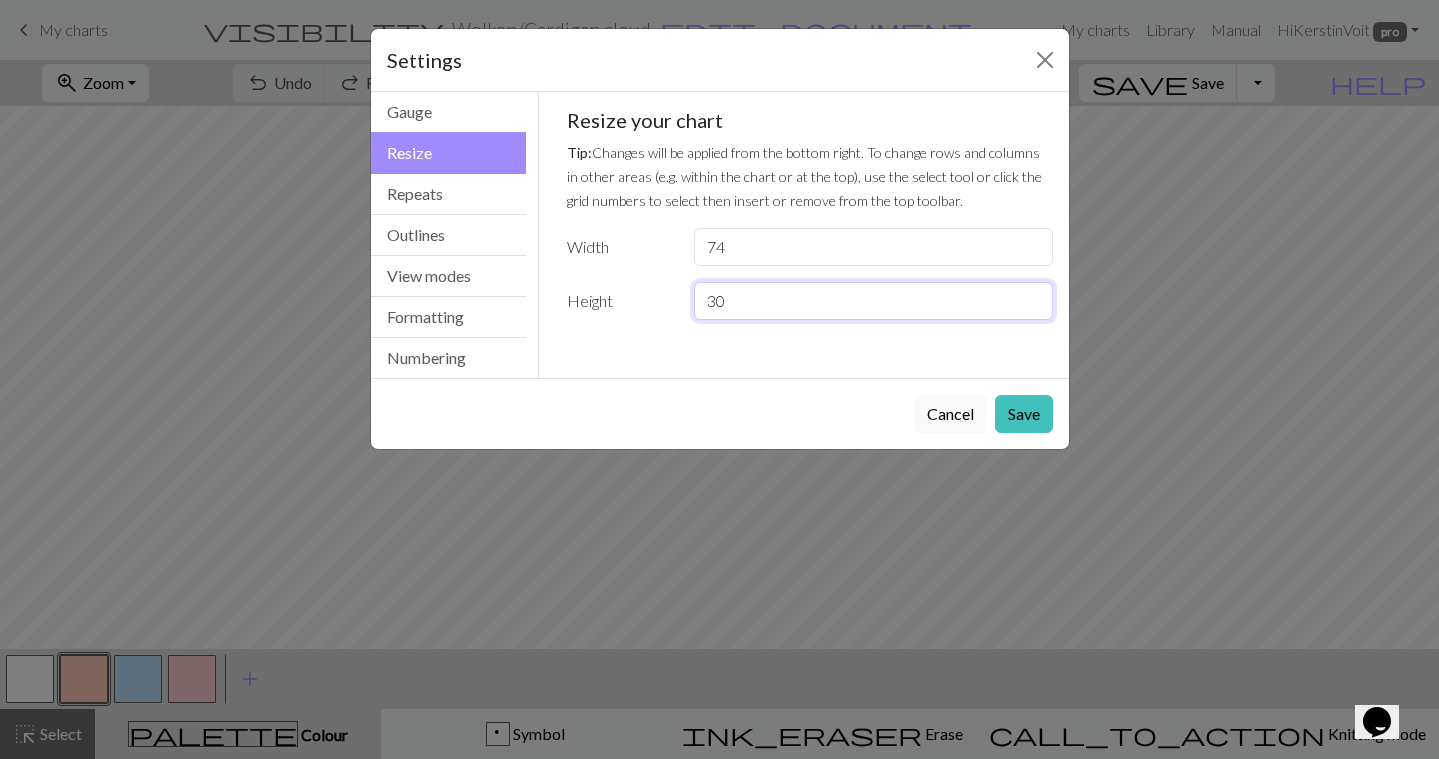 type on "30" 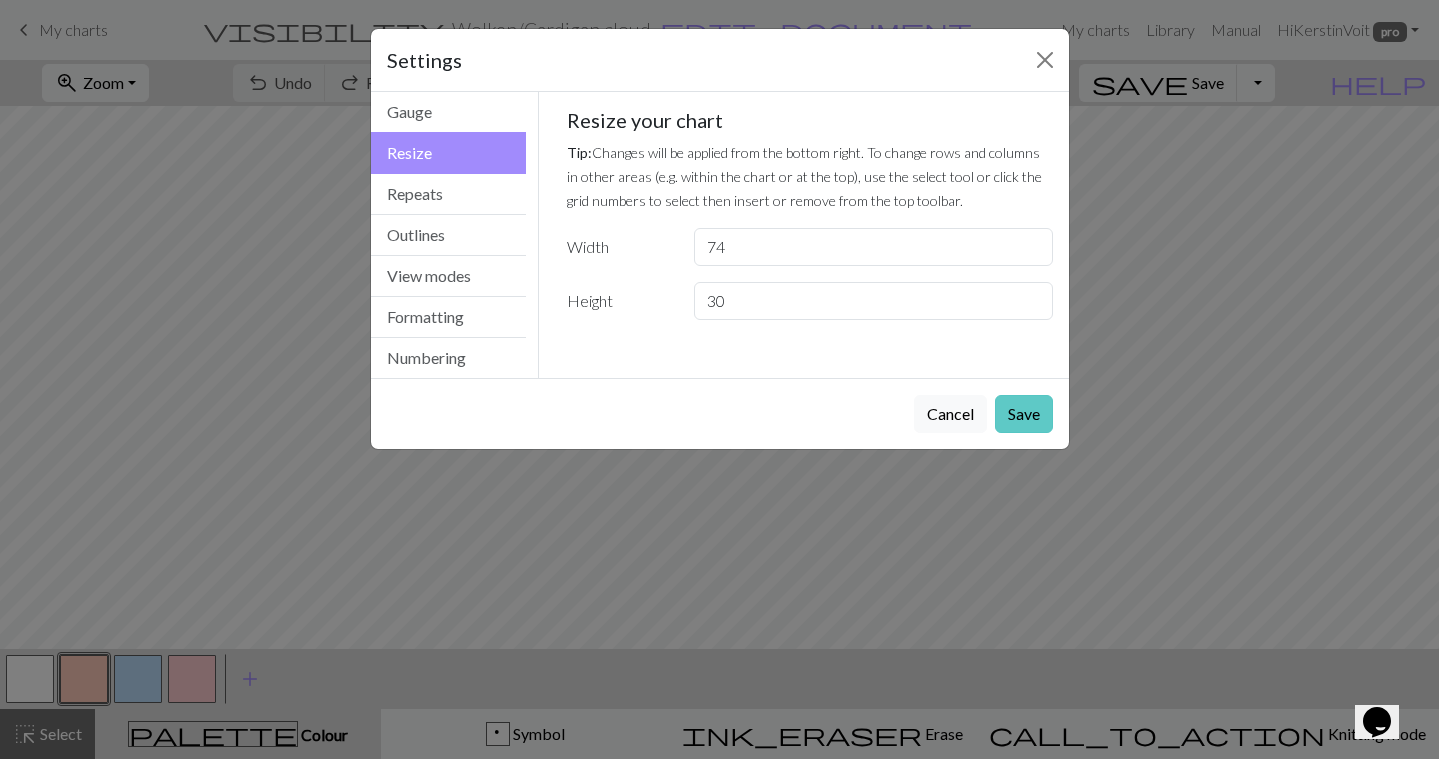 click on "Save" at bounding box center (1024, 414) 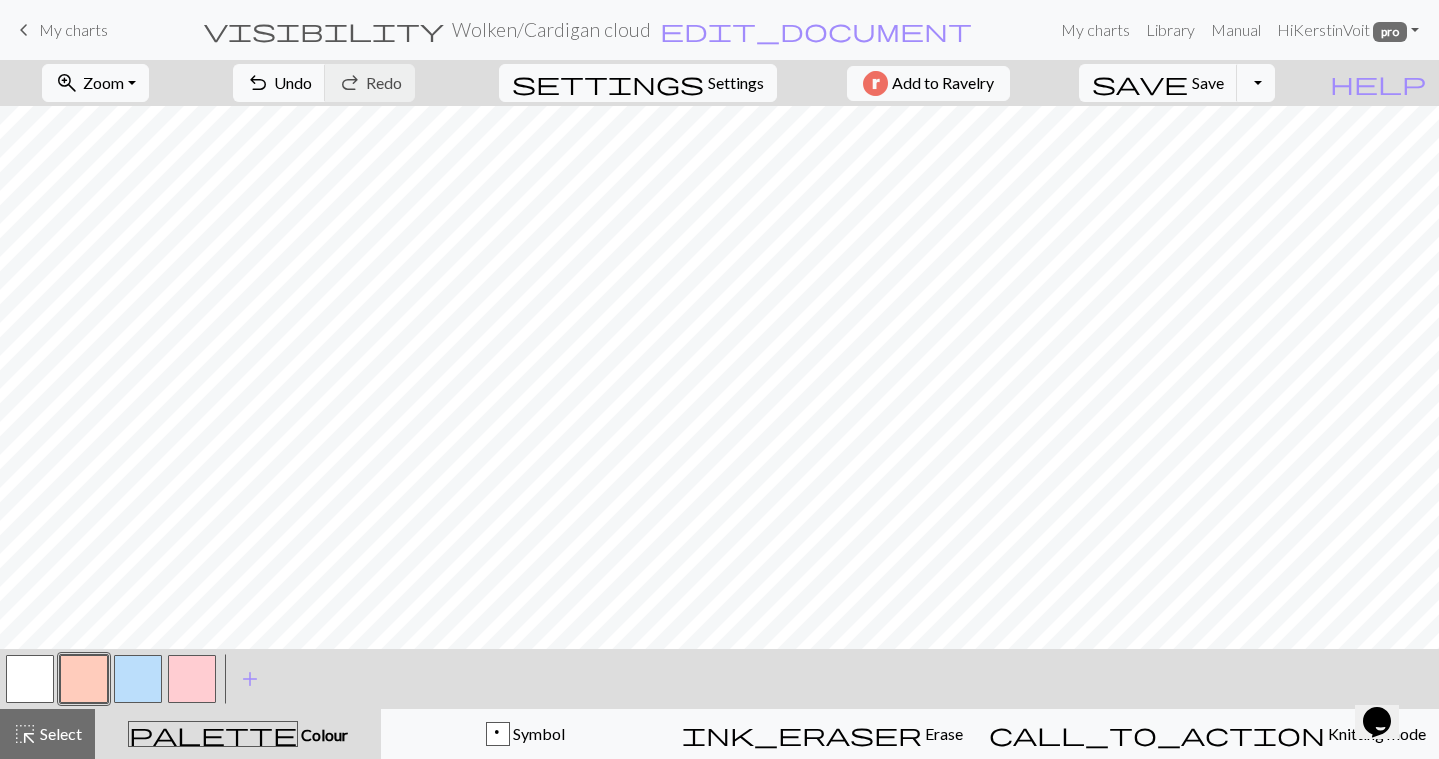 scroll, scrollTop: 0, scrollLeft: 0, axis: both 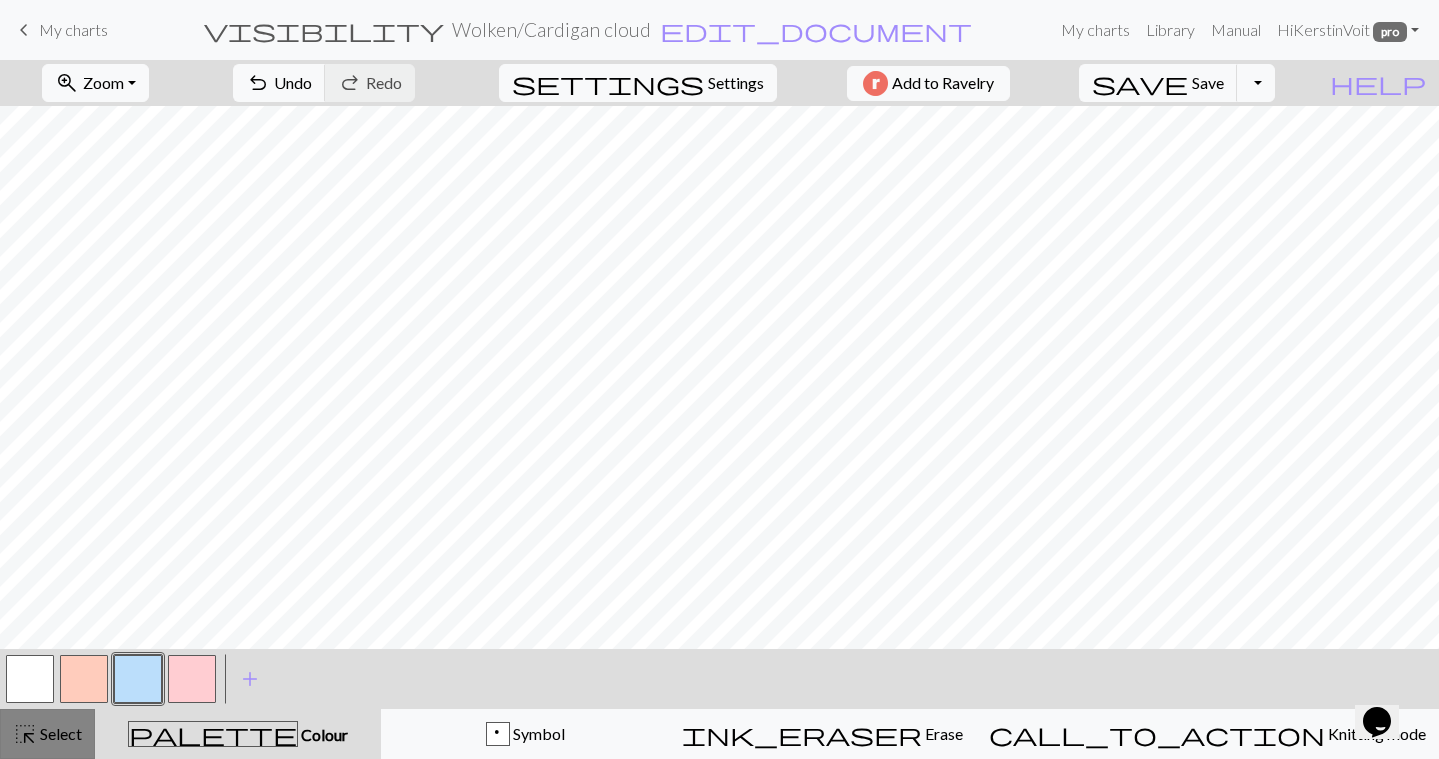 click on "highlight_alt   Select   Select" at bounding box center (47, 734) 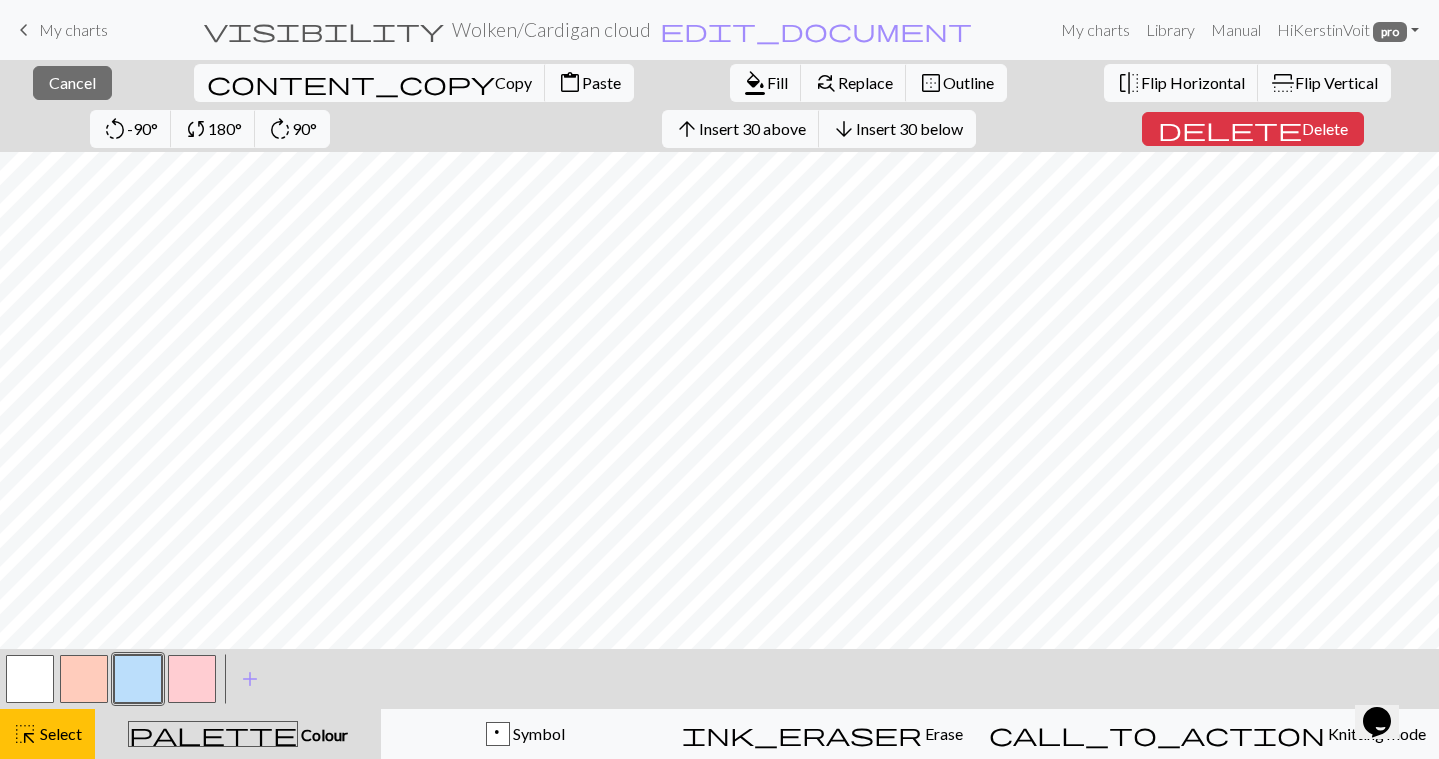 click at bounding box center [138, 679] 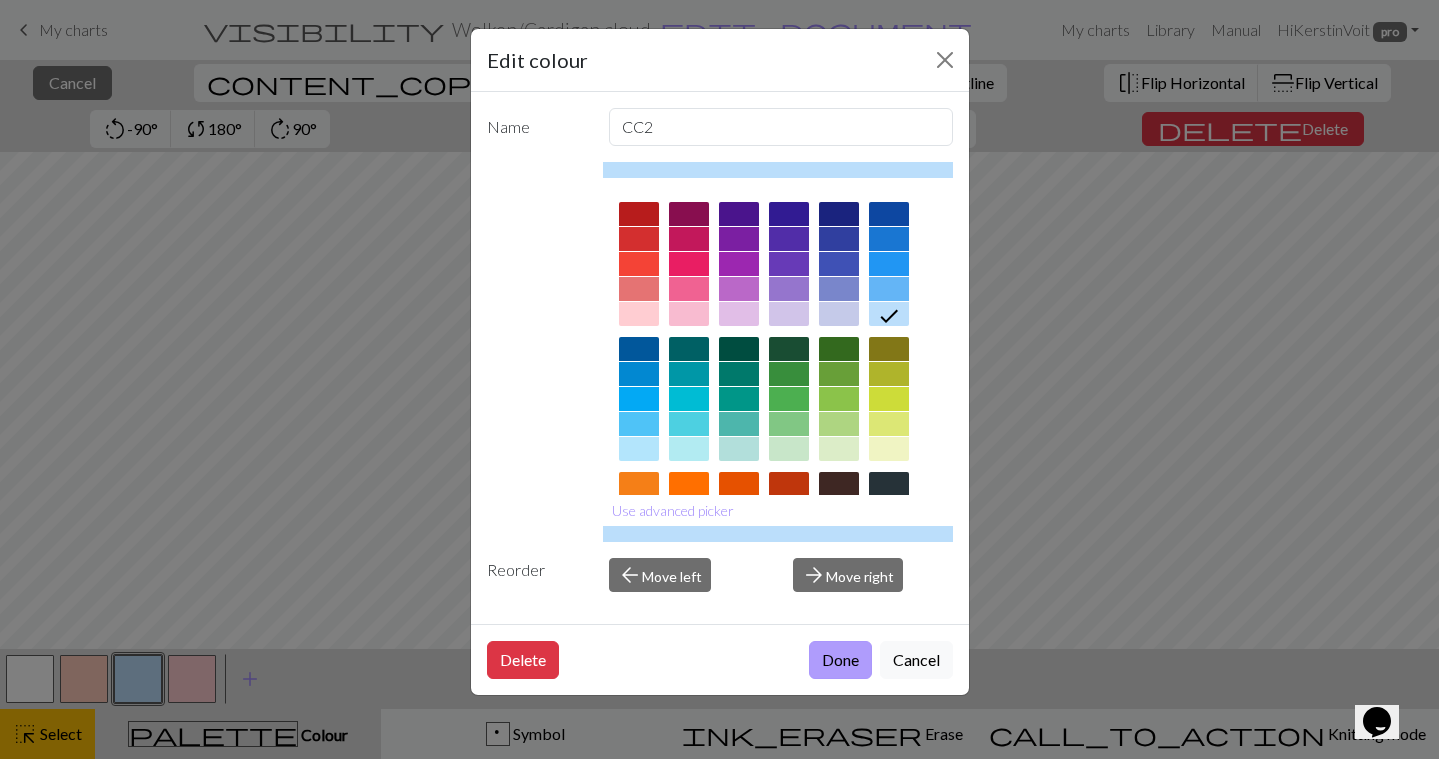 click on "Done" at bounding box center [840, 660] 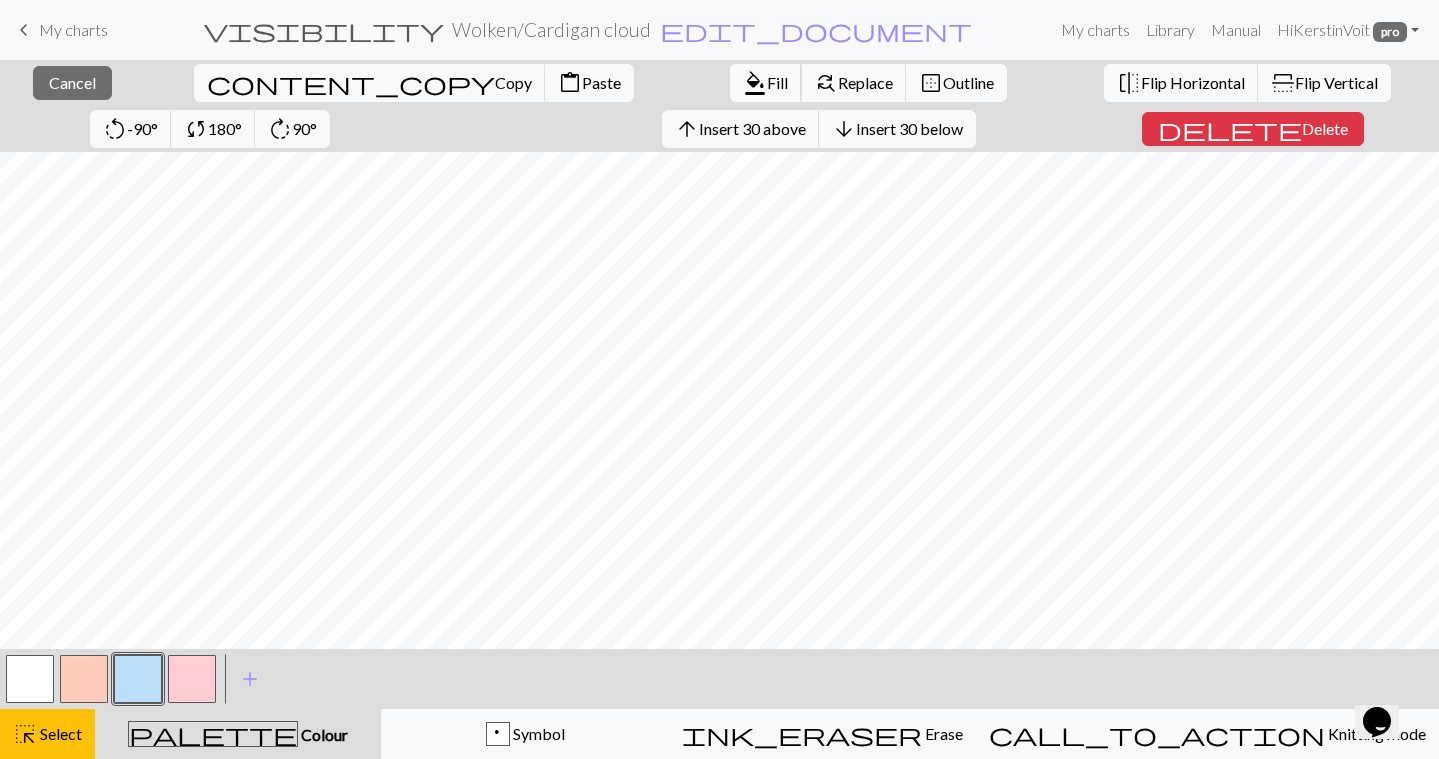 click on "Fill" at bounding box center (777, 82) 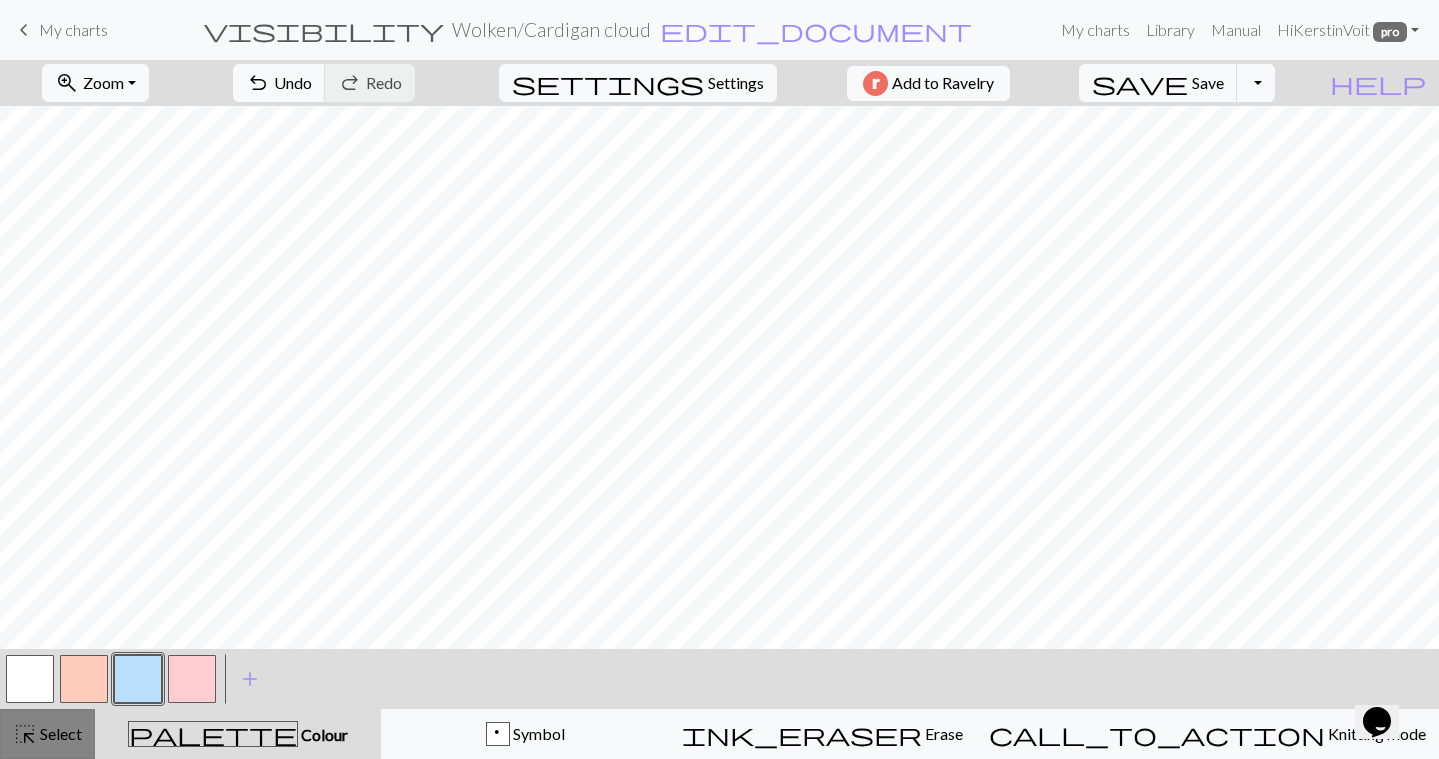 click on "highlight_alt   Select   Select" at bounding box center (47, 734) 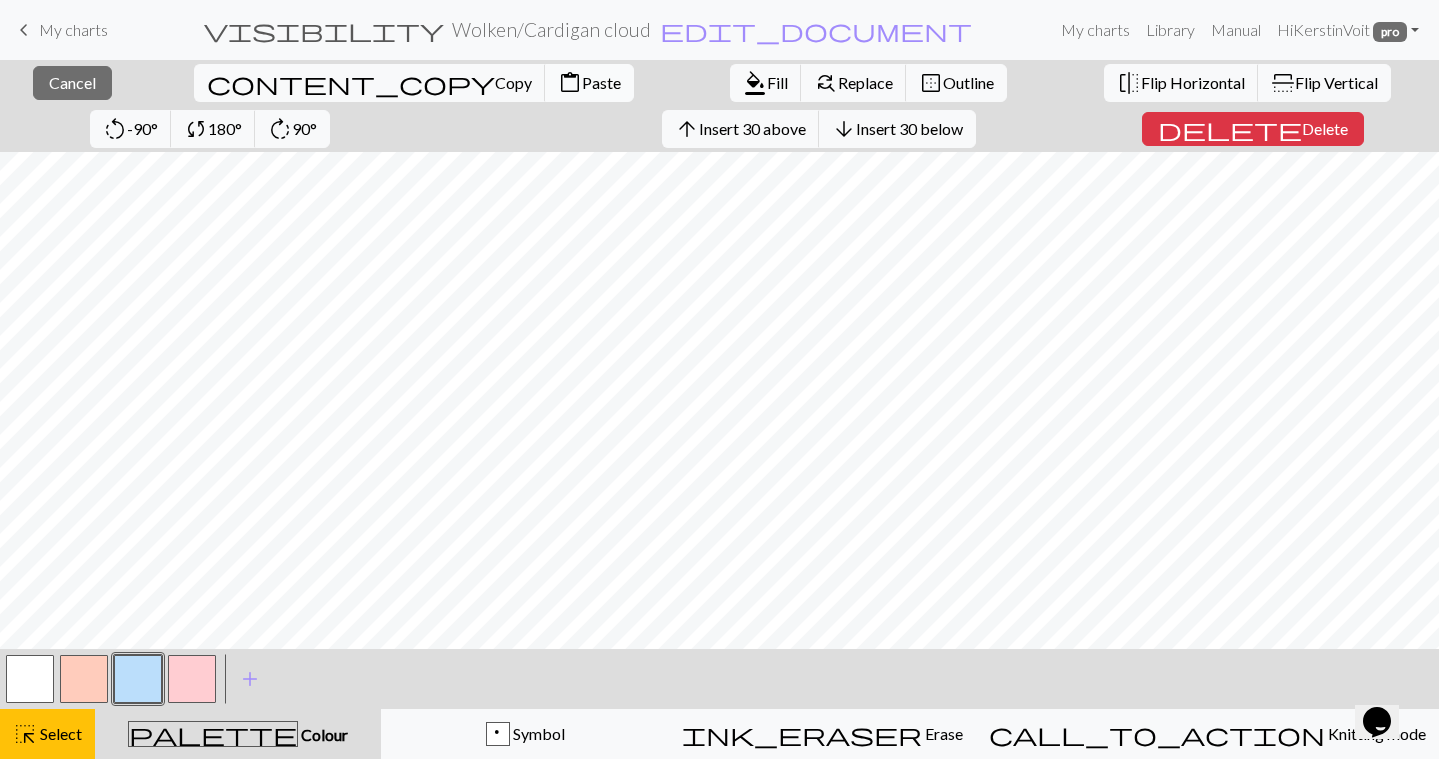 click on "Paste" at bounding box center [601, 82] 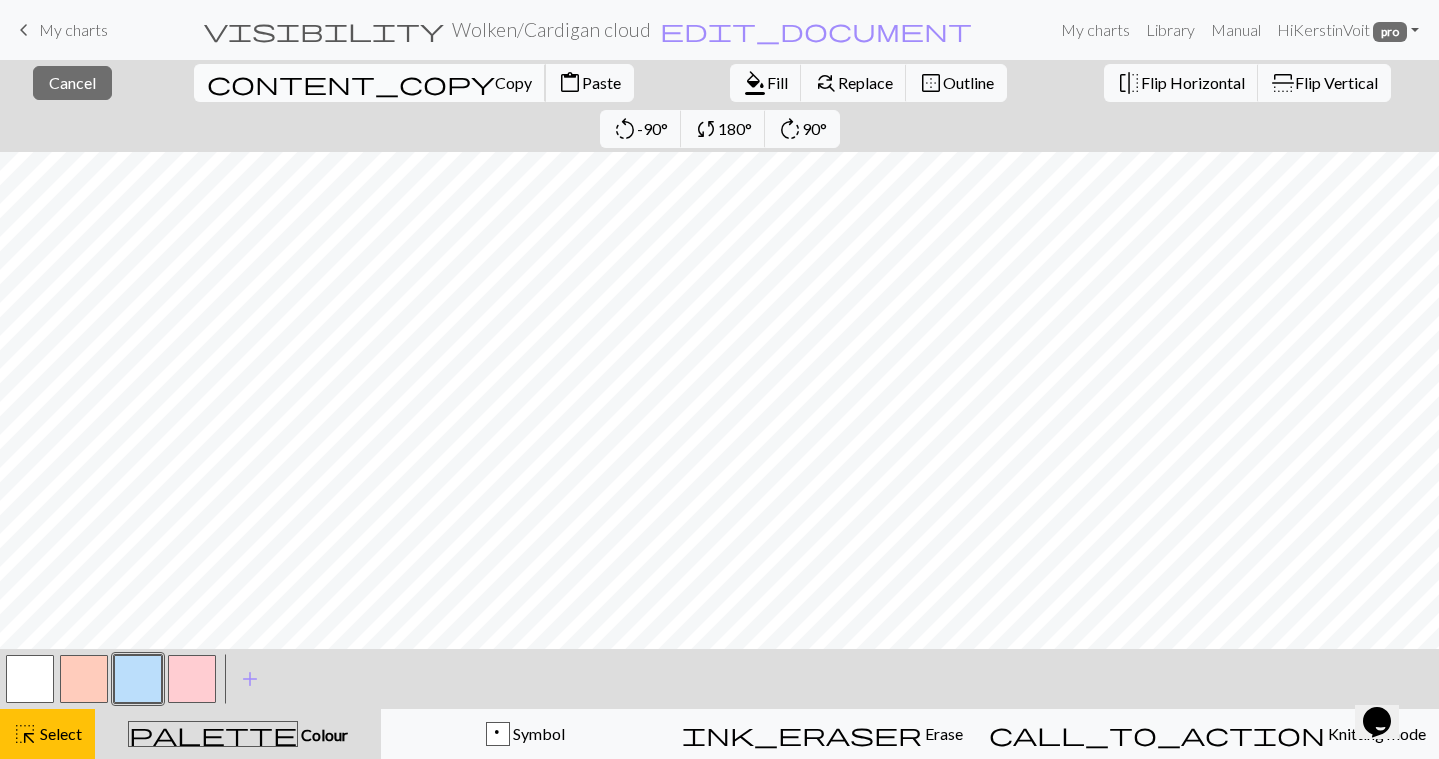 click on "content_copy  Copy" at bounding box center [370, 83] 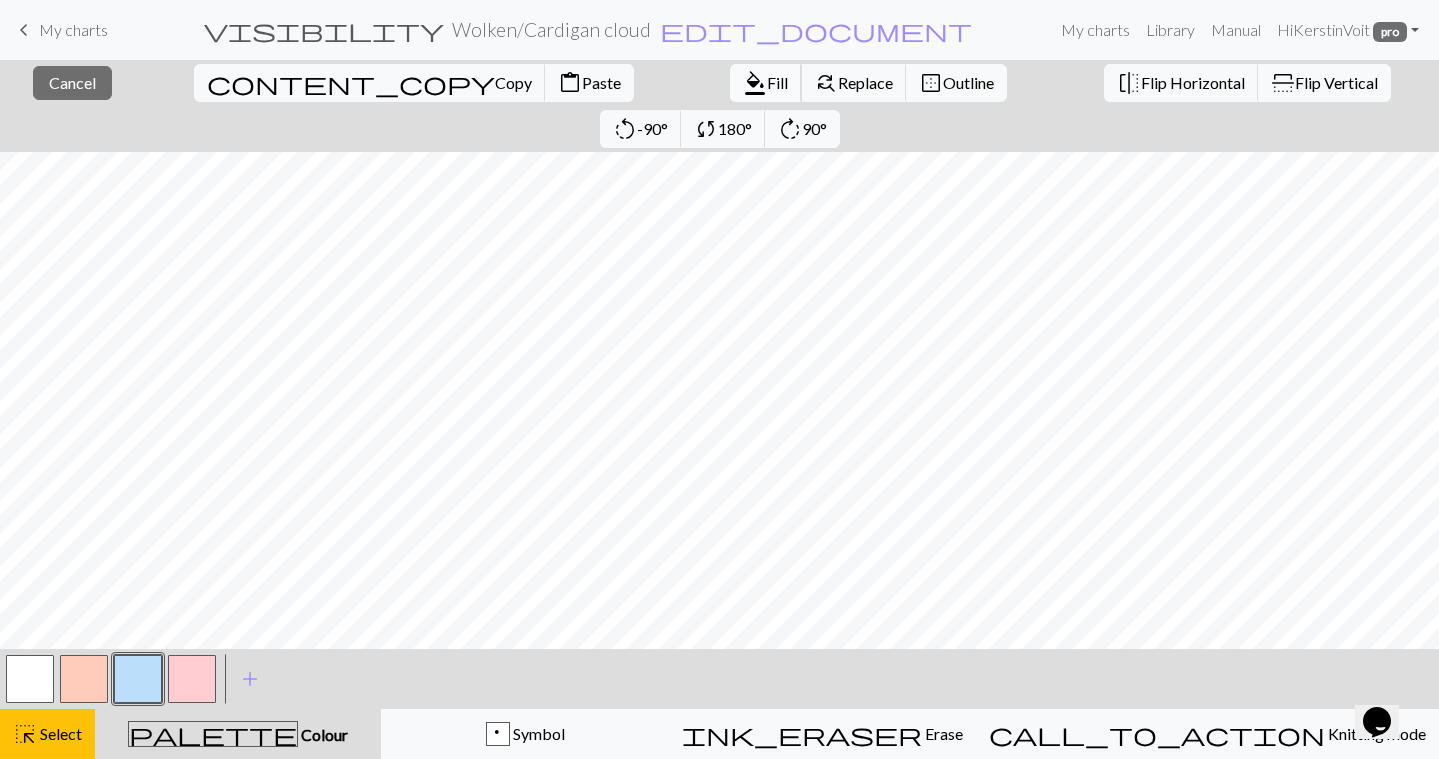 click on "Fill" at bounding box center (777, 82) 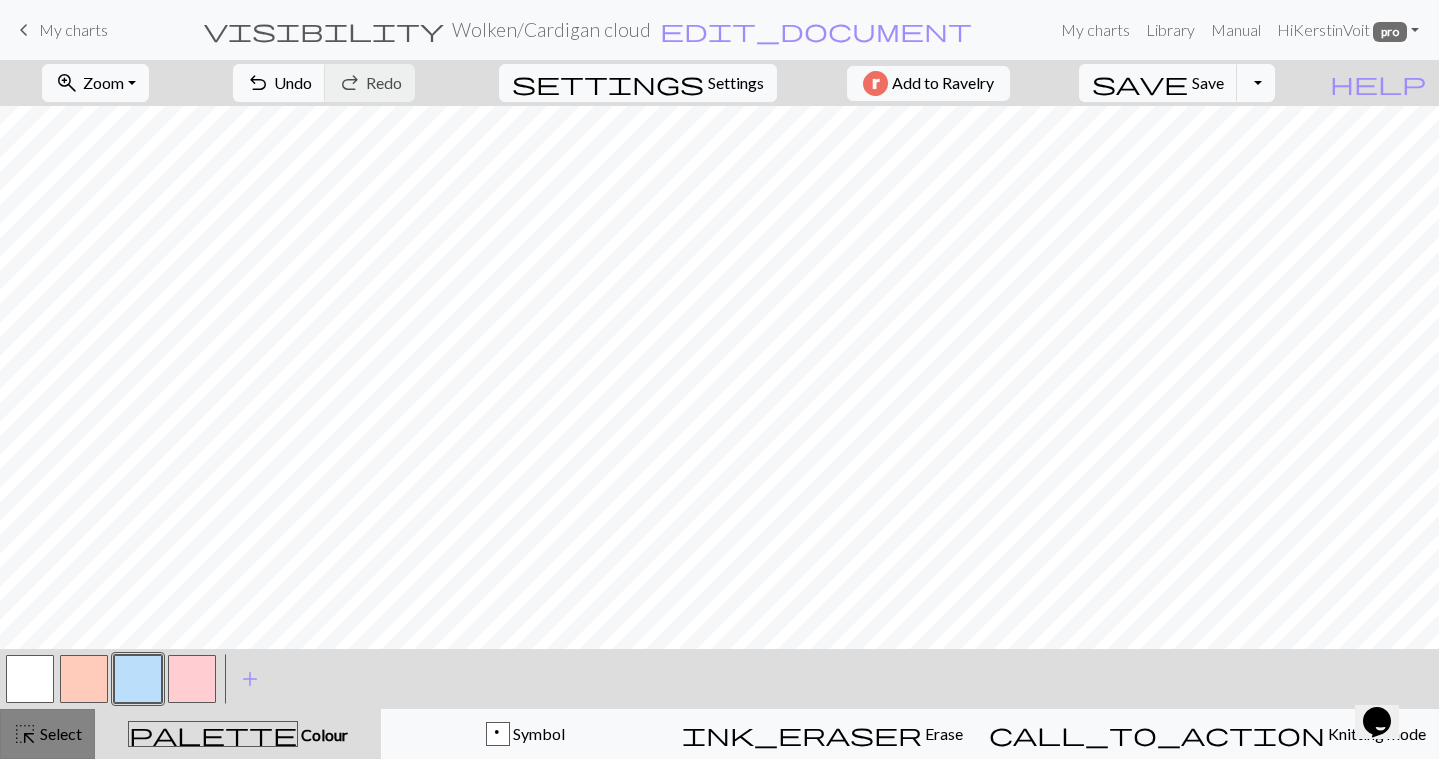 click on "highlight_alt" at bounding box center [25, 734] 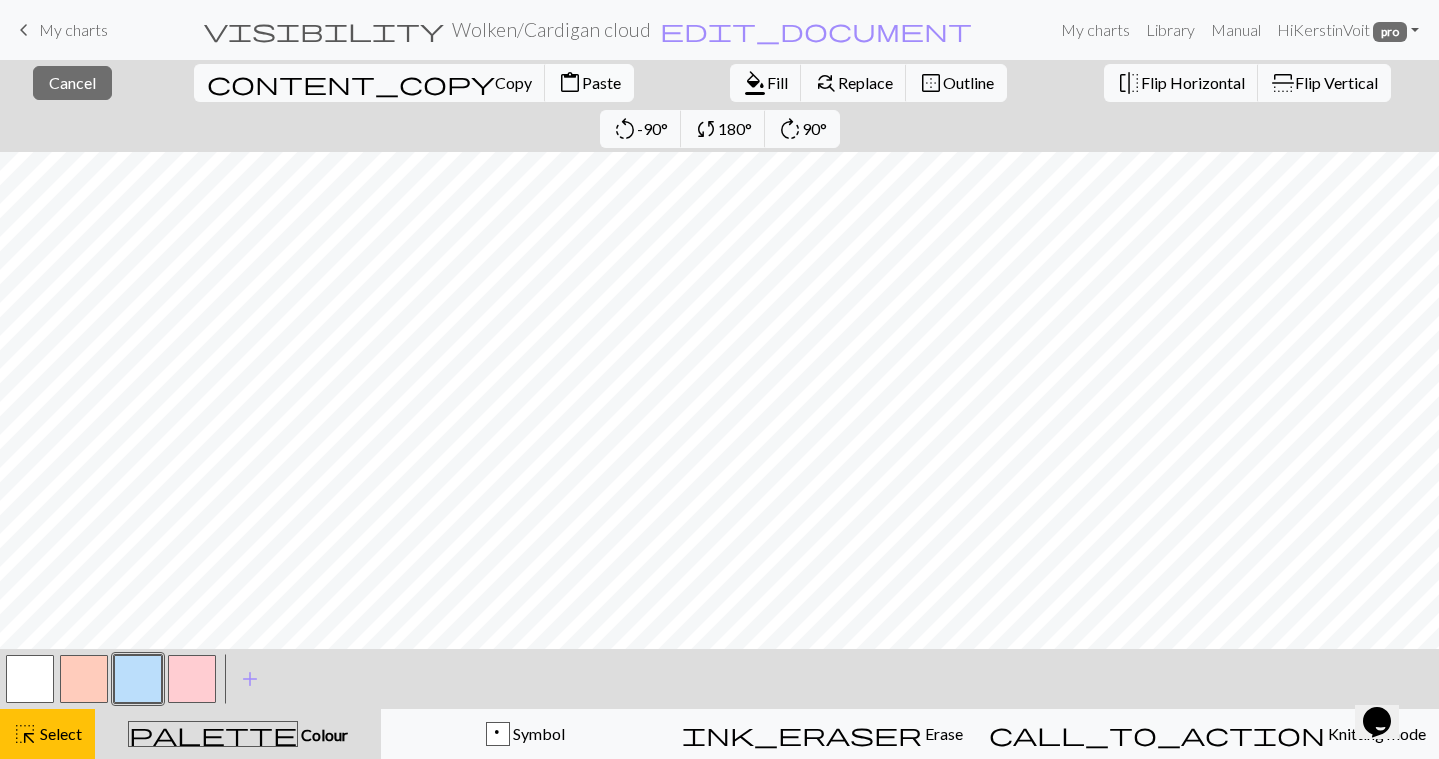 click on "Paste" at bounding box center (601, 82) 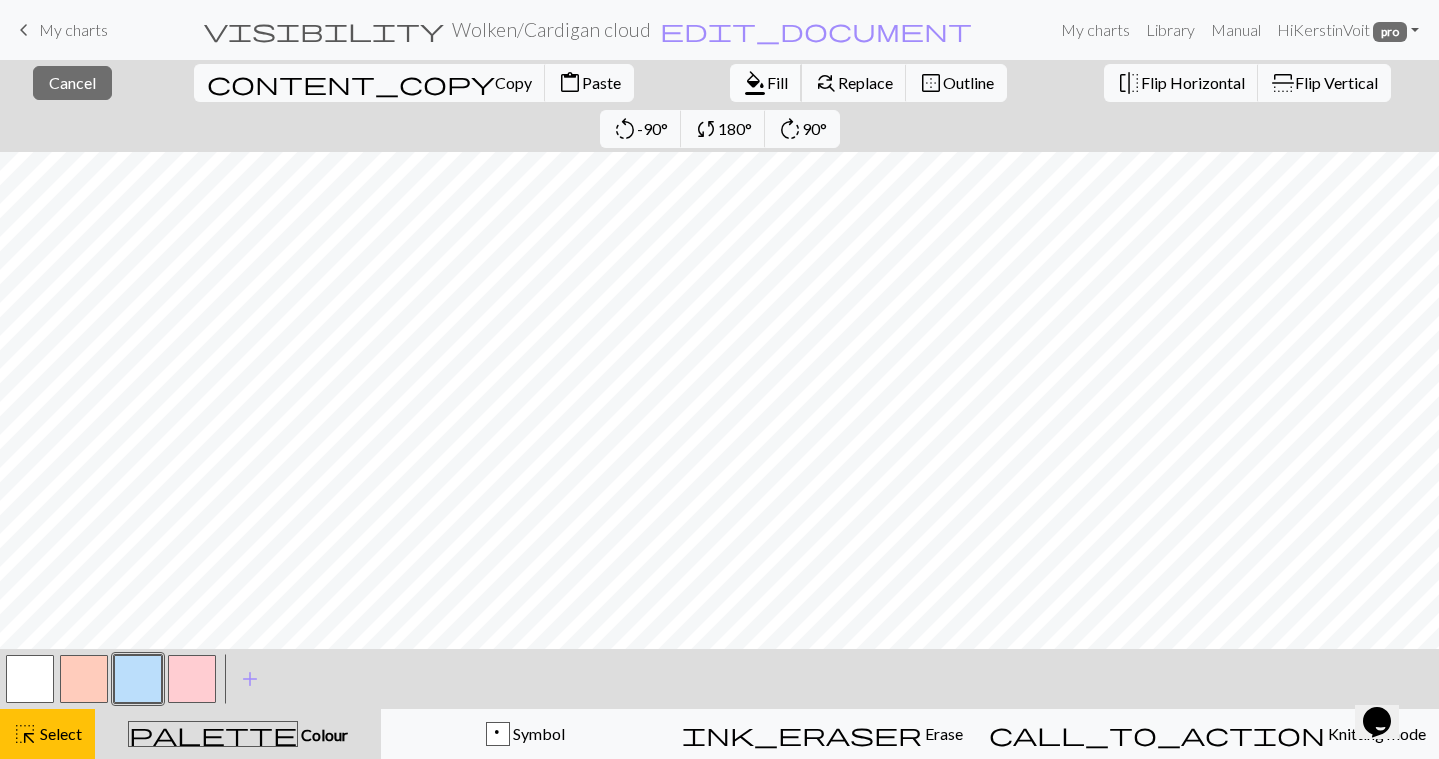 click on "format_color_fill  Fill" at bounding box center [766, 83] 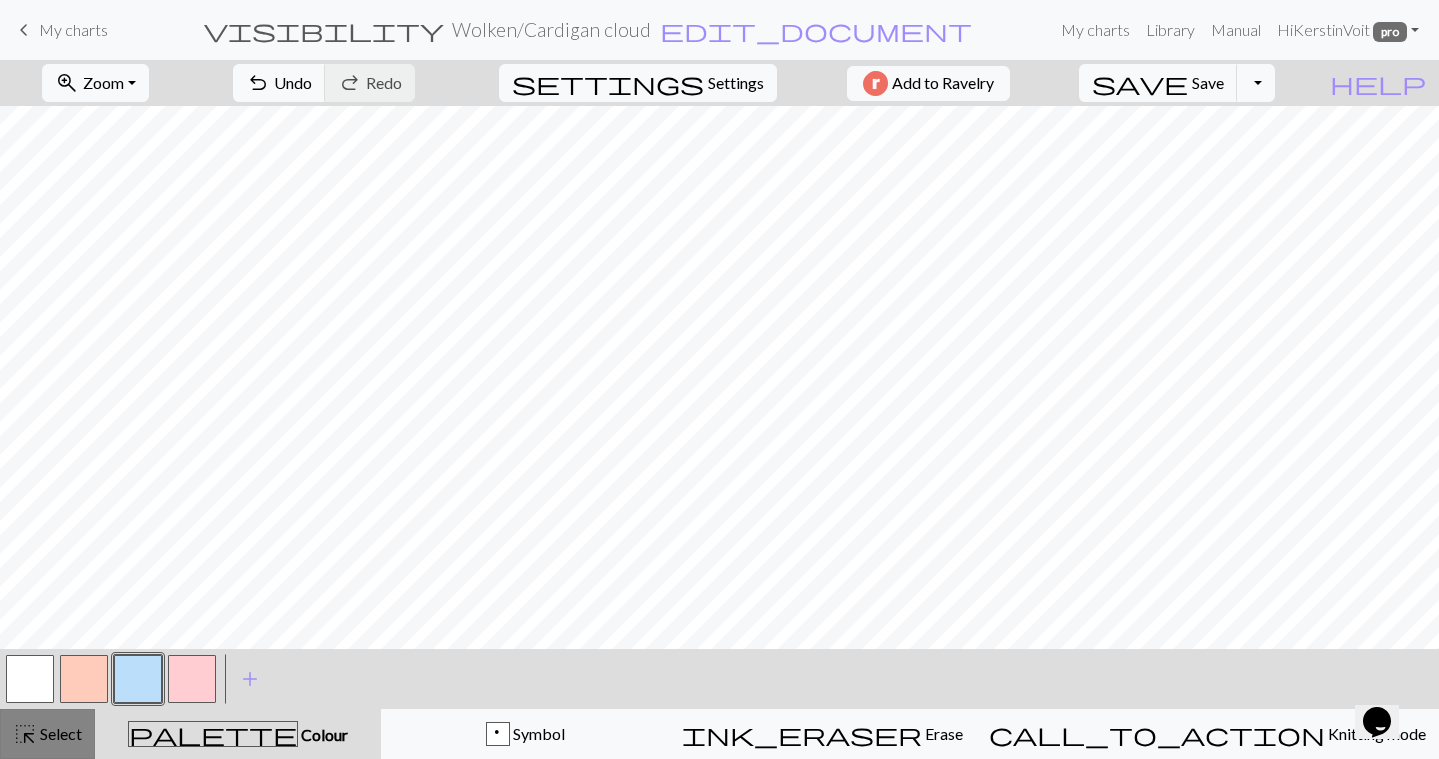 click on "highlight_alt   Select   Select" at bounding box center [47, 734] 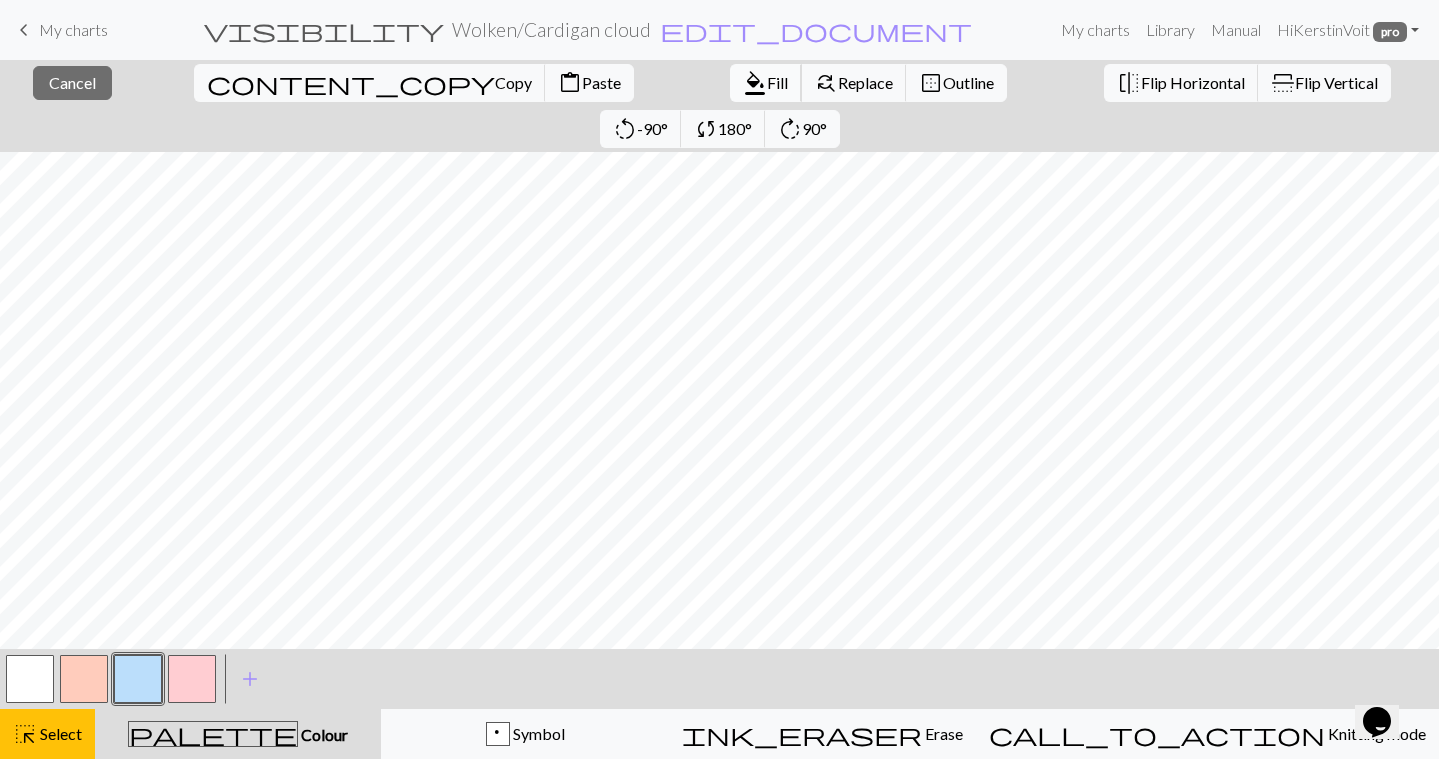 click on "Fill" at bounding box center (777, 82) 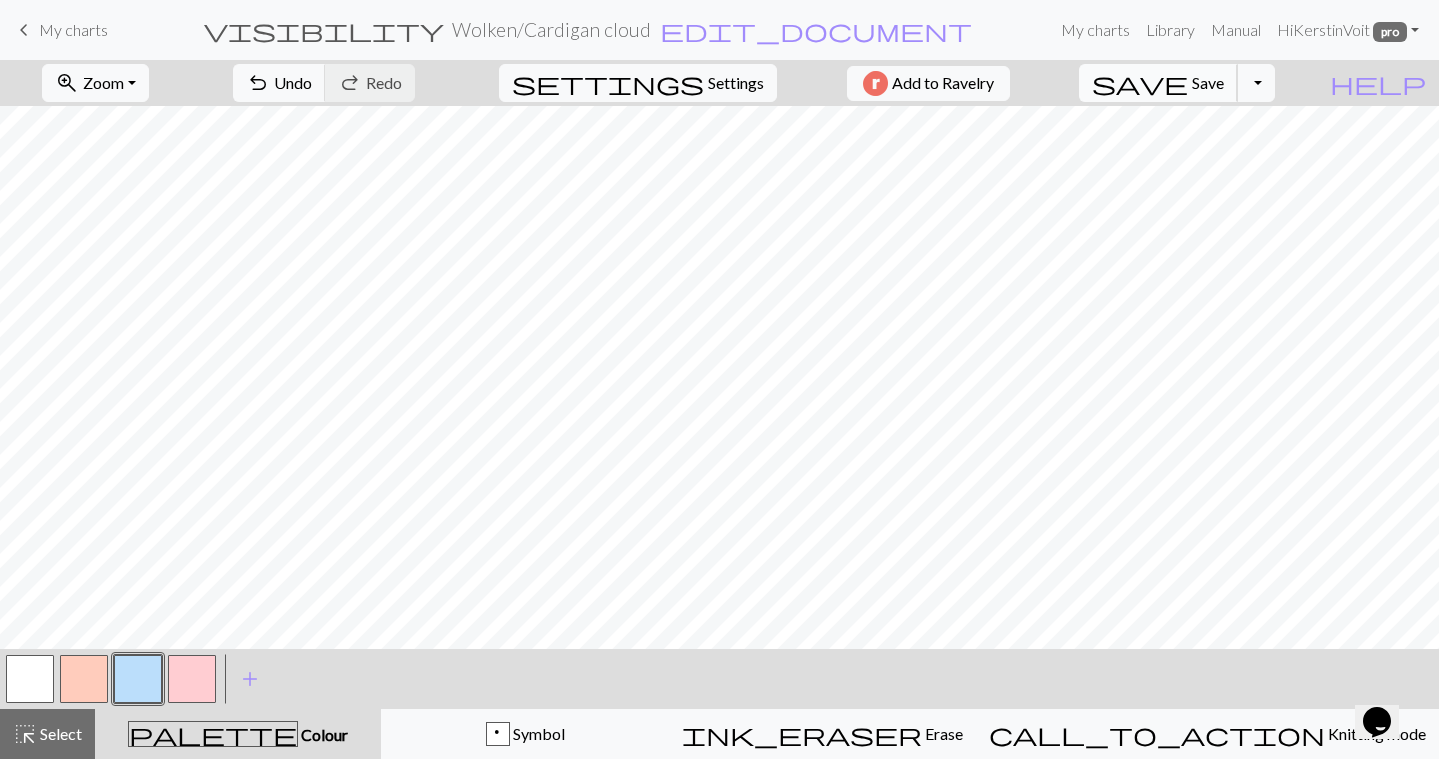 click on "Save" at bounding box center [1208, 82] 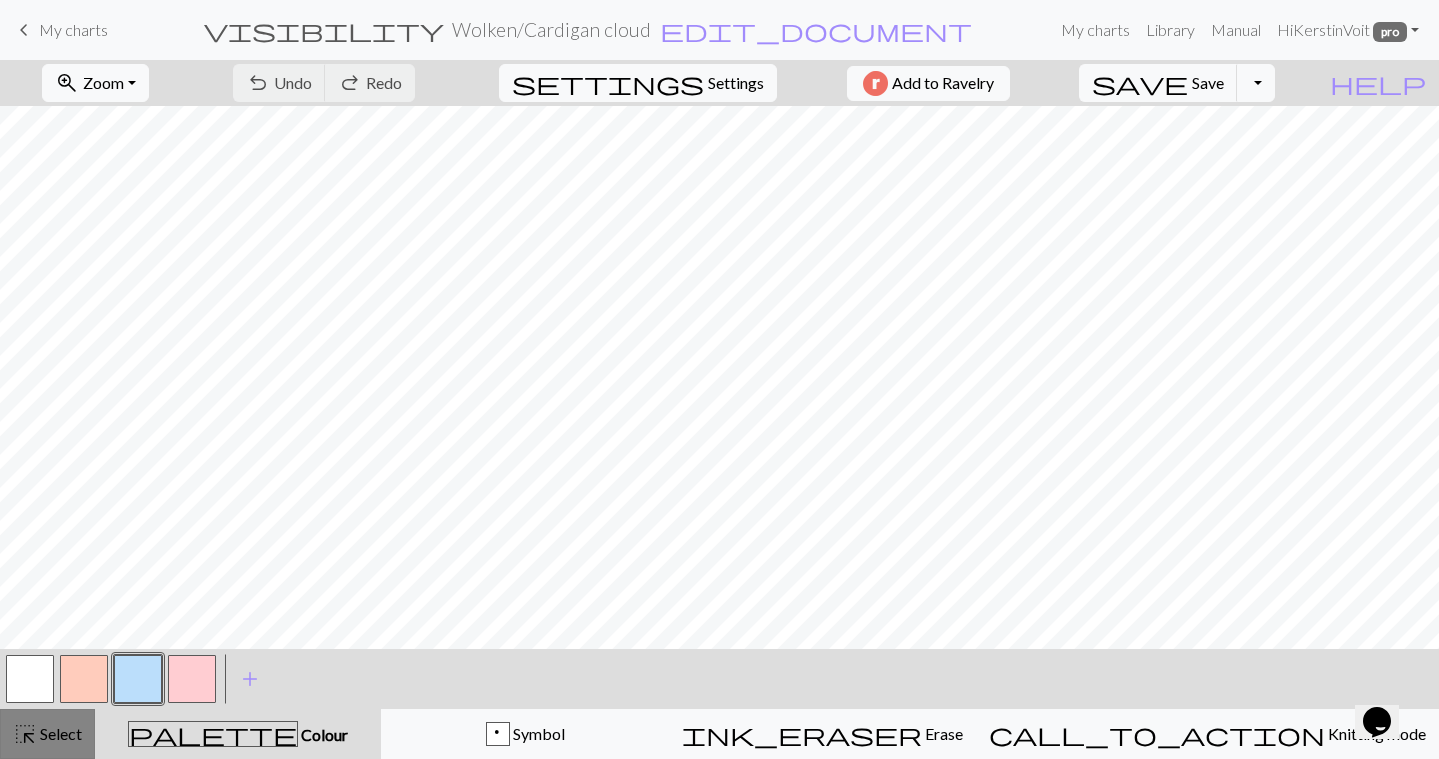 click on "Select" at bounding box center [59, 733] 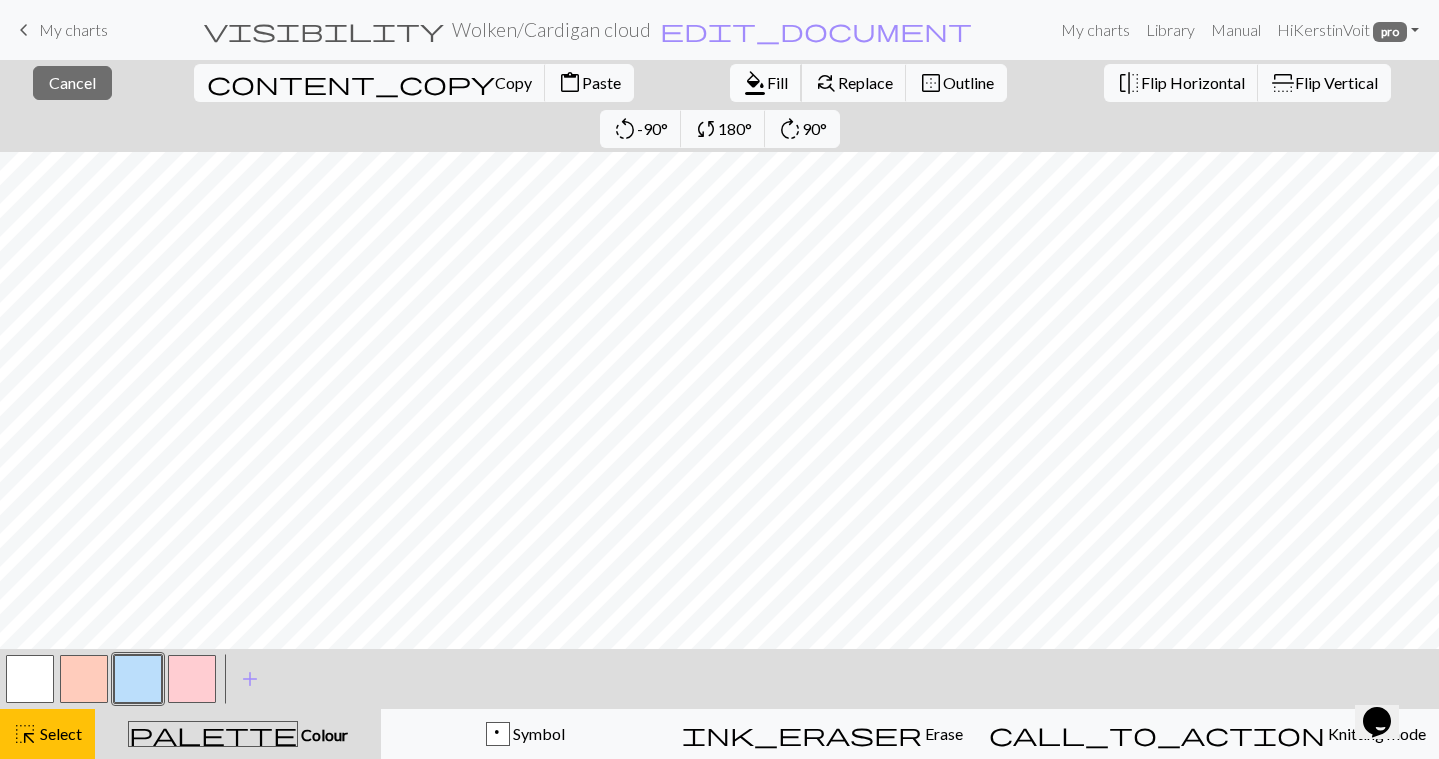 click on "Fill" at bounding box center [777, 82] 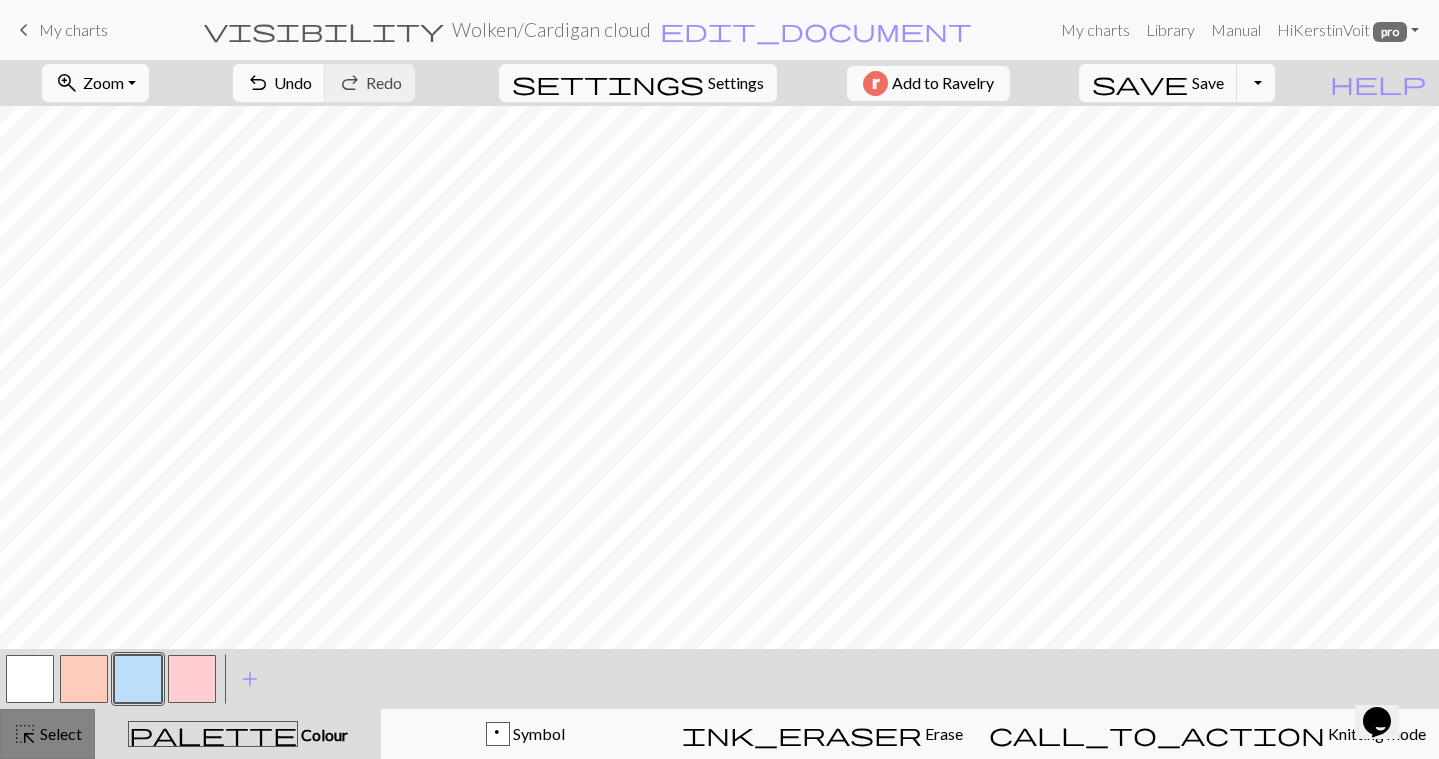 click on "highlight_alt   Select   Select" at bounding box center (47, 734) 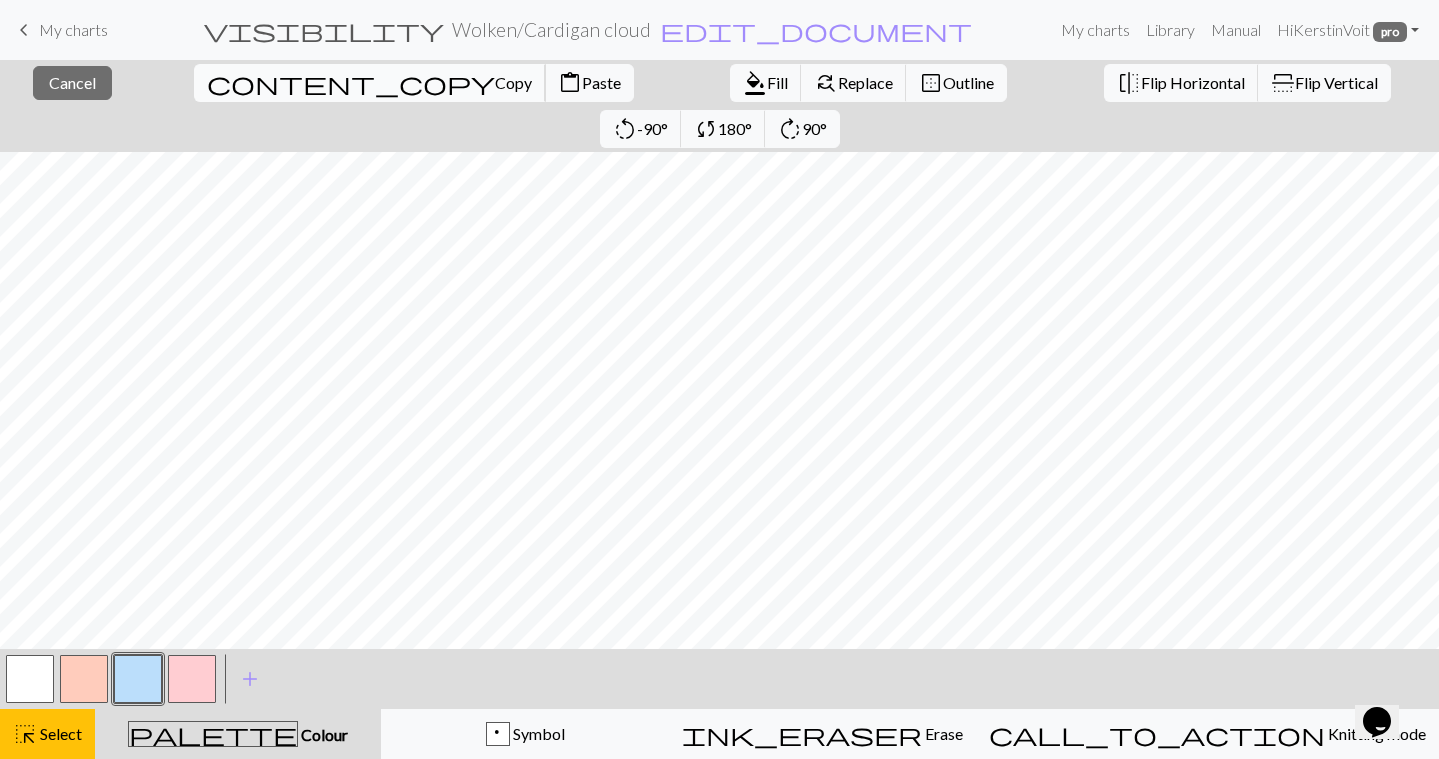 click on "content_copy  Copy" at bounding box center [370, 83] 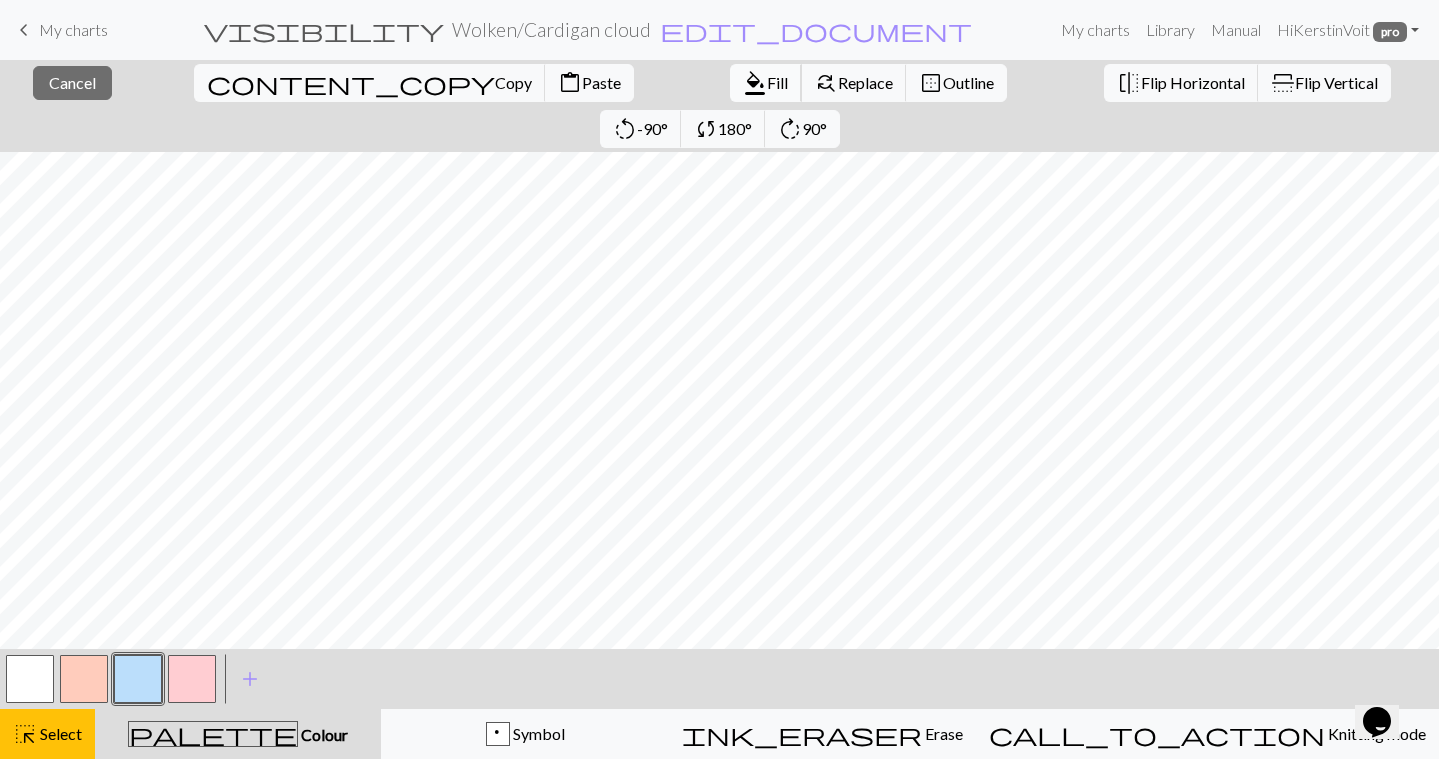 click on "format_color_fill" at bounding box center (755, 83) 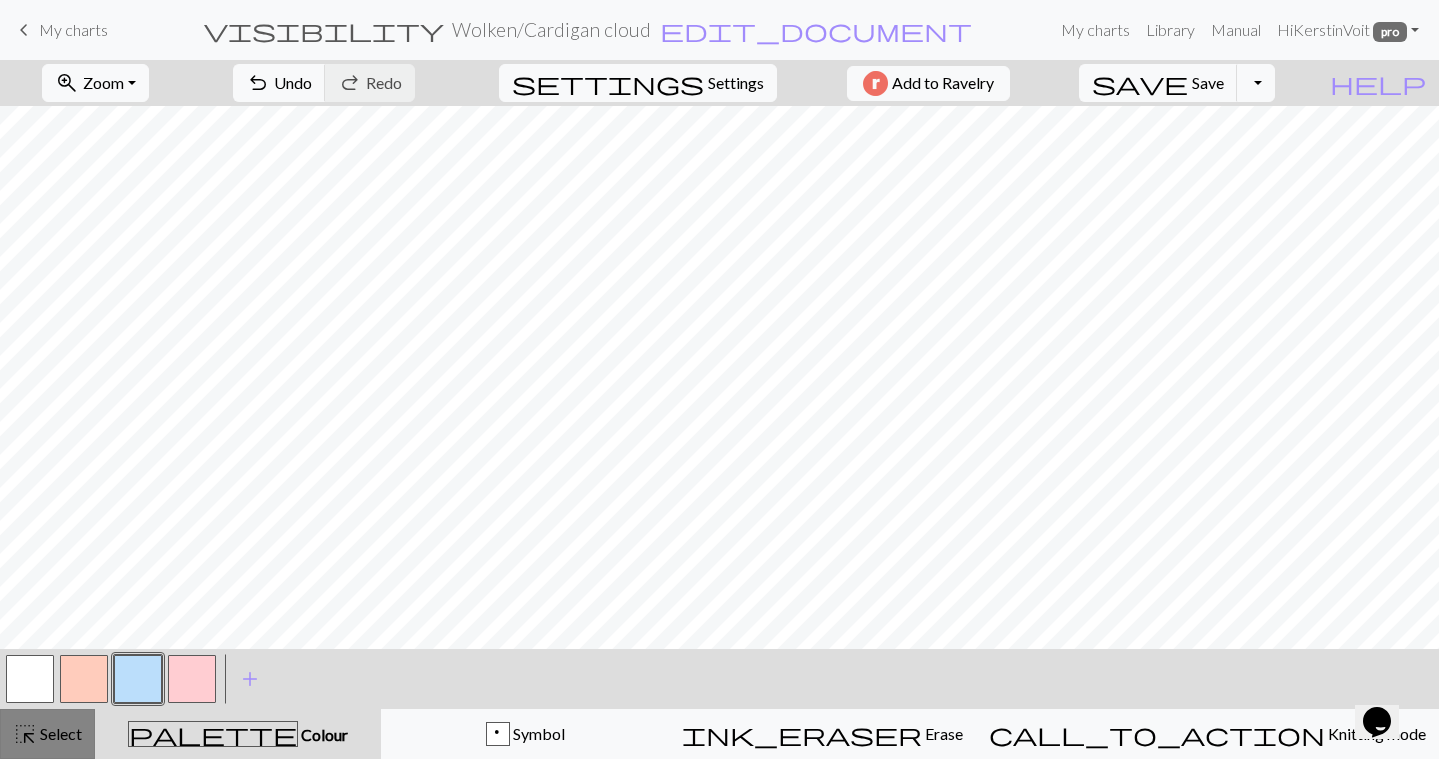 click on "highlight_alt" at bounding box center (25, 734) 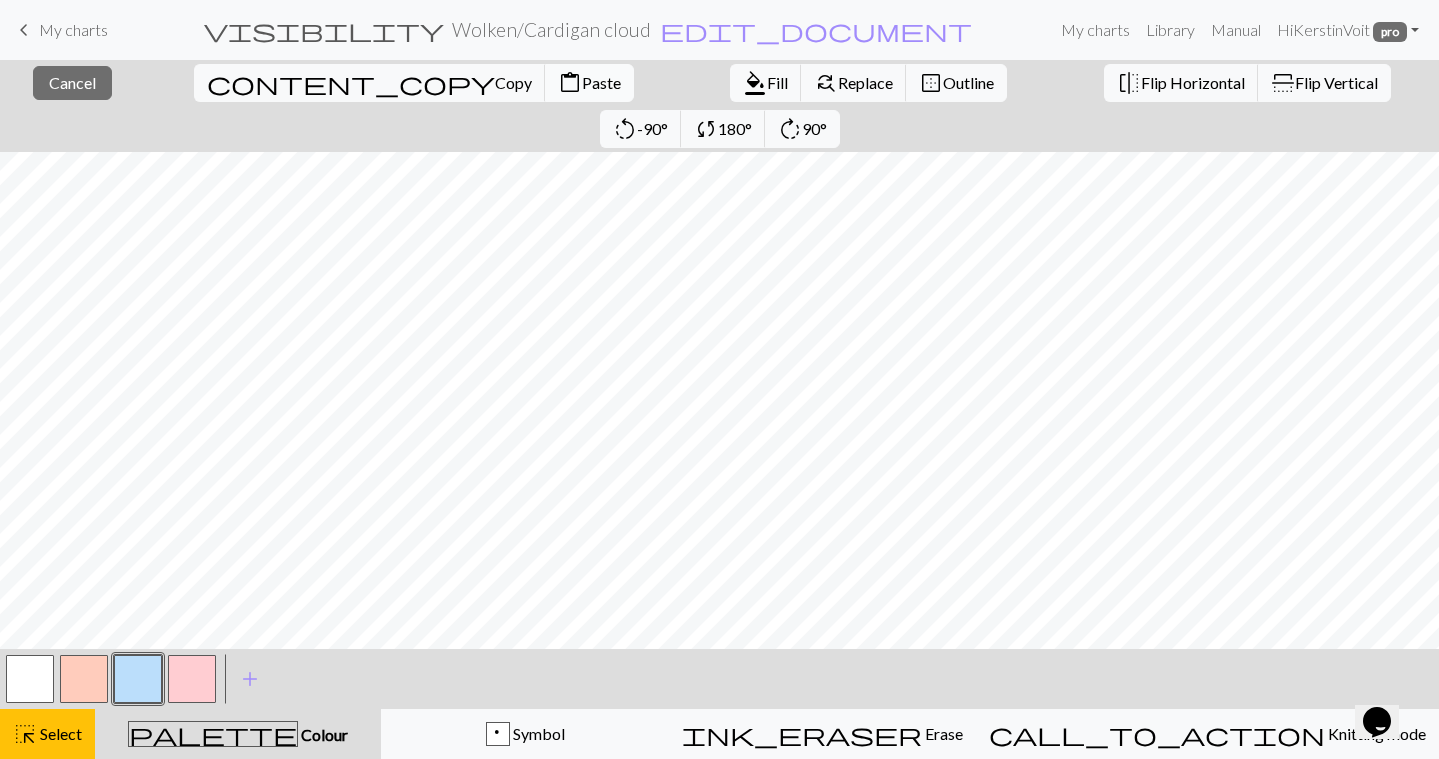 click on "content_paste" at bounding box center (570, 83) 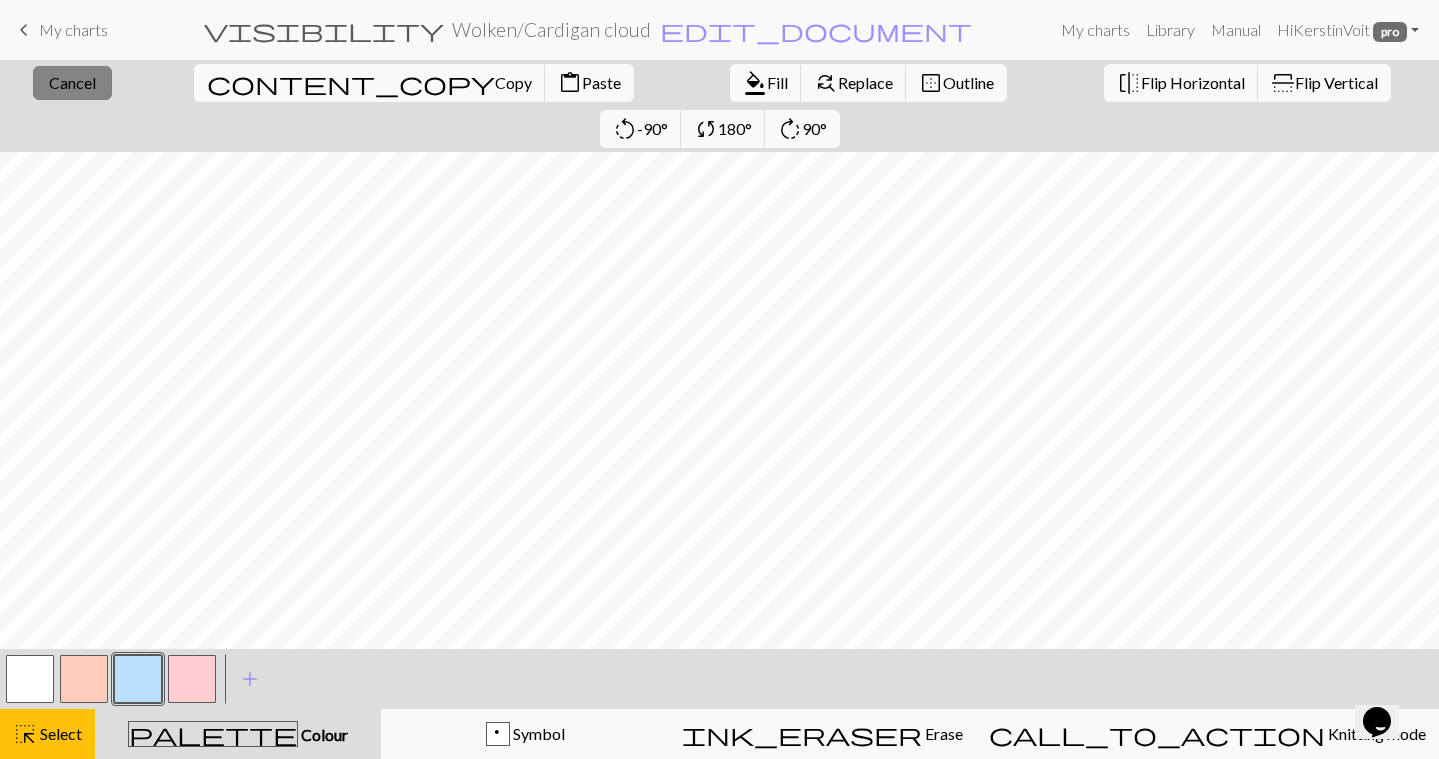 click on "Cancel" at bounding box center (72, 82) 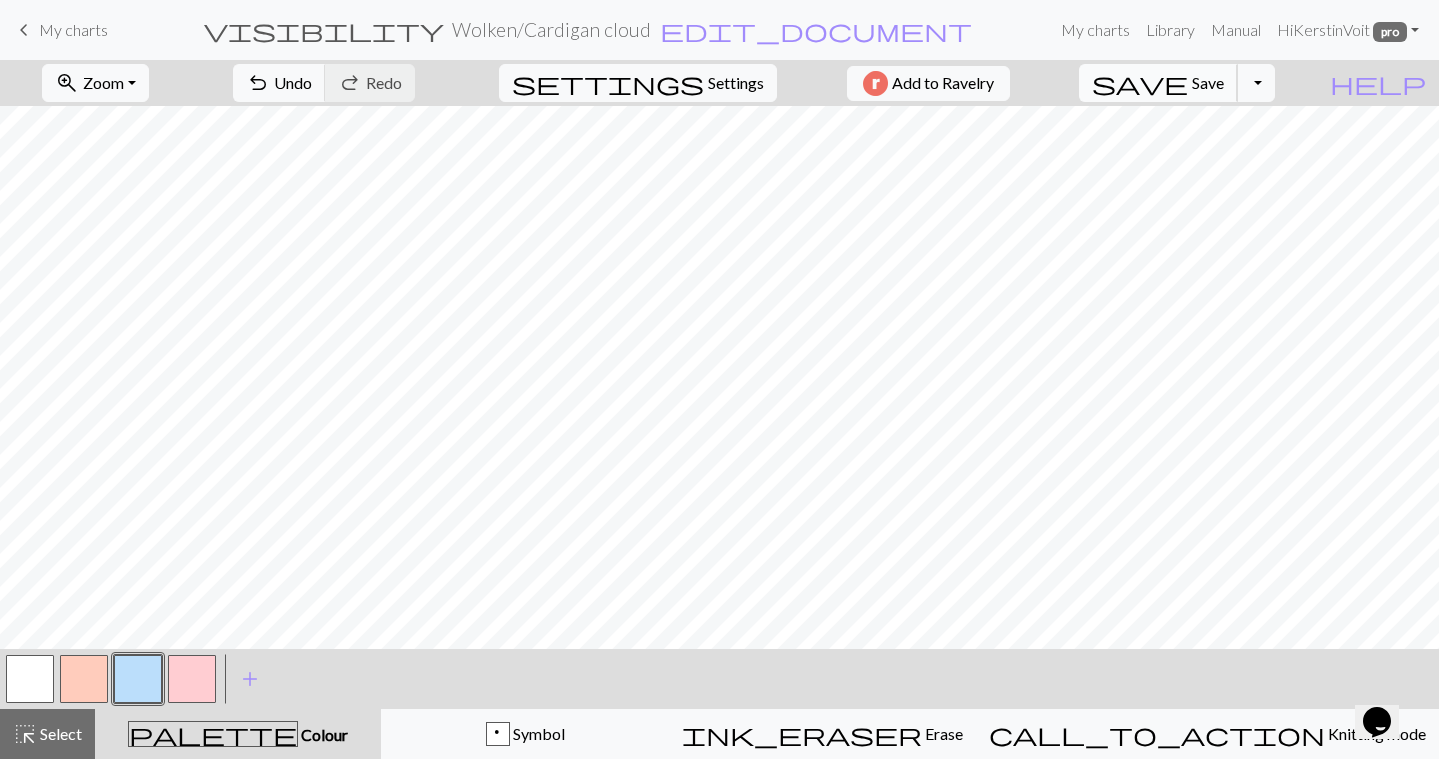 click on "Save" at bounding box center [1208, 82] 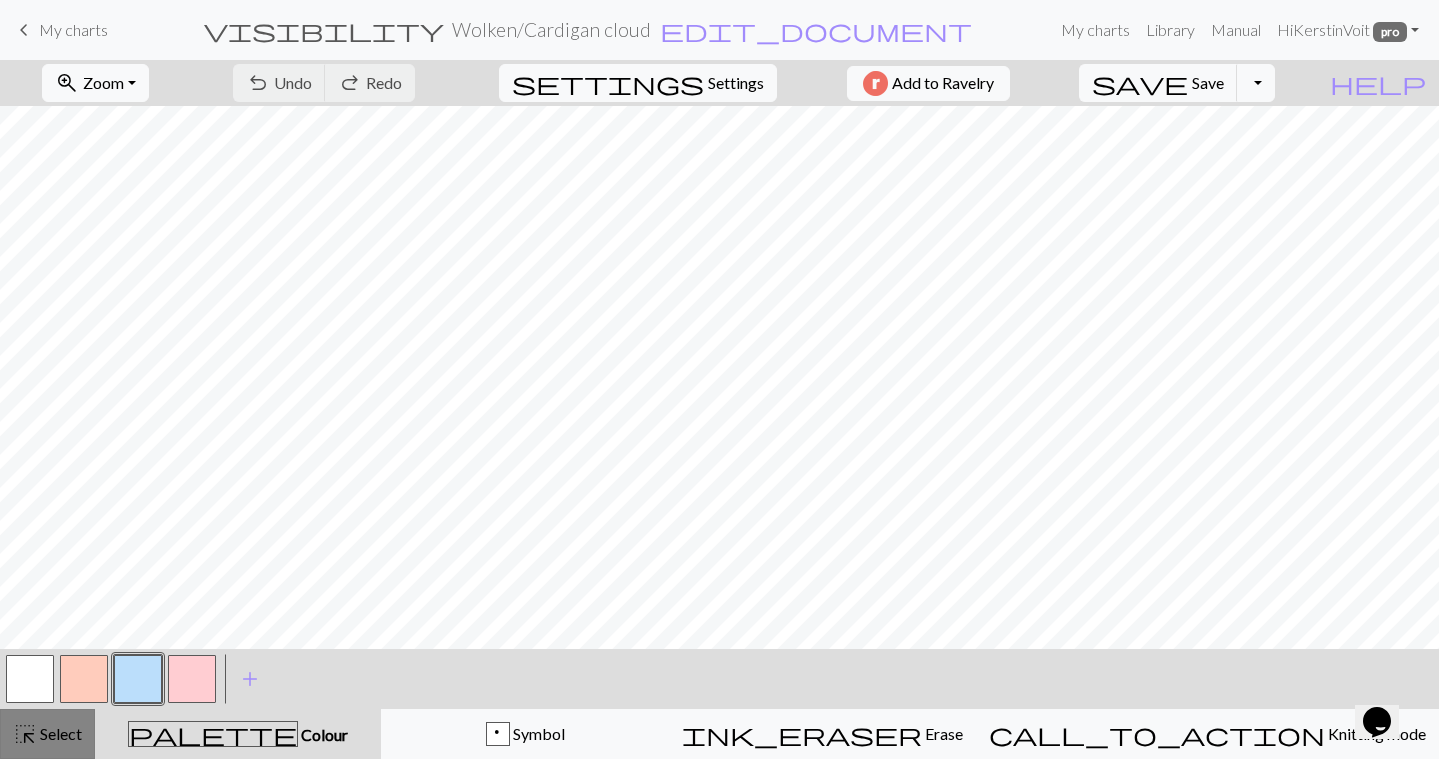 click on "highlight_alt" at bounding box center [25, 734] 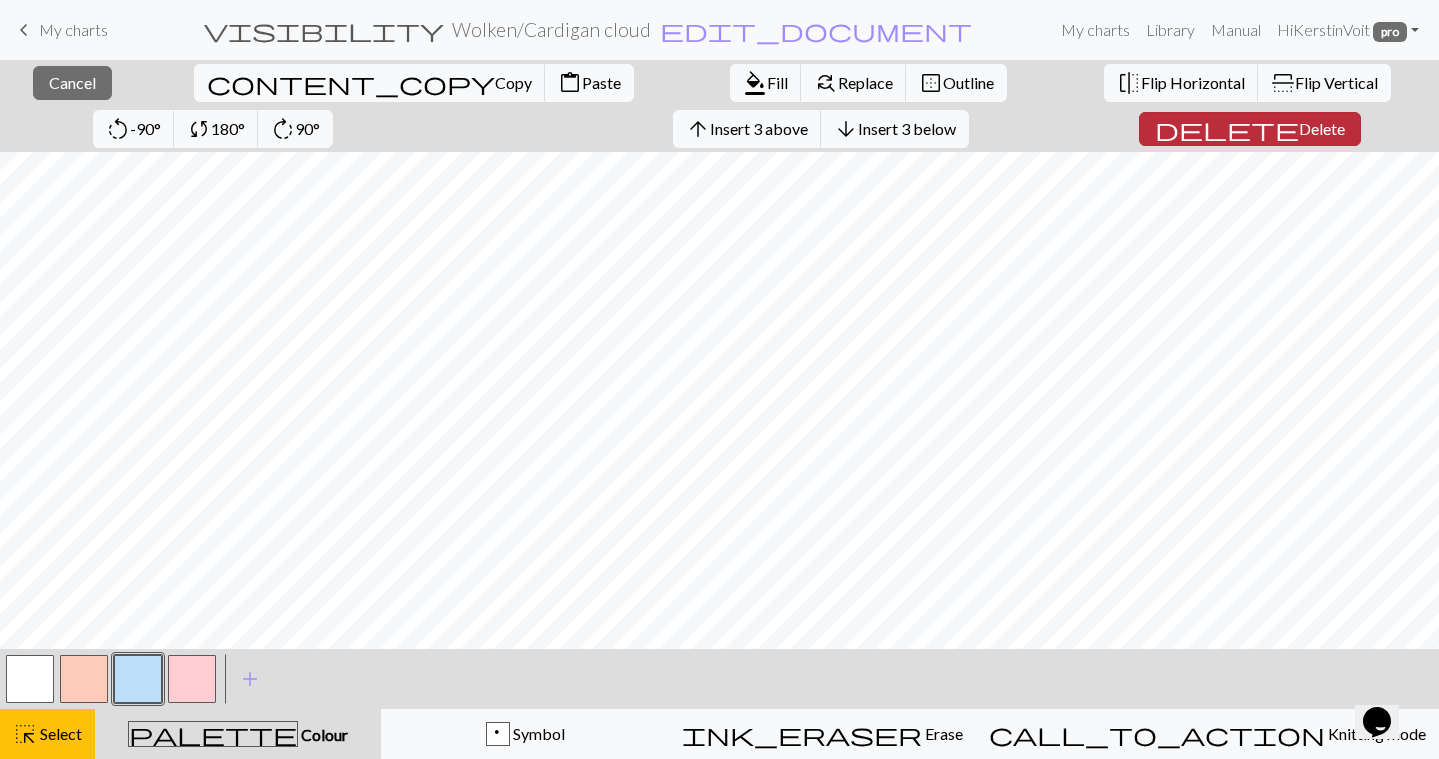 click on "Delete" at bounding box center [1322, 128] 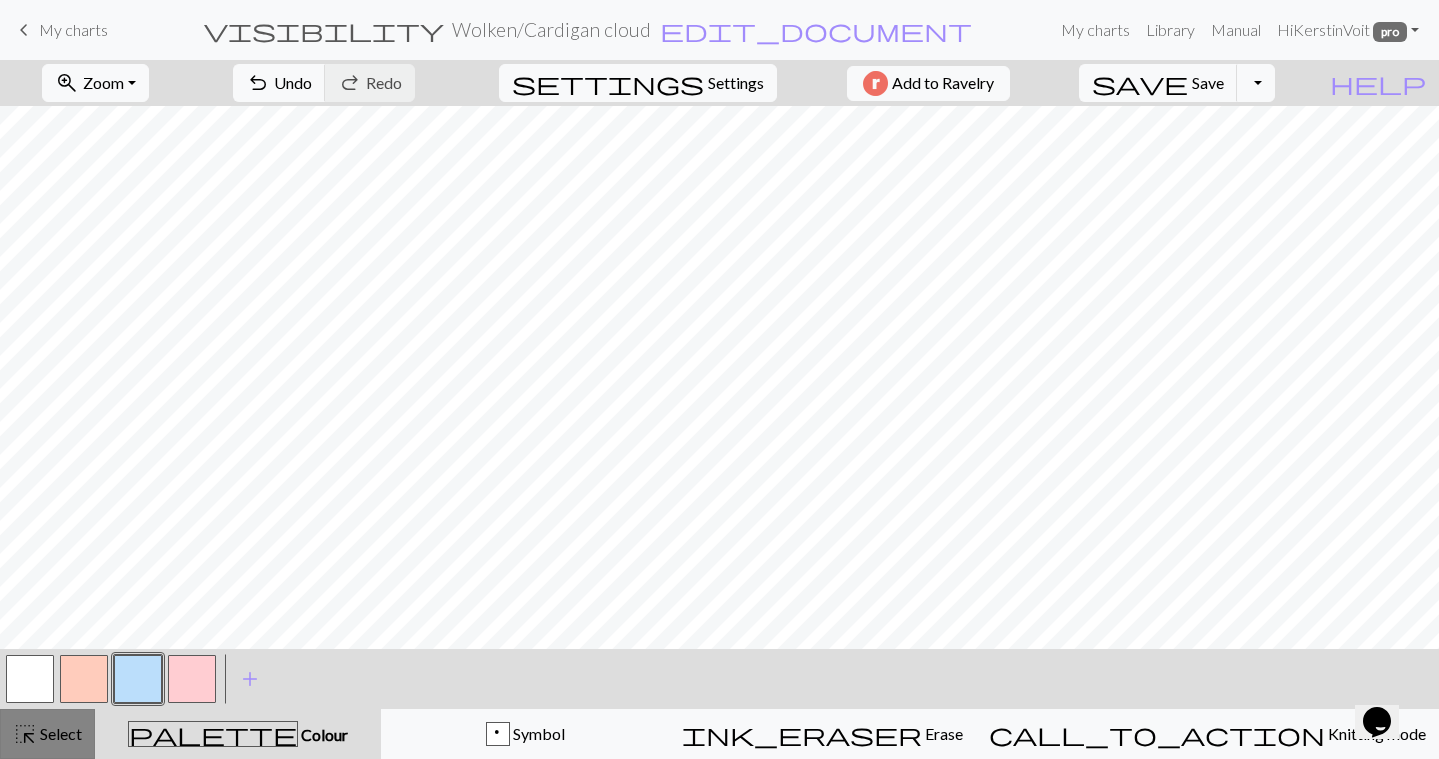 click on "Select" at bounding box center (59, 733) 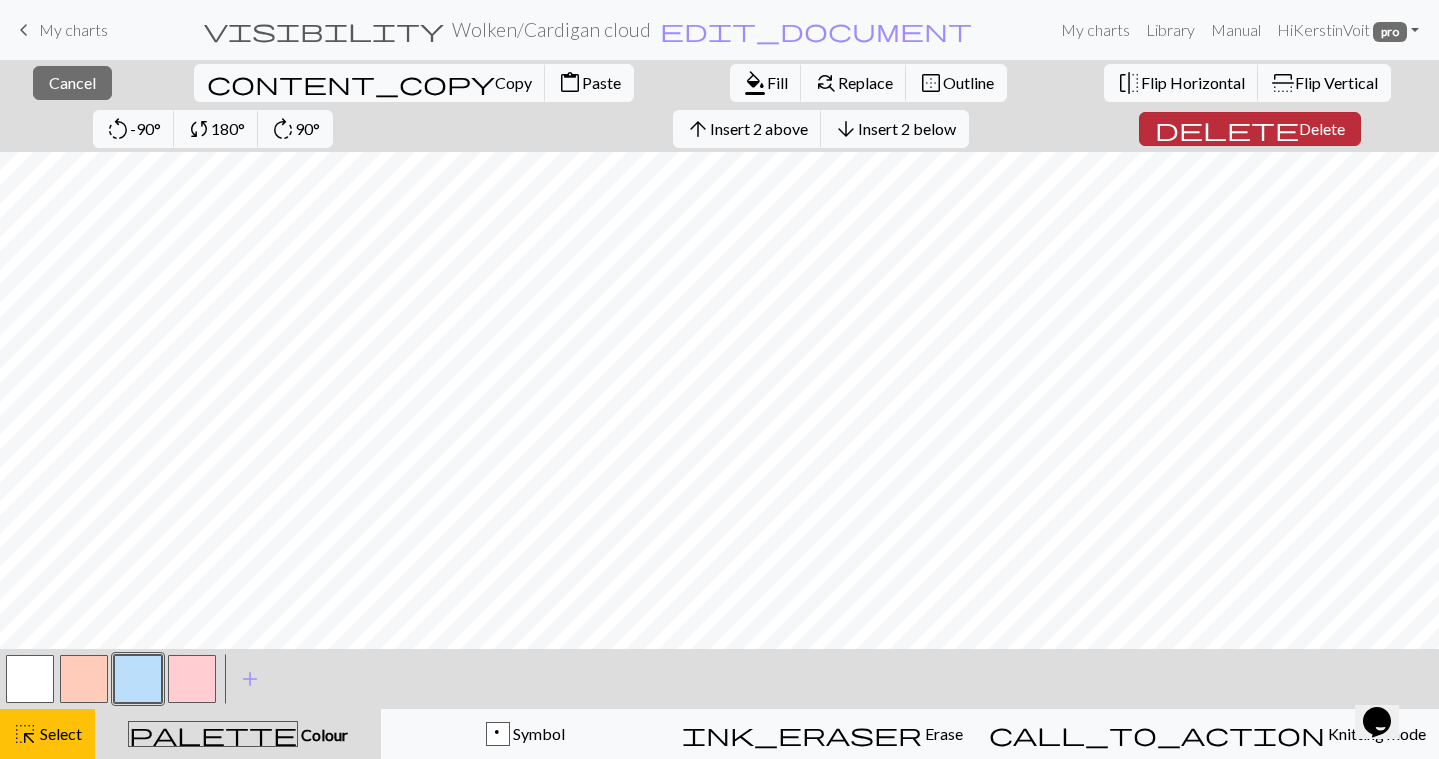 click on "delete  Delete" at bounding box center (1250, 129) 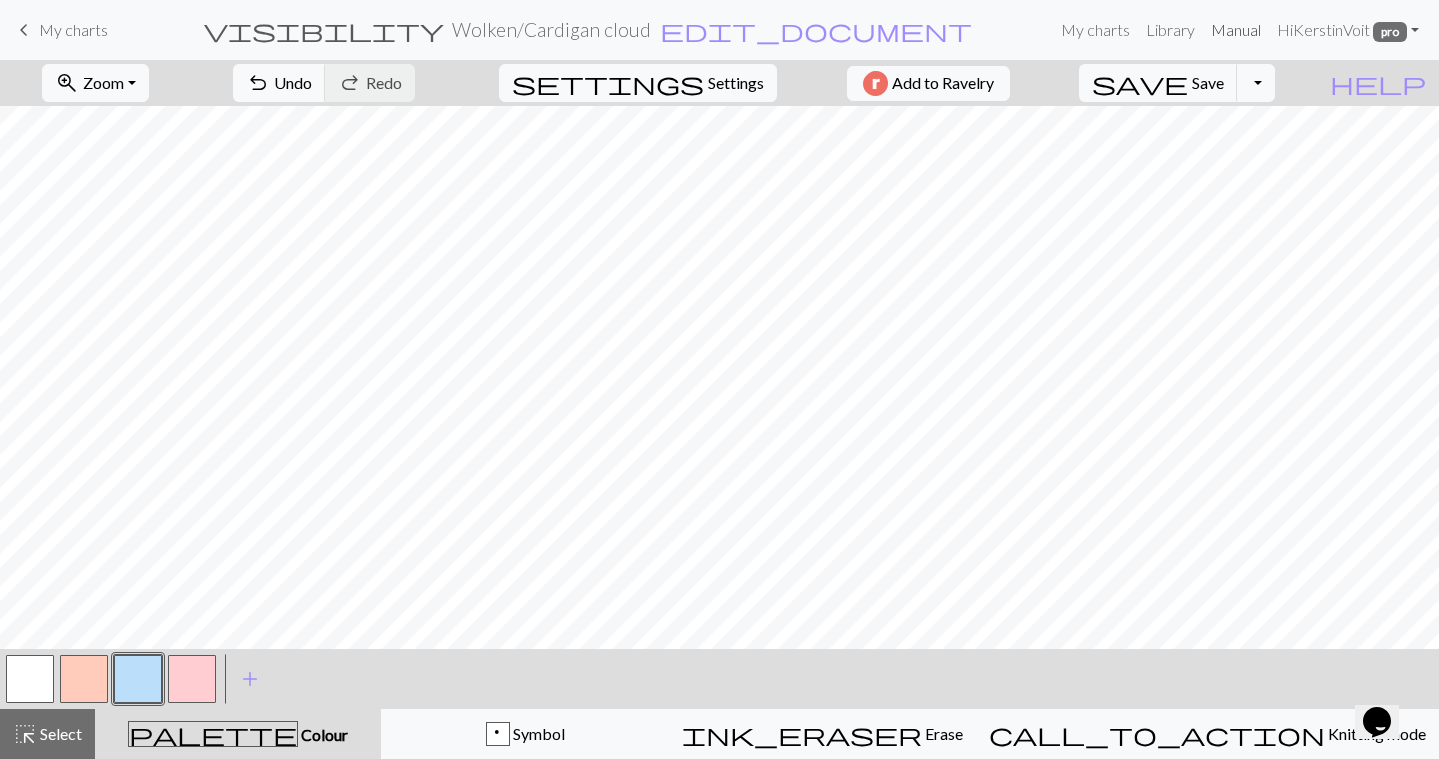 click on "Save" at bounding box center (1208, 82) 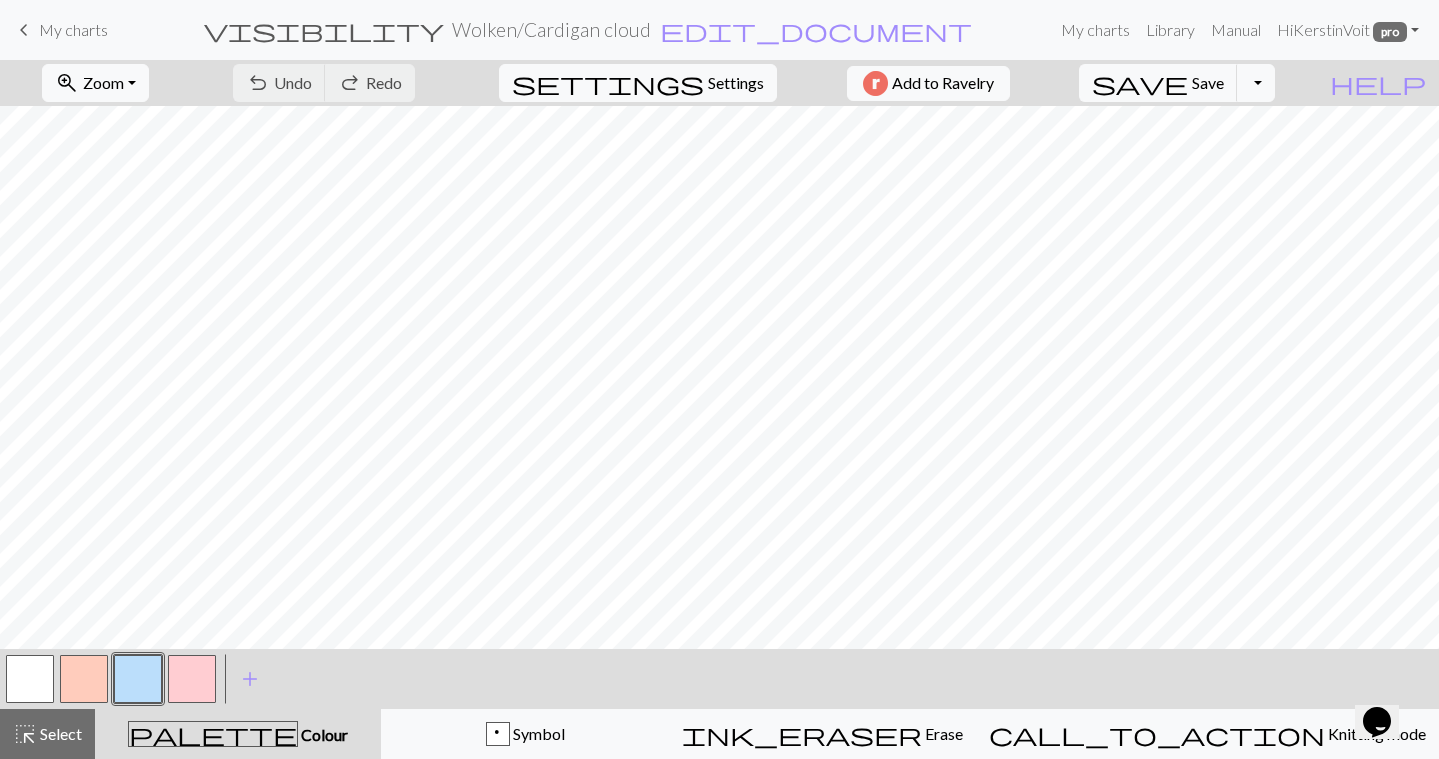 click on "palette   Colour   Colour" at bounding box center (238, 734) 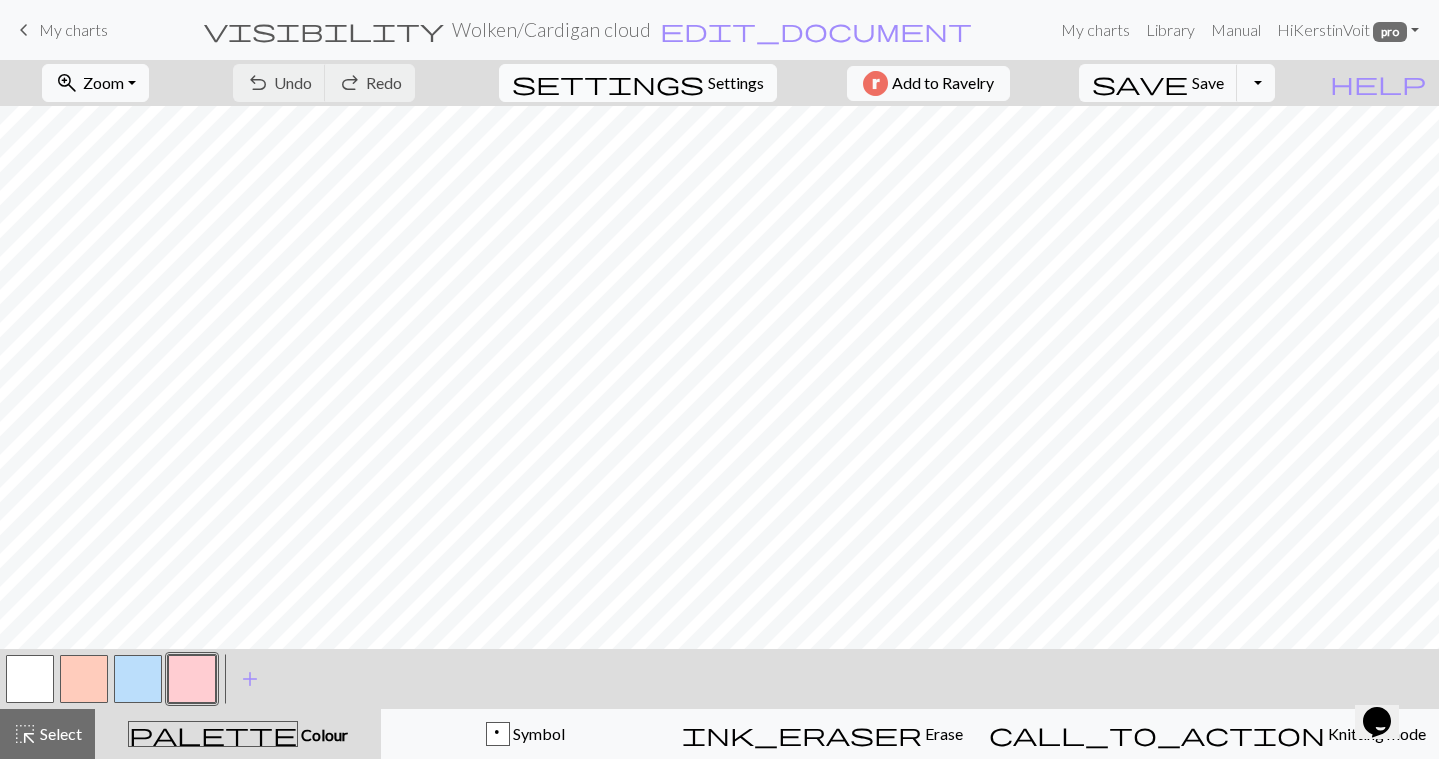 click on "Settings" at bounding box center (736, 83) 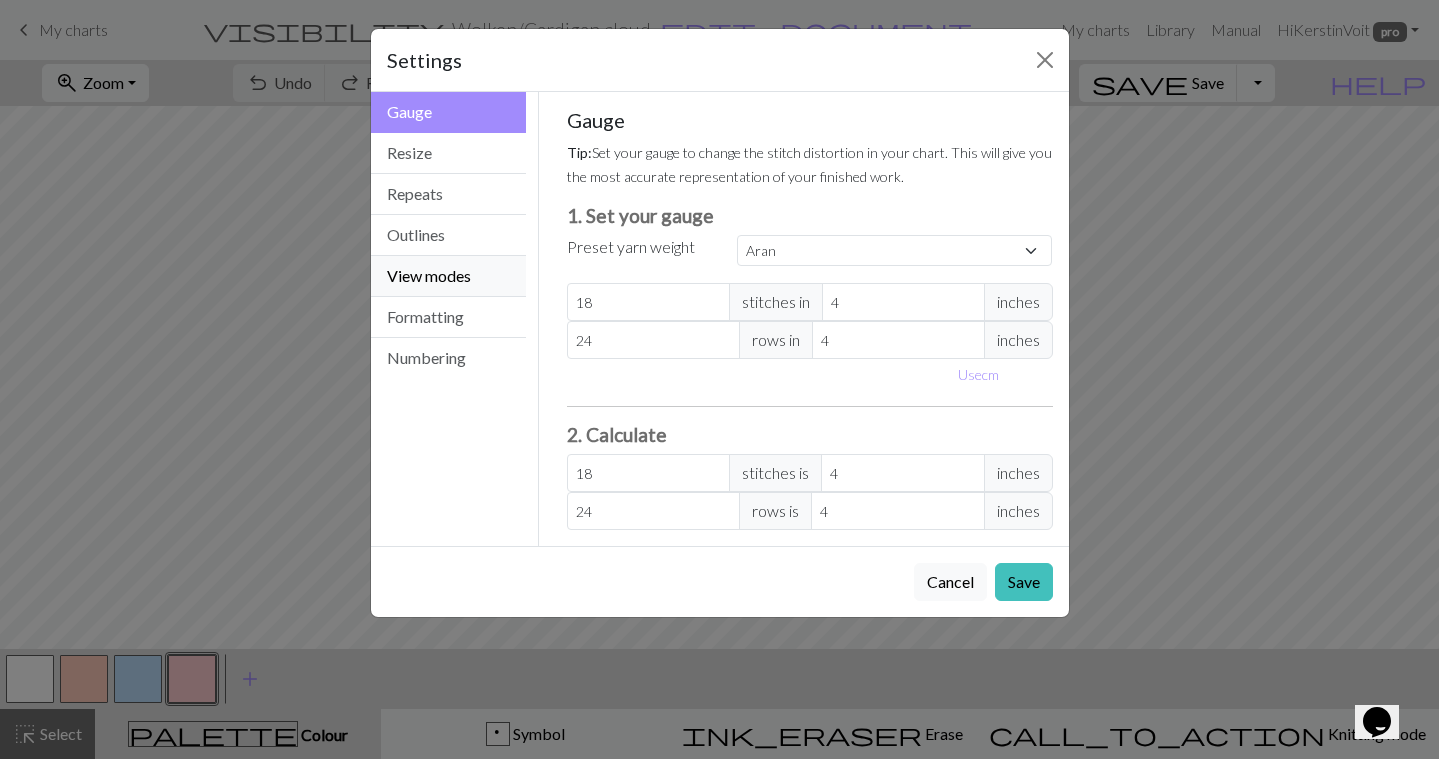 click on "View modes" at bounding box center (449, 276) 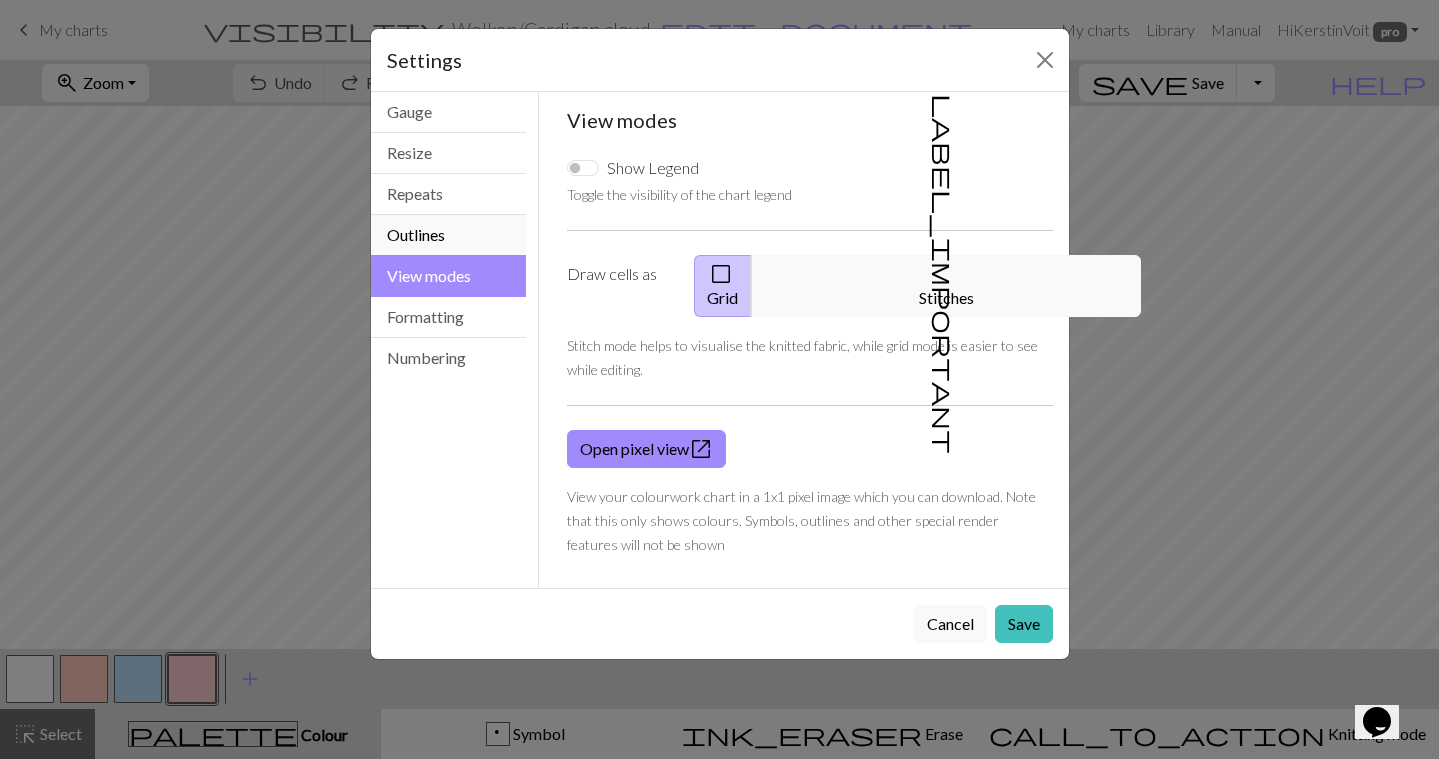 click on "Outlines" at bounding box center [449, 235] 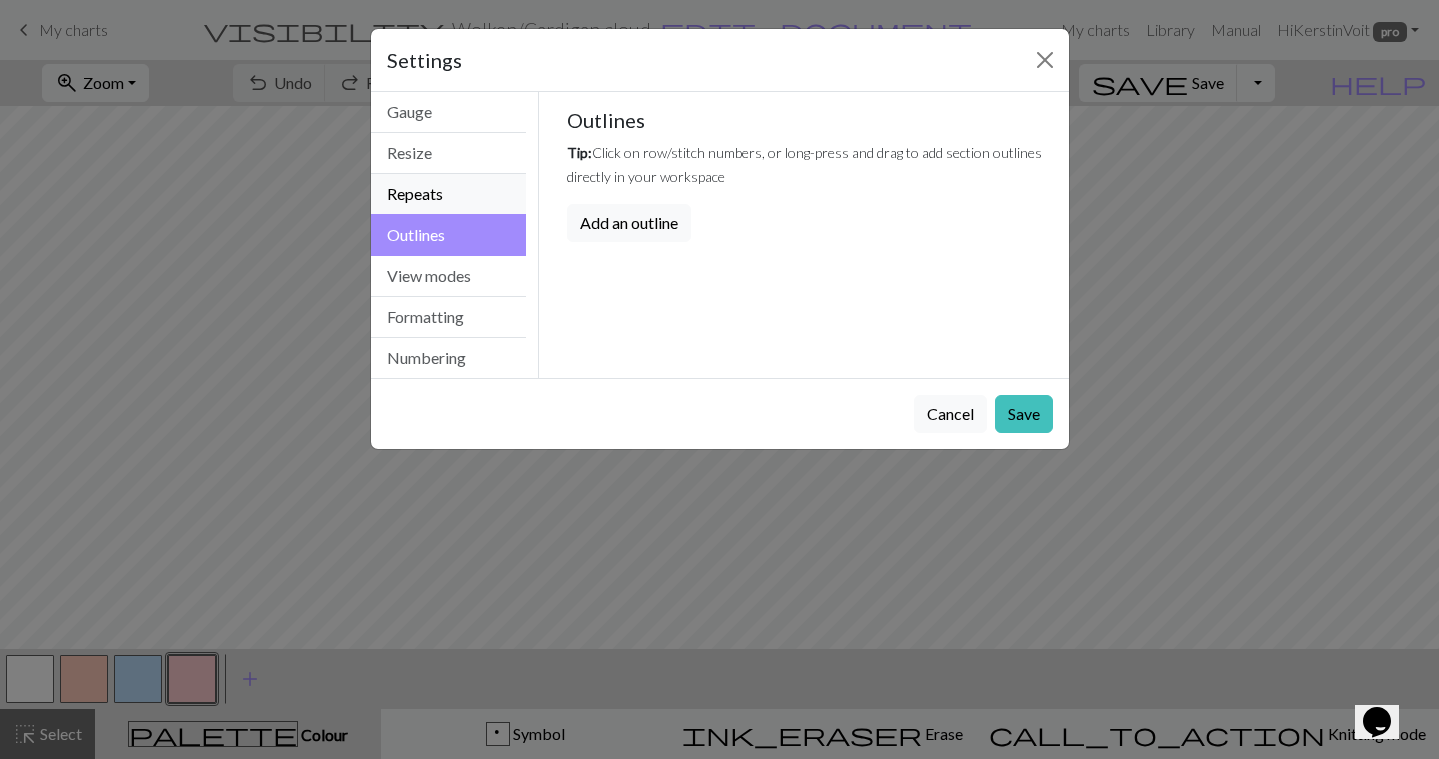 click on "Repeats" at bounding box center (449, 194) 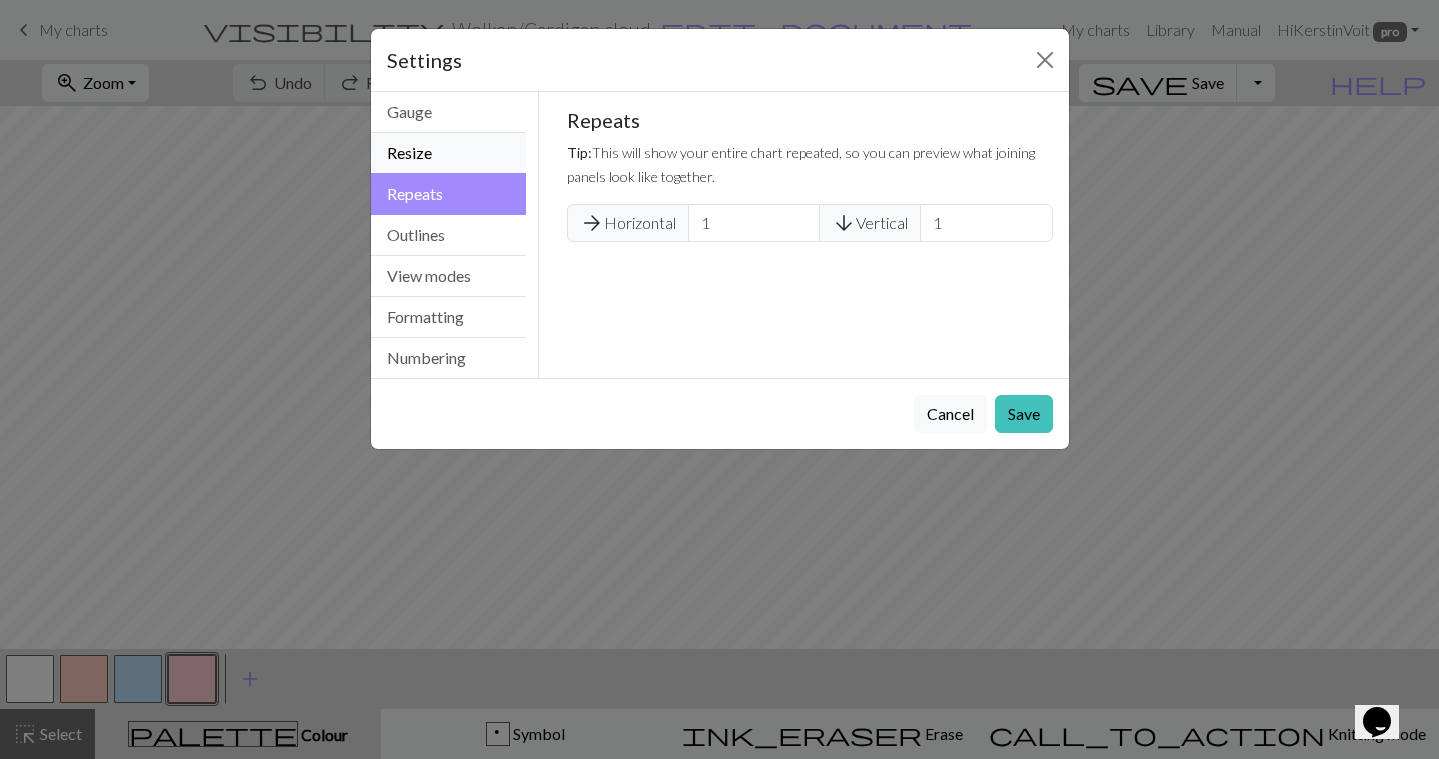 click on "Resize" at bounding box center (449, 153) 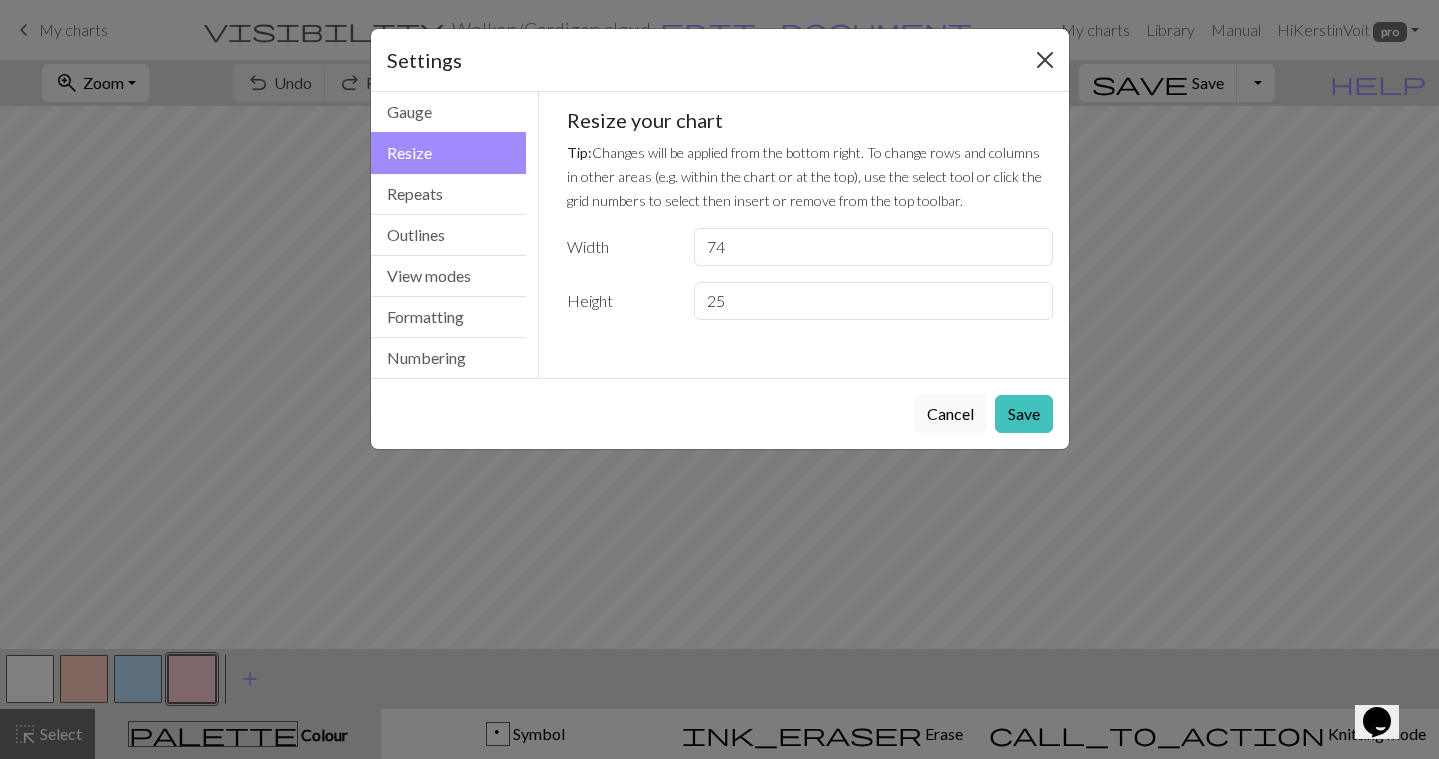 click at bounding box center (1045, 60) 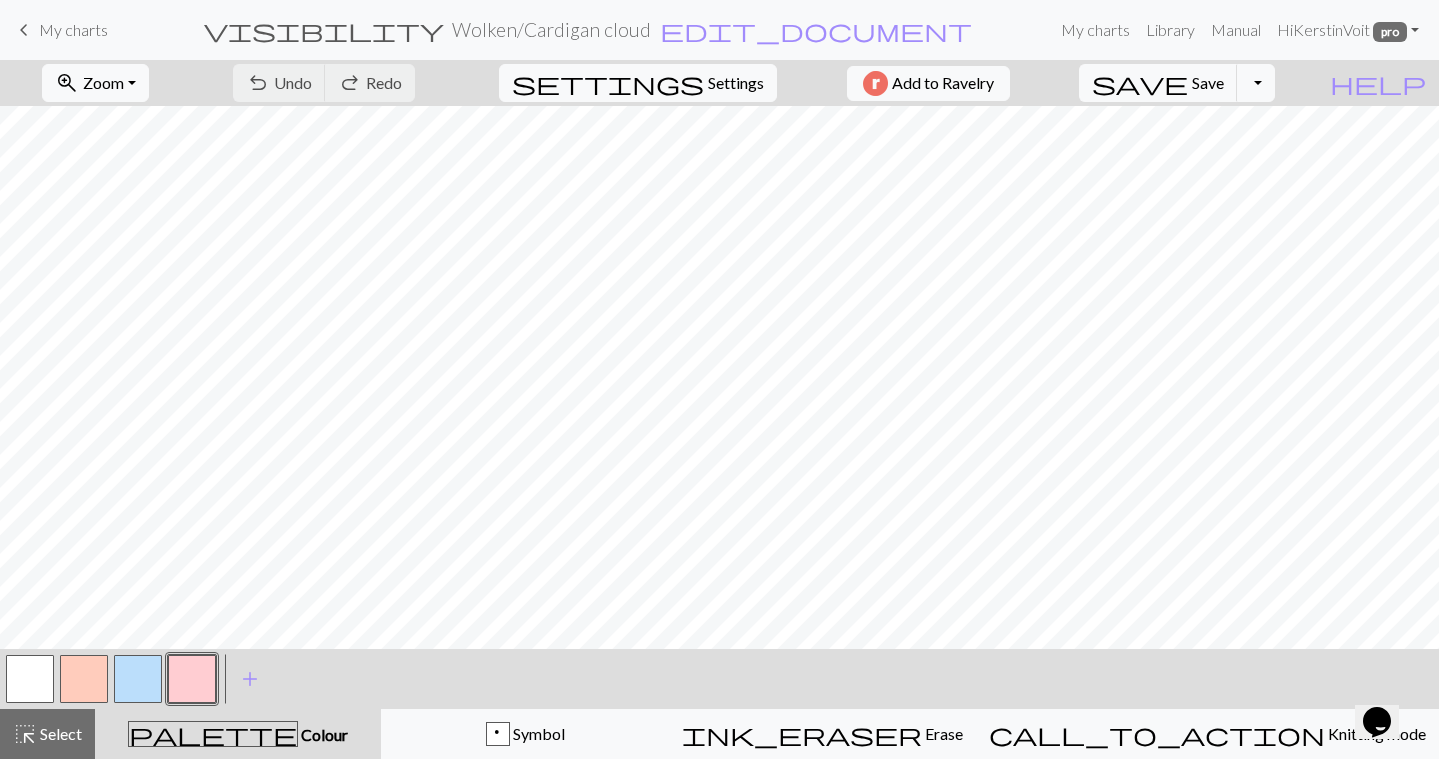 click at bounding box center (192, 679) 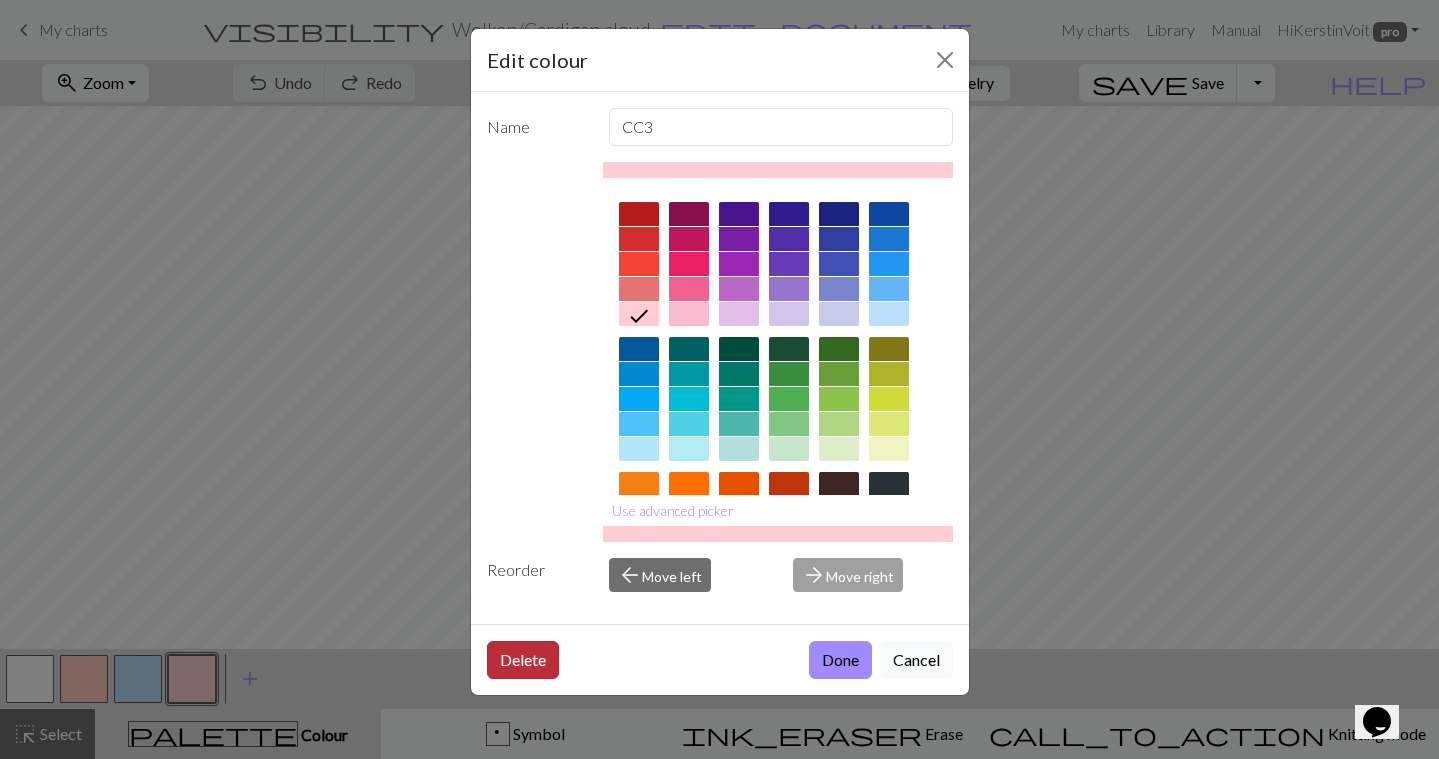 click on "Delete" at bounding box center (523, 660) 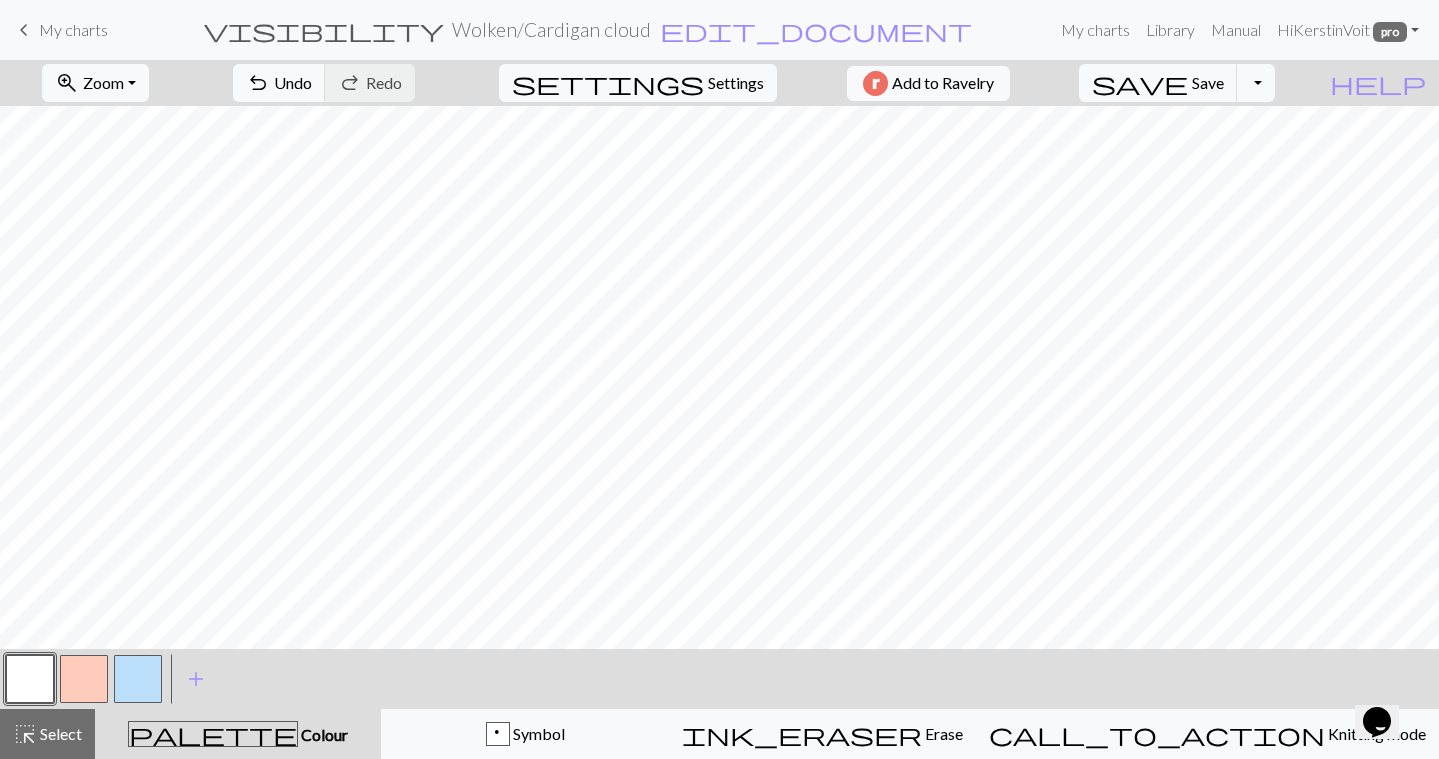 click at bounding box center (84, 679) 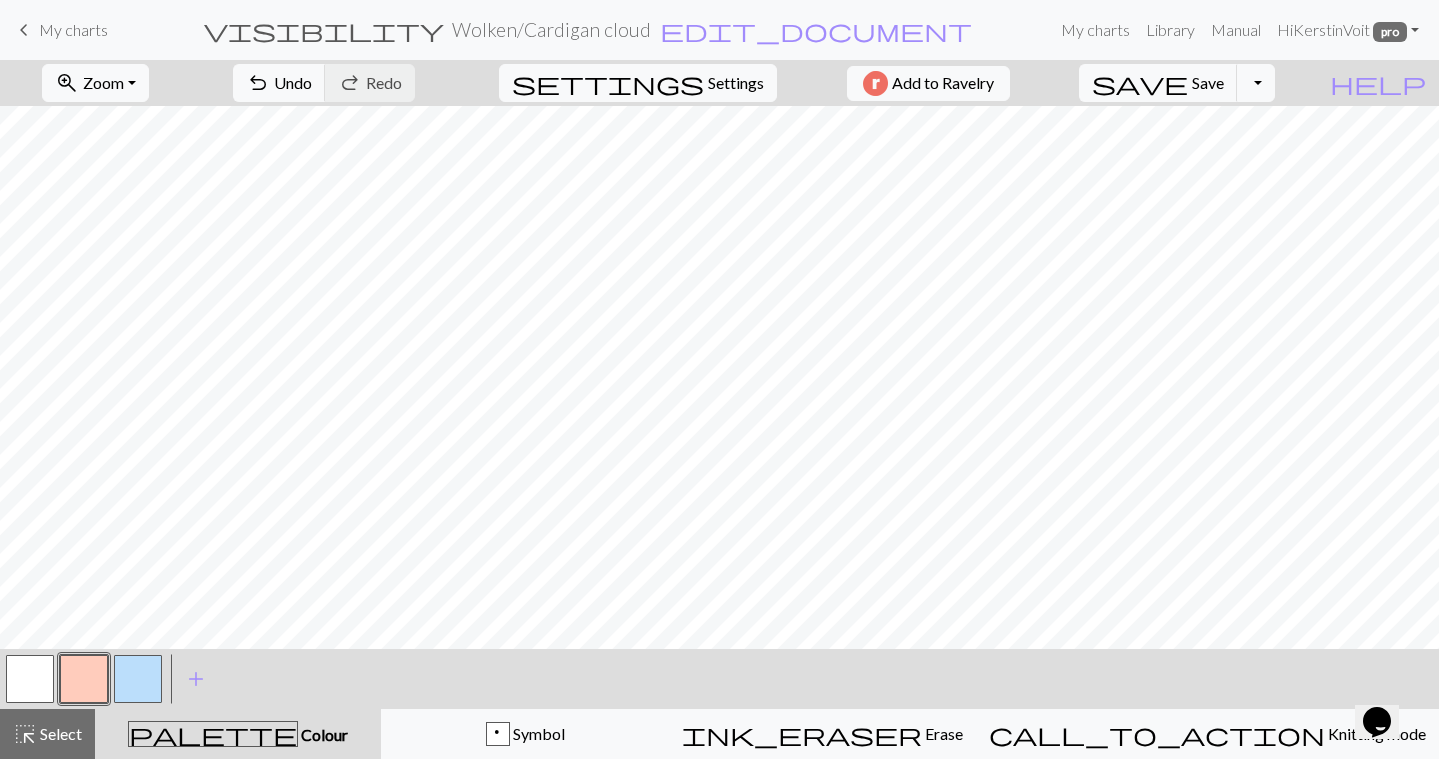 click at bounding box center (84, 679) 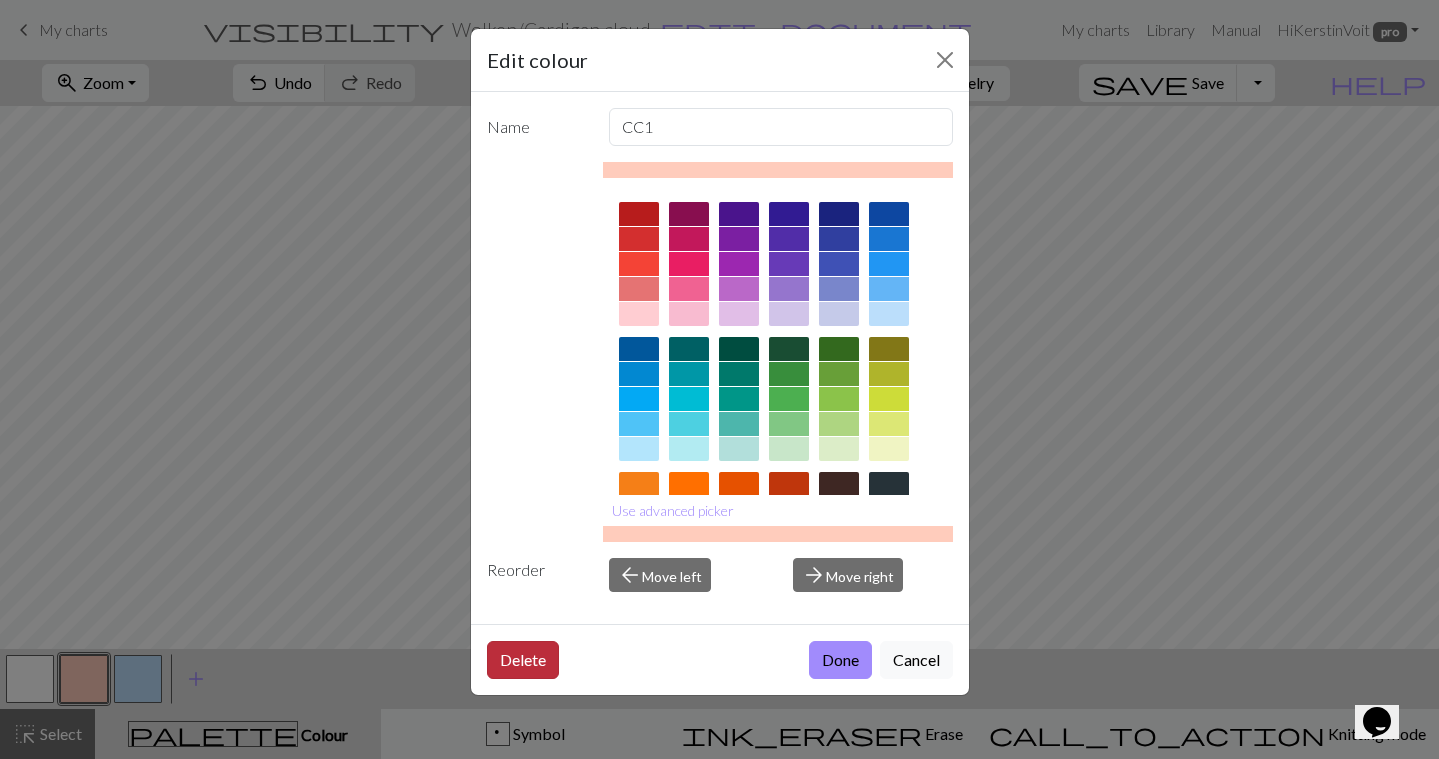 click on "Delete" at bounding box center (523, 660) 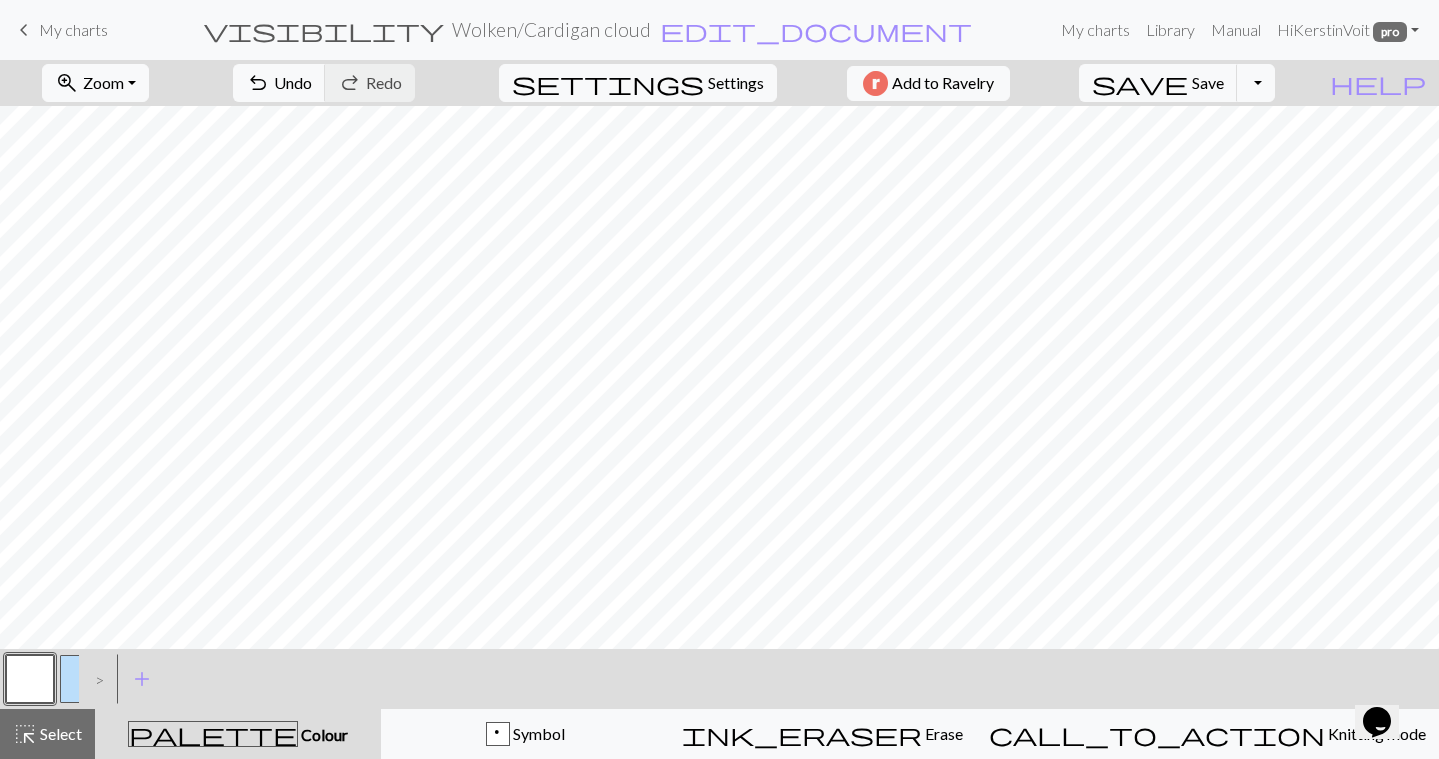 click at bounding box center (30, 679) 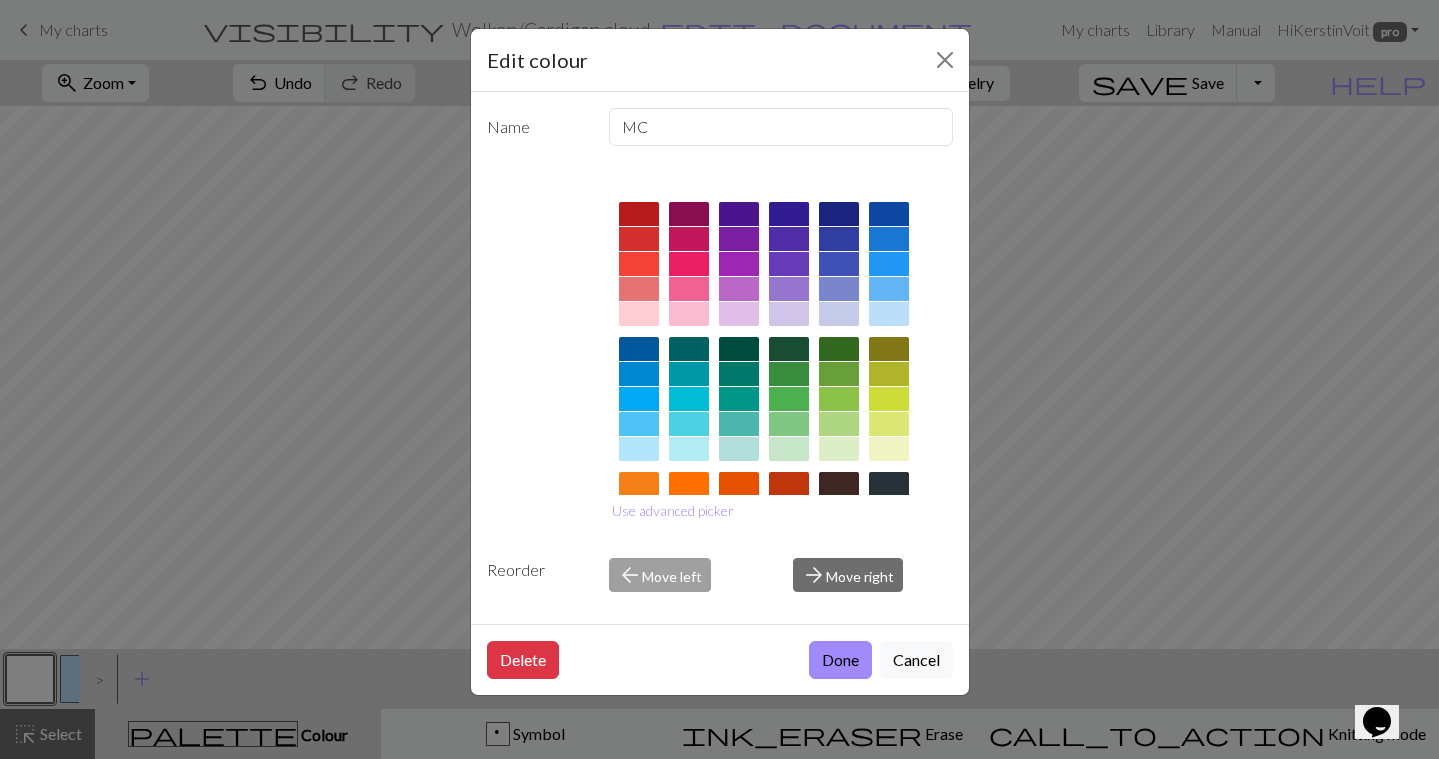click on "Edit colour Name MC Use advanced picker Reorder arrow_back Move left arrow_forward Move right Delete Done Cancel" at bounding box center (719, 379) 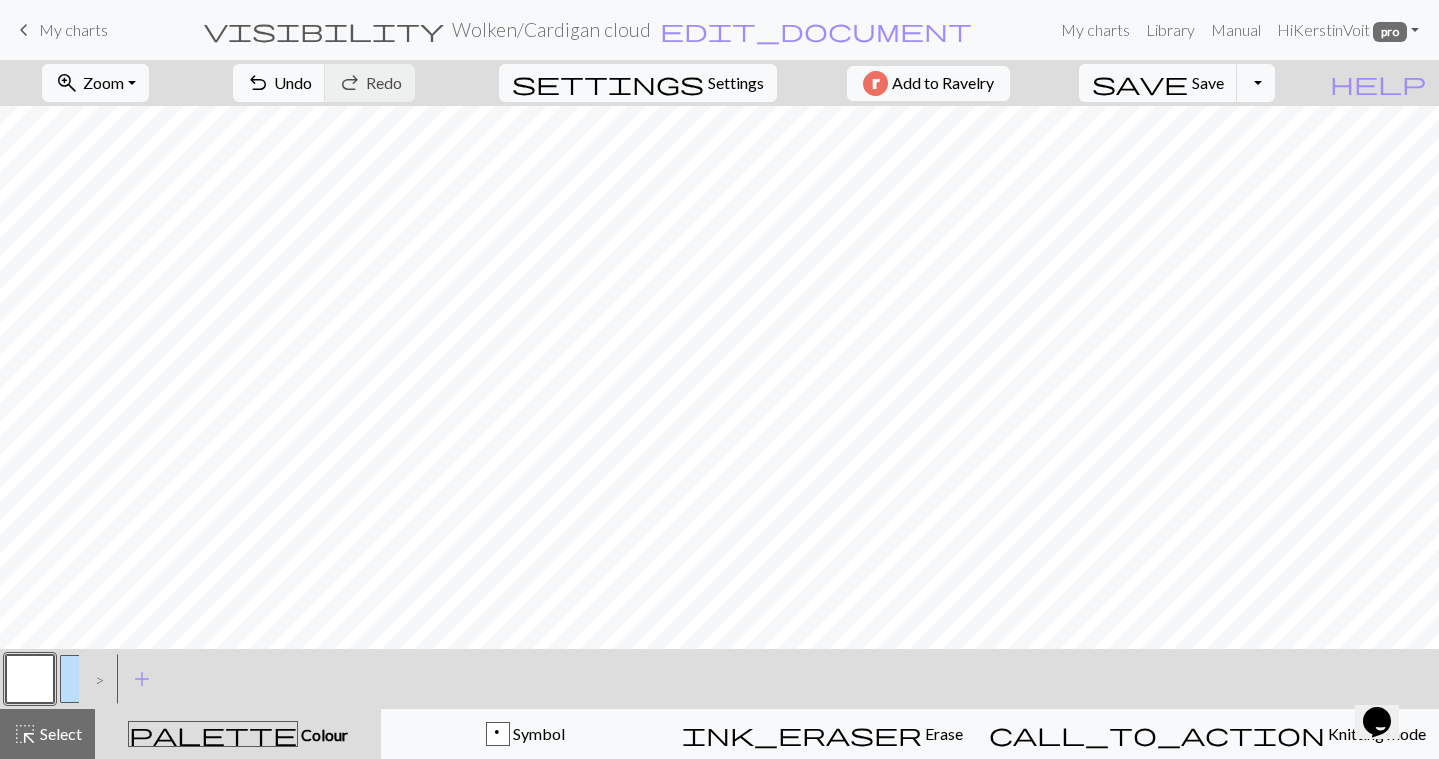 click at bounding box center (84, 679) 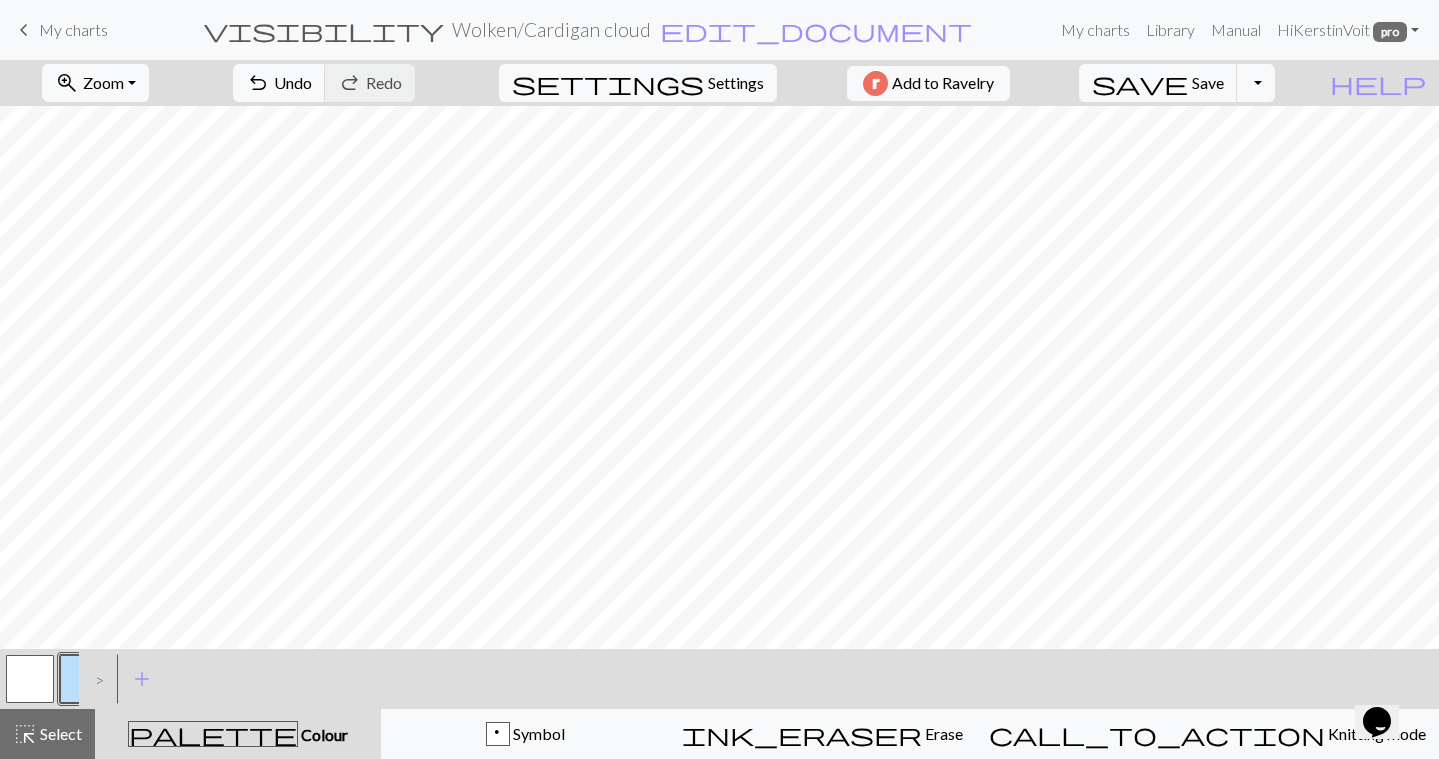 click on "Colour" at bounding box center (323, 734) 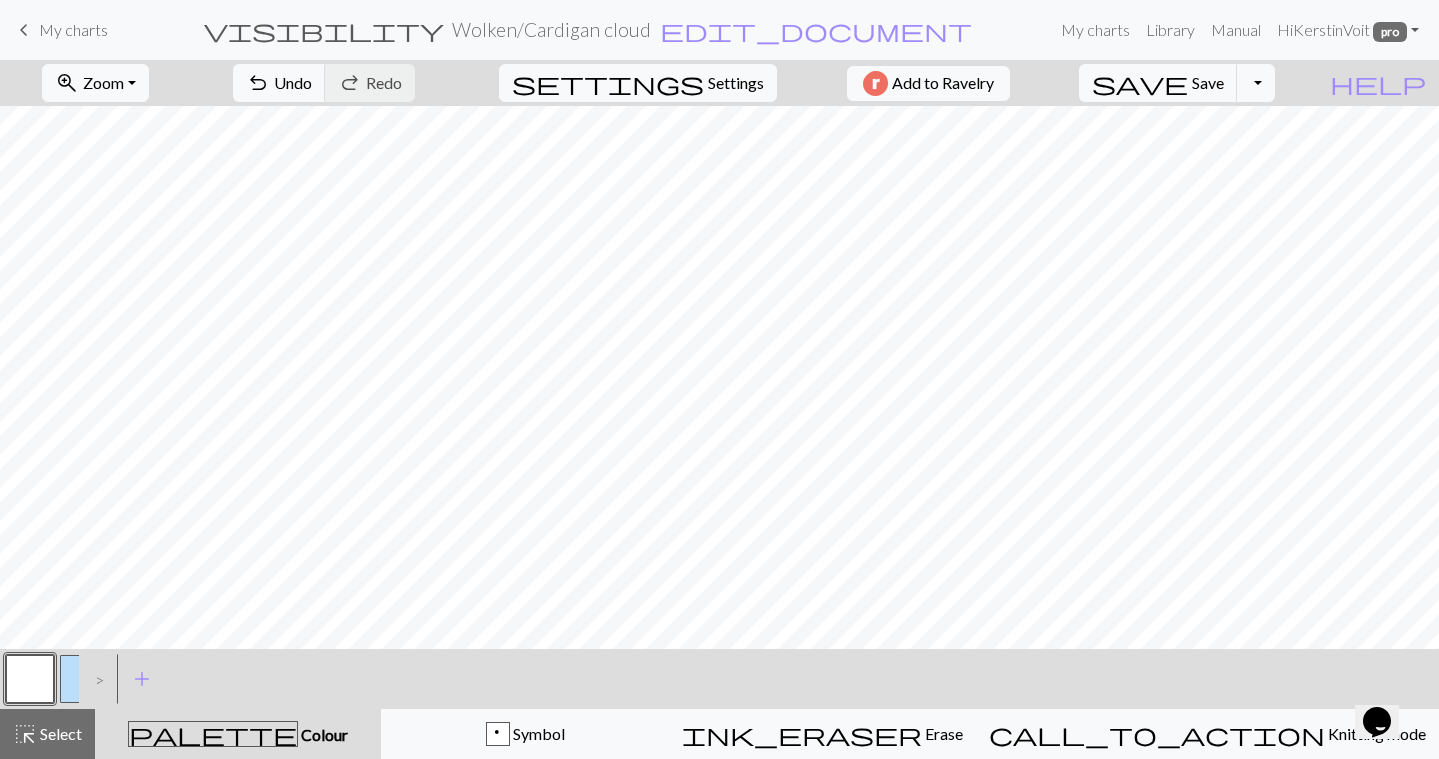 click at bounding box center (30, 679) 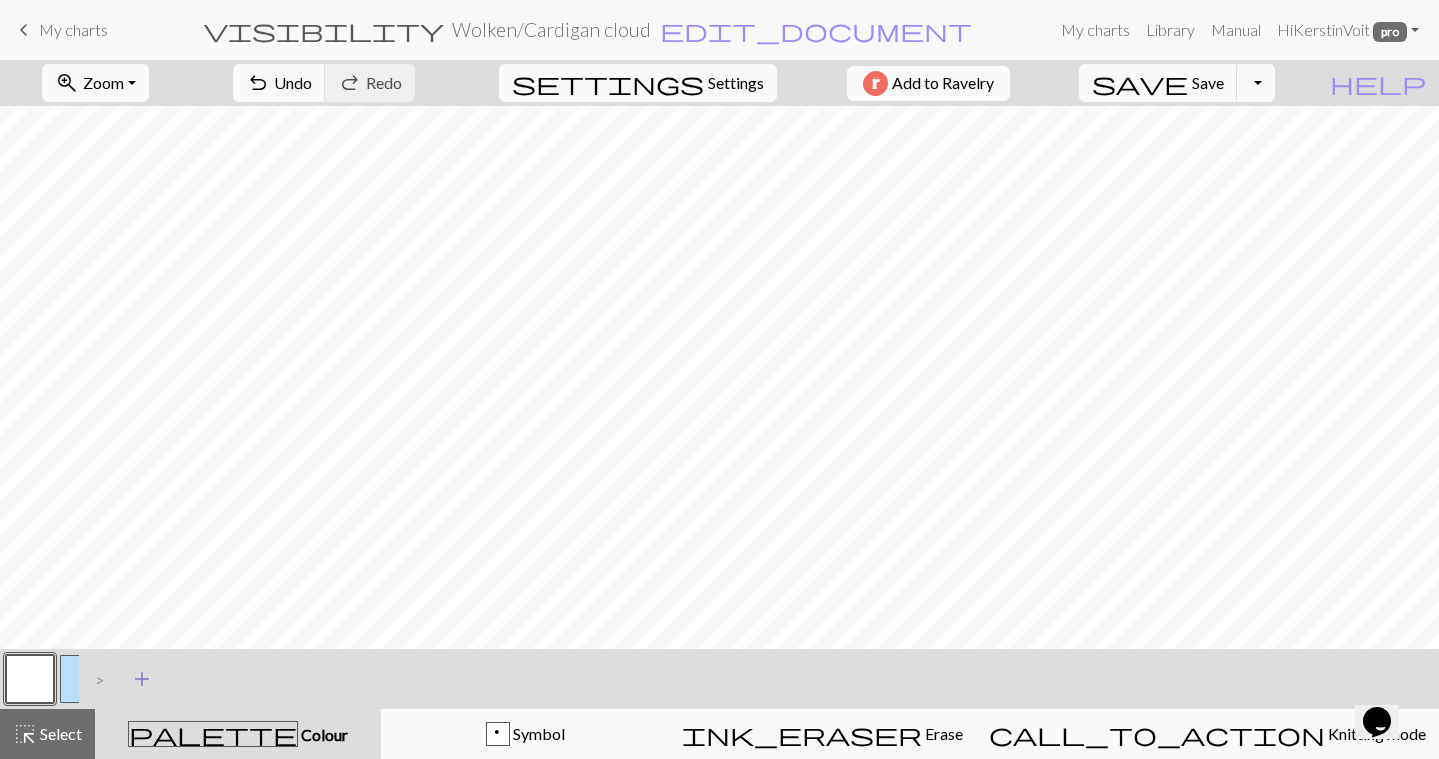 click on "add" at bounding box center [142, 679] 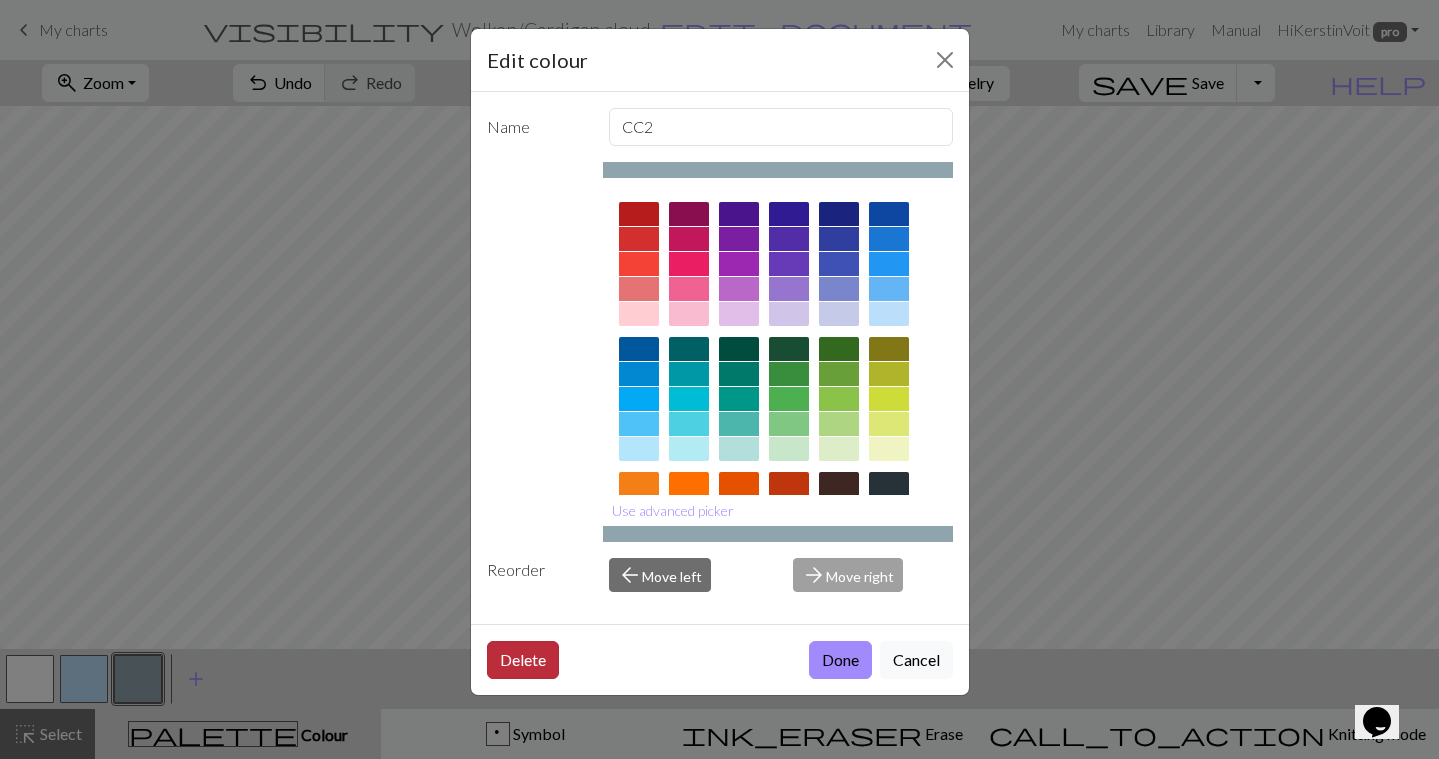 click on "Delete" at bounding box center (523, 660) 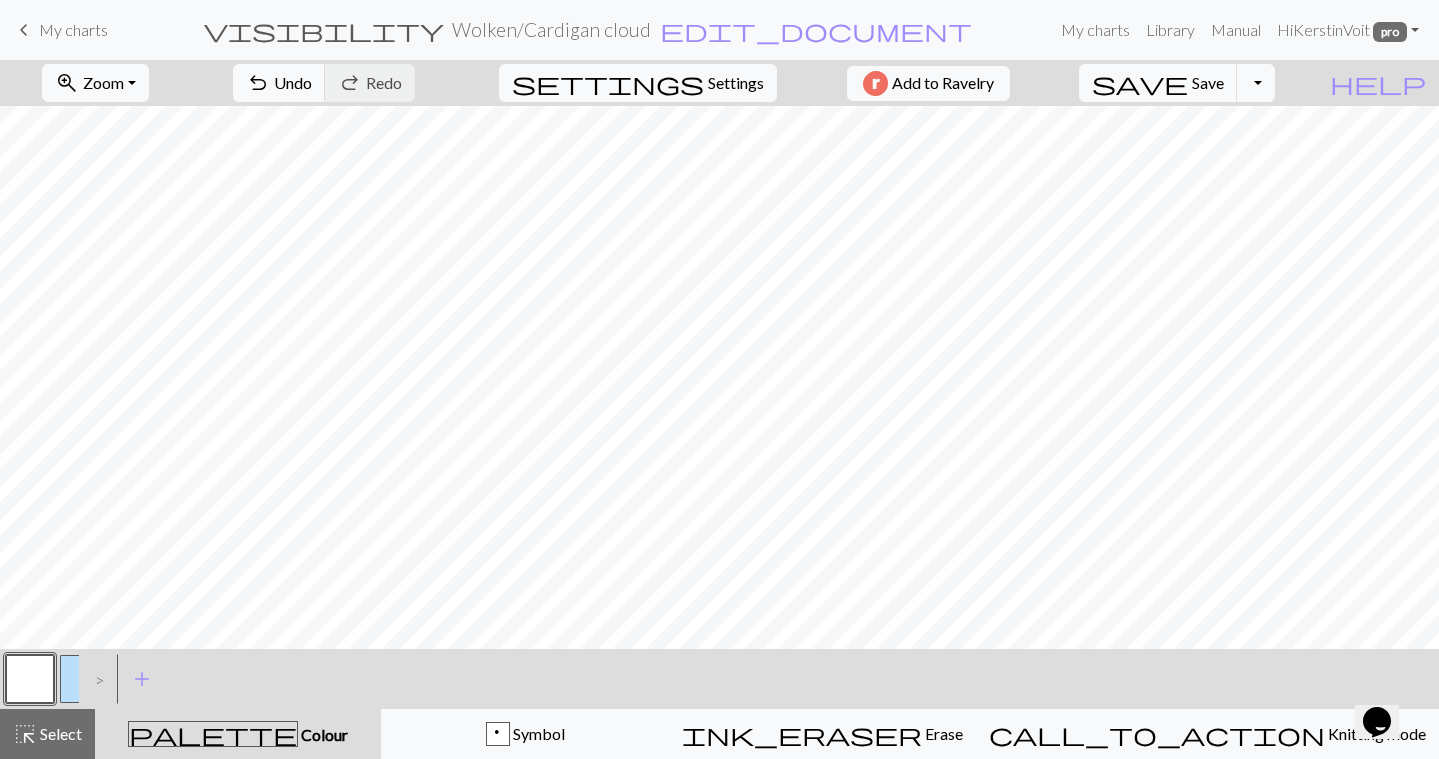 click at bounding box center (84, 679) 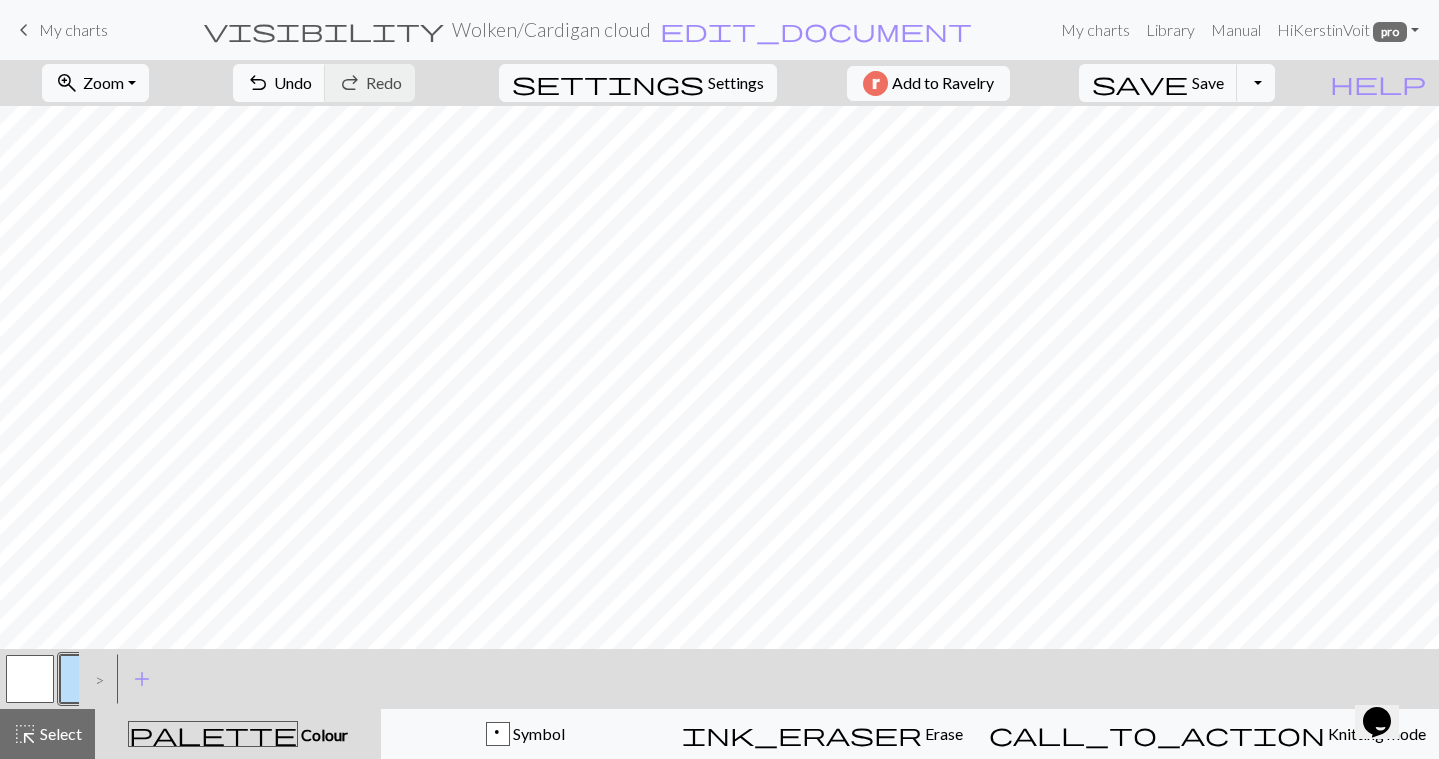 click at bounding box center [30, 679] 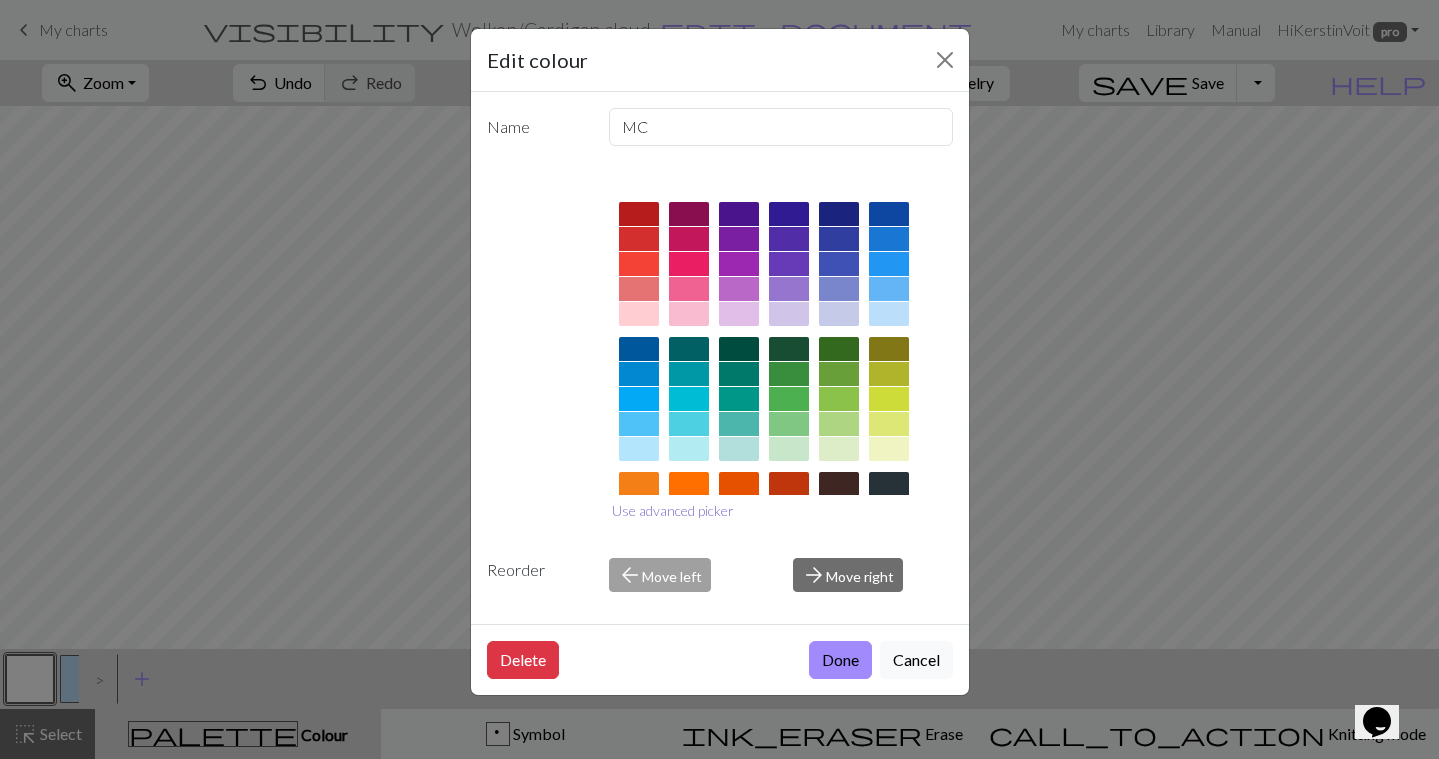 click on "Use advanced picker" at bounding box center (673, 510) 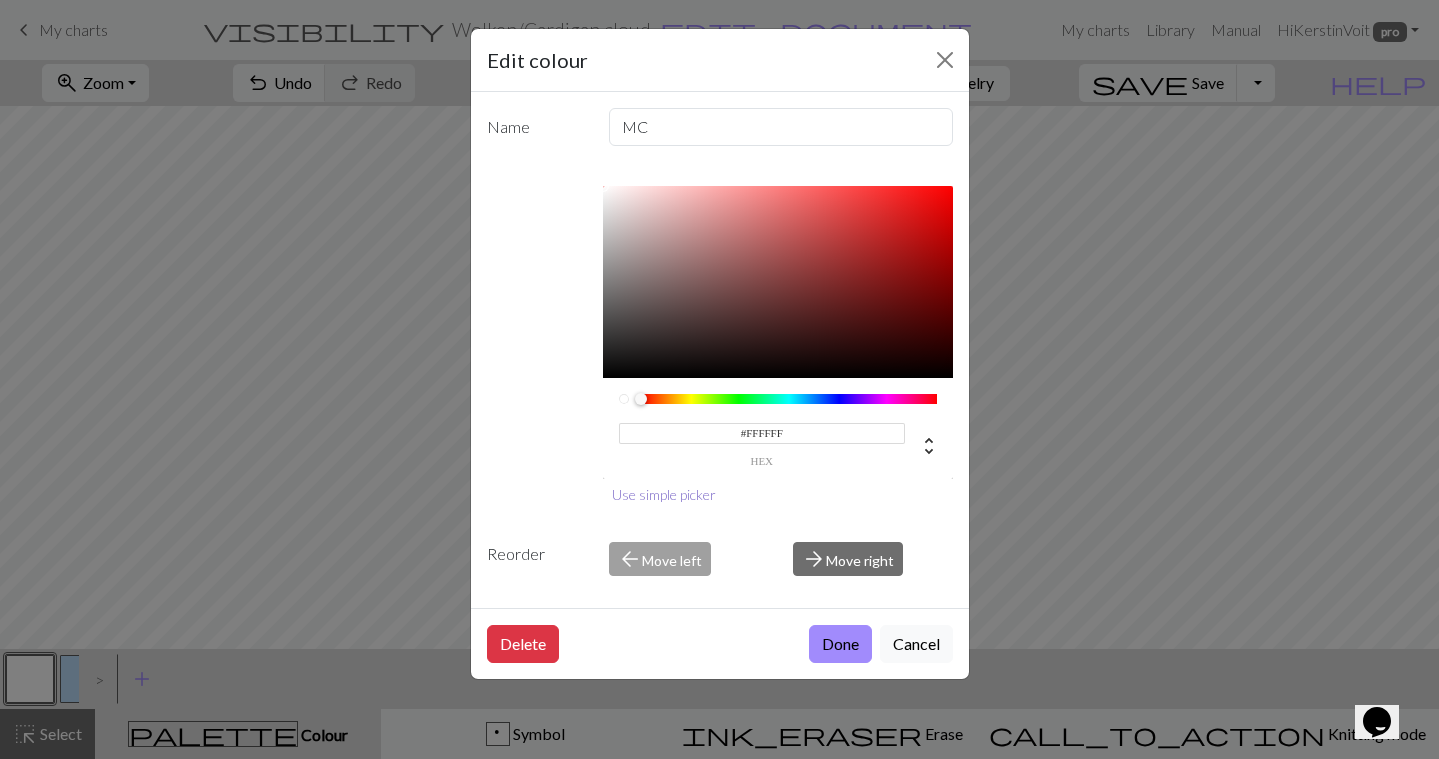 click on "Use simple picker" at bounding box center (664, 494) 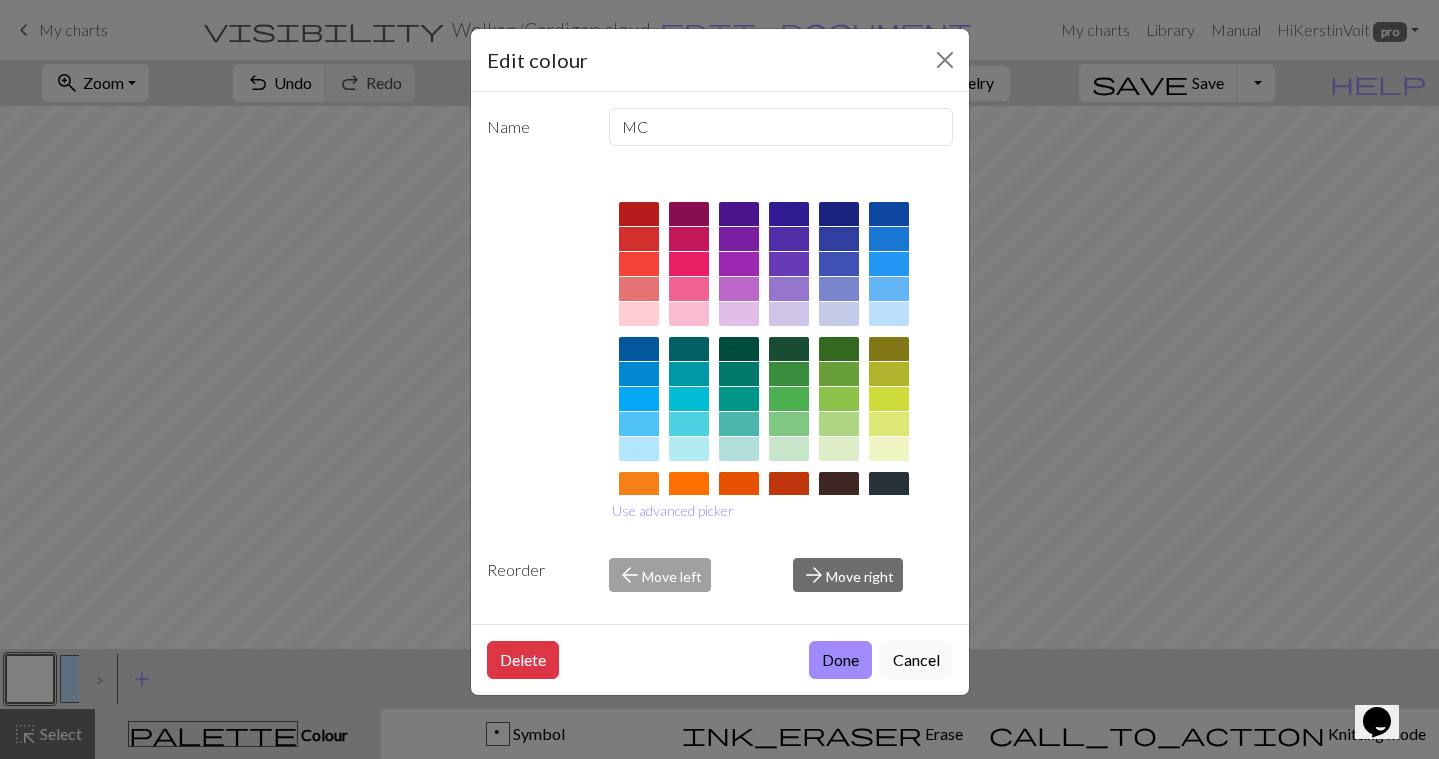 click at bounding box center [889, 214] 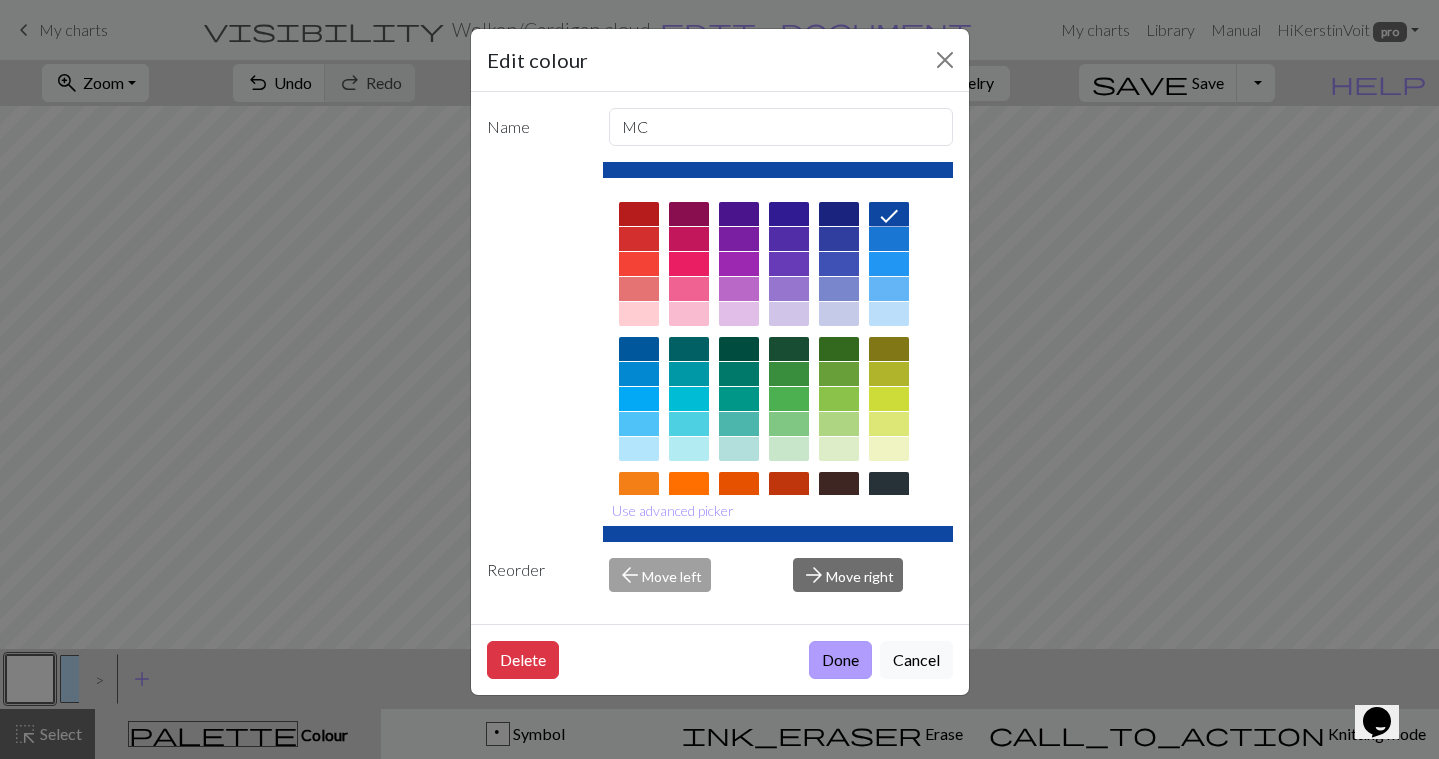 click on "Done" at bounding box center (840, 660) 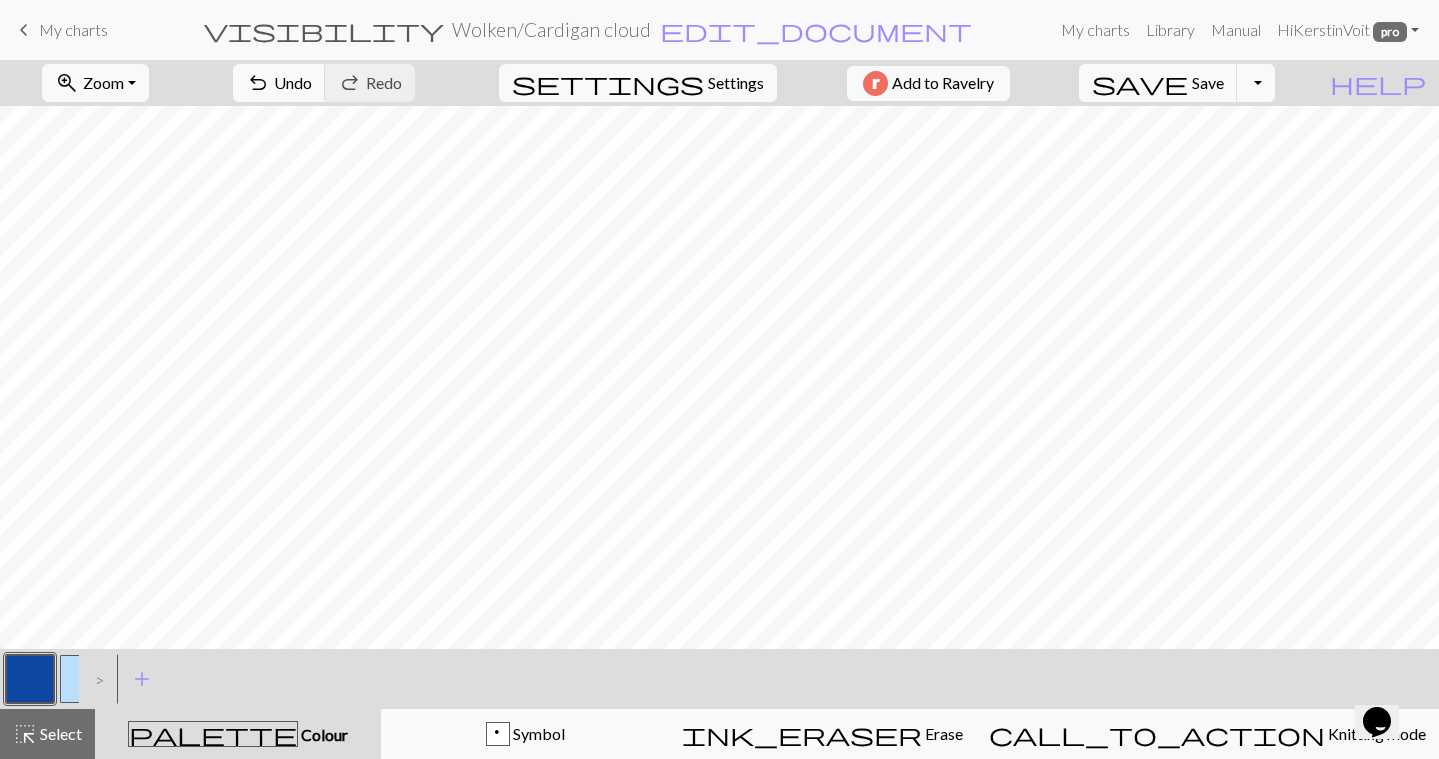 click at bounding box center [84, 679] 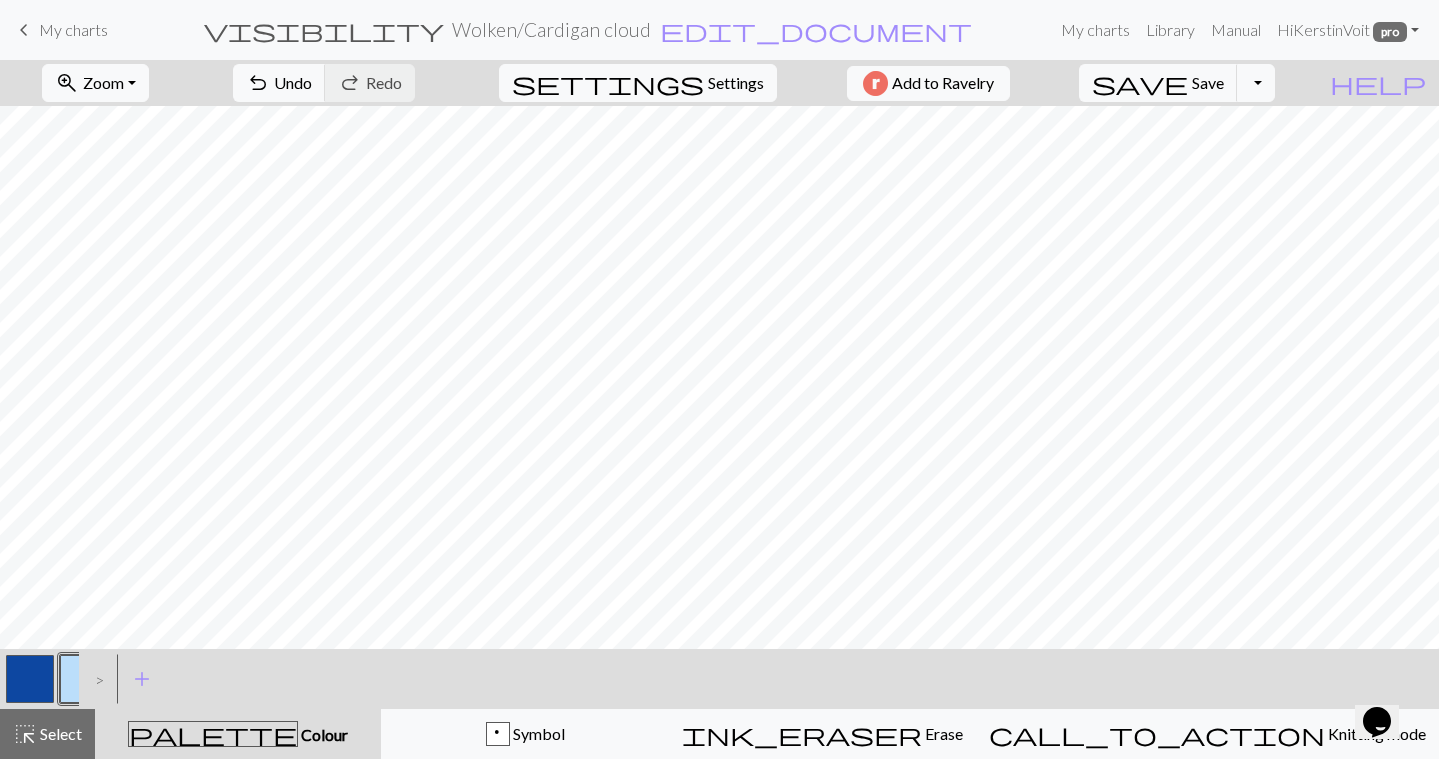 click at bounding box center (84, 679) 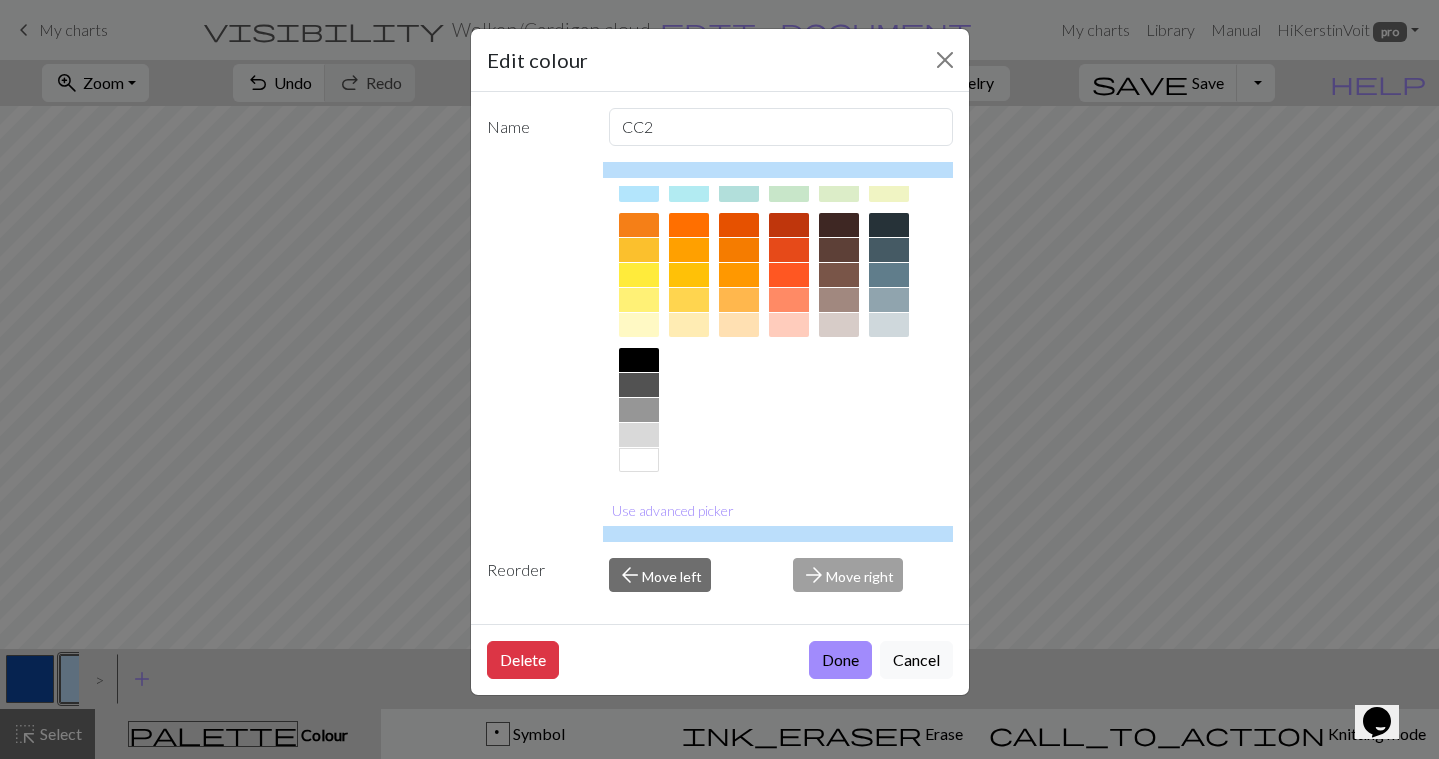 scroll, scrollTop: 259, scrollLeft: 0, axis: vertical 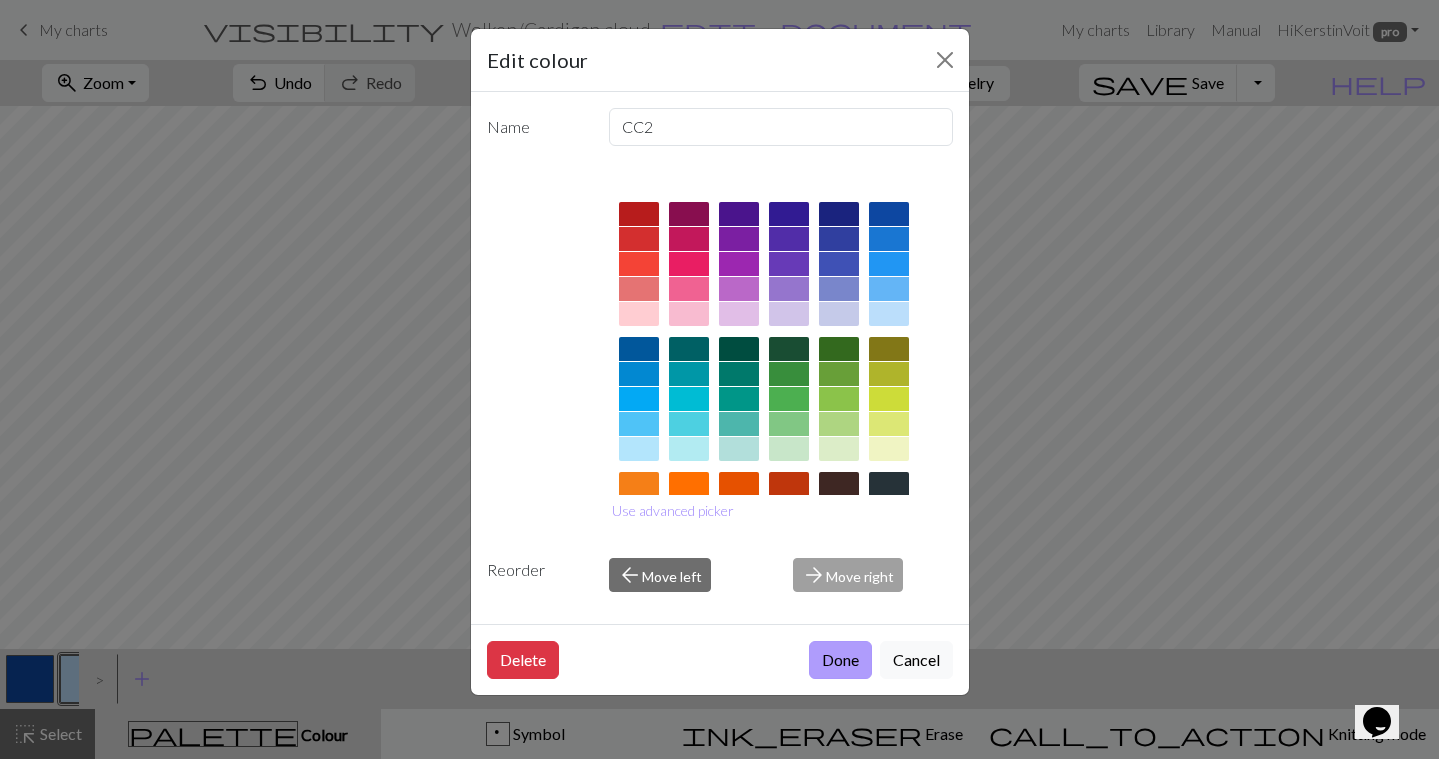 click on "Done" at bounding box center (840, 660) 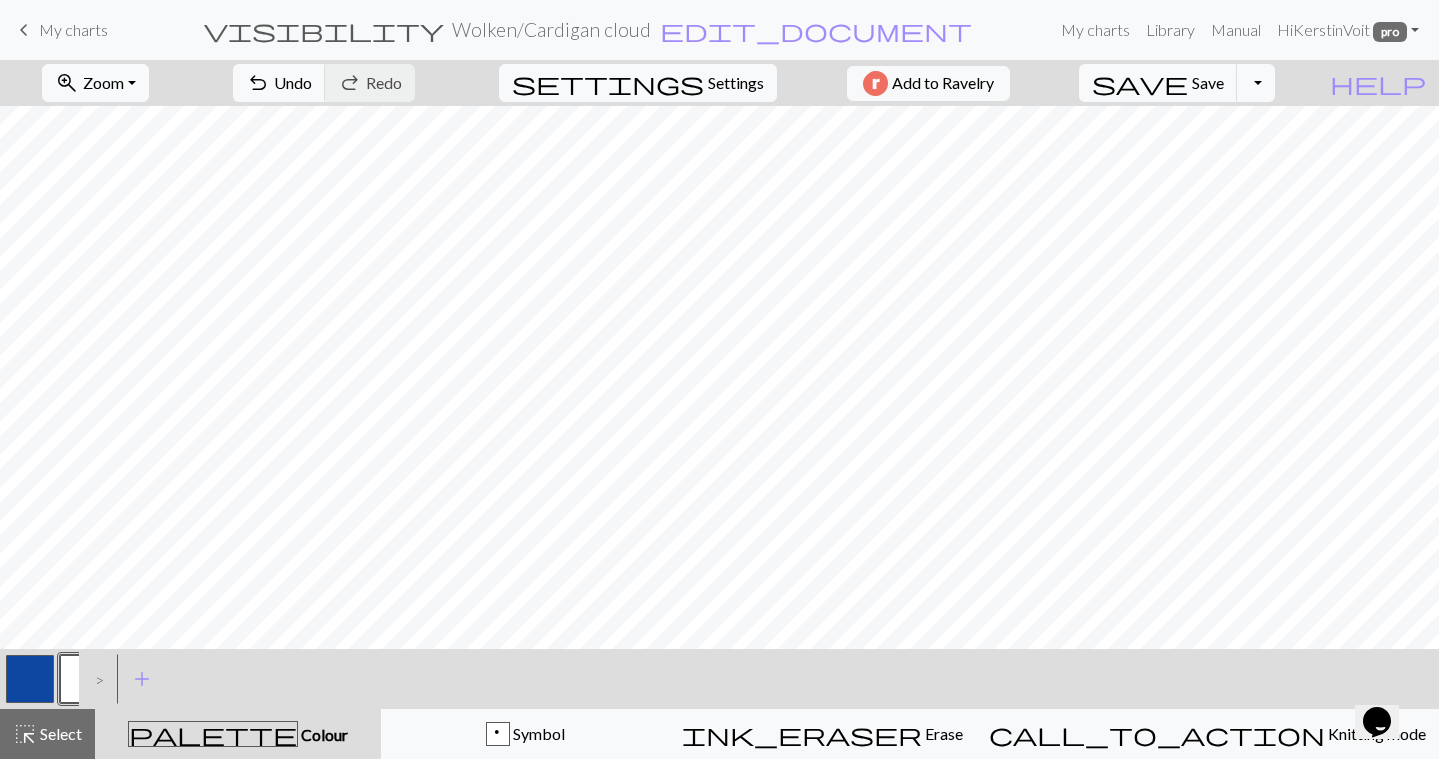 click at bounding box center [30, 679] 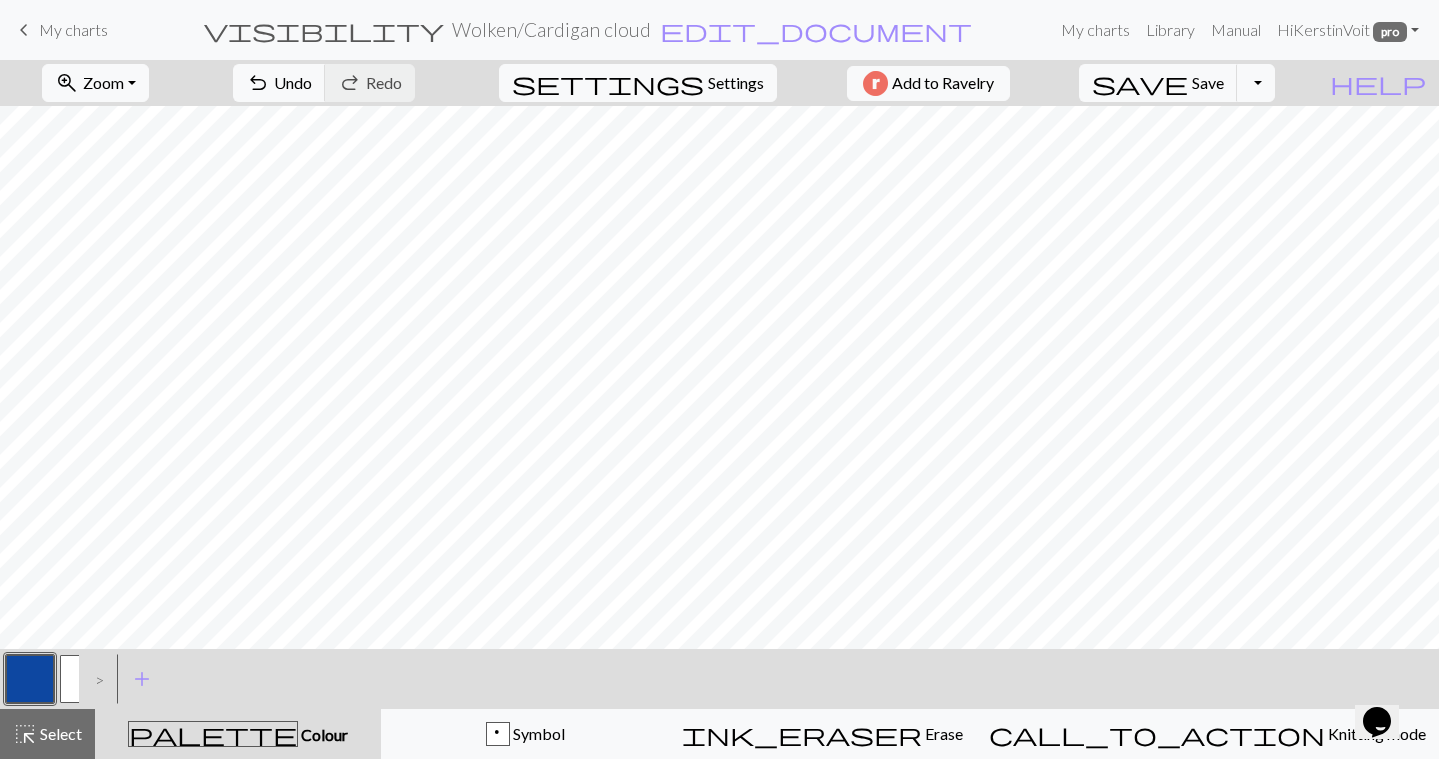 click at bounding box center (30, 679) 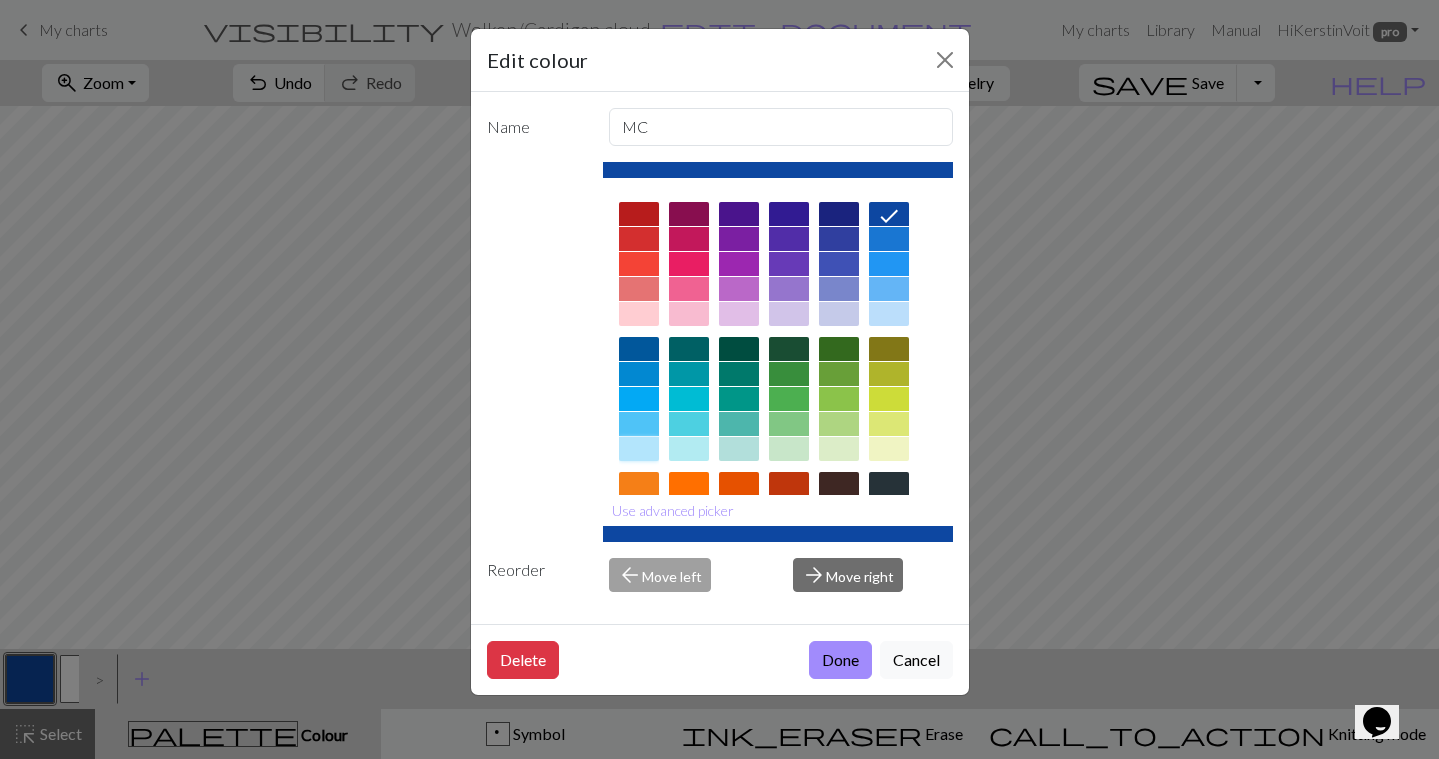 click at bounding box center (639, 449) 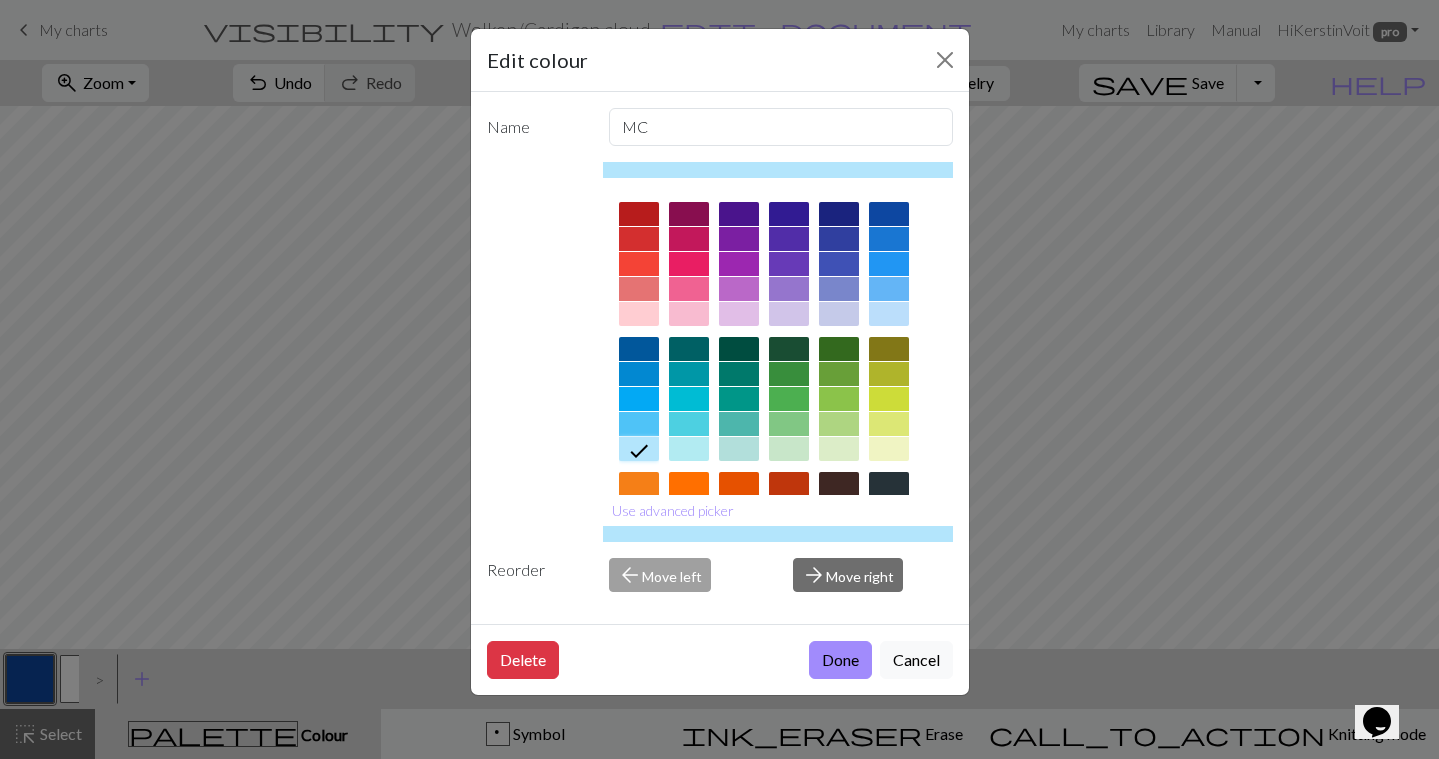 click at bounding box center [889, 314] 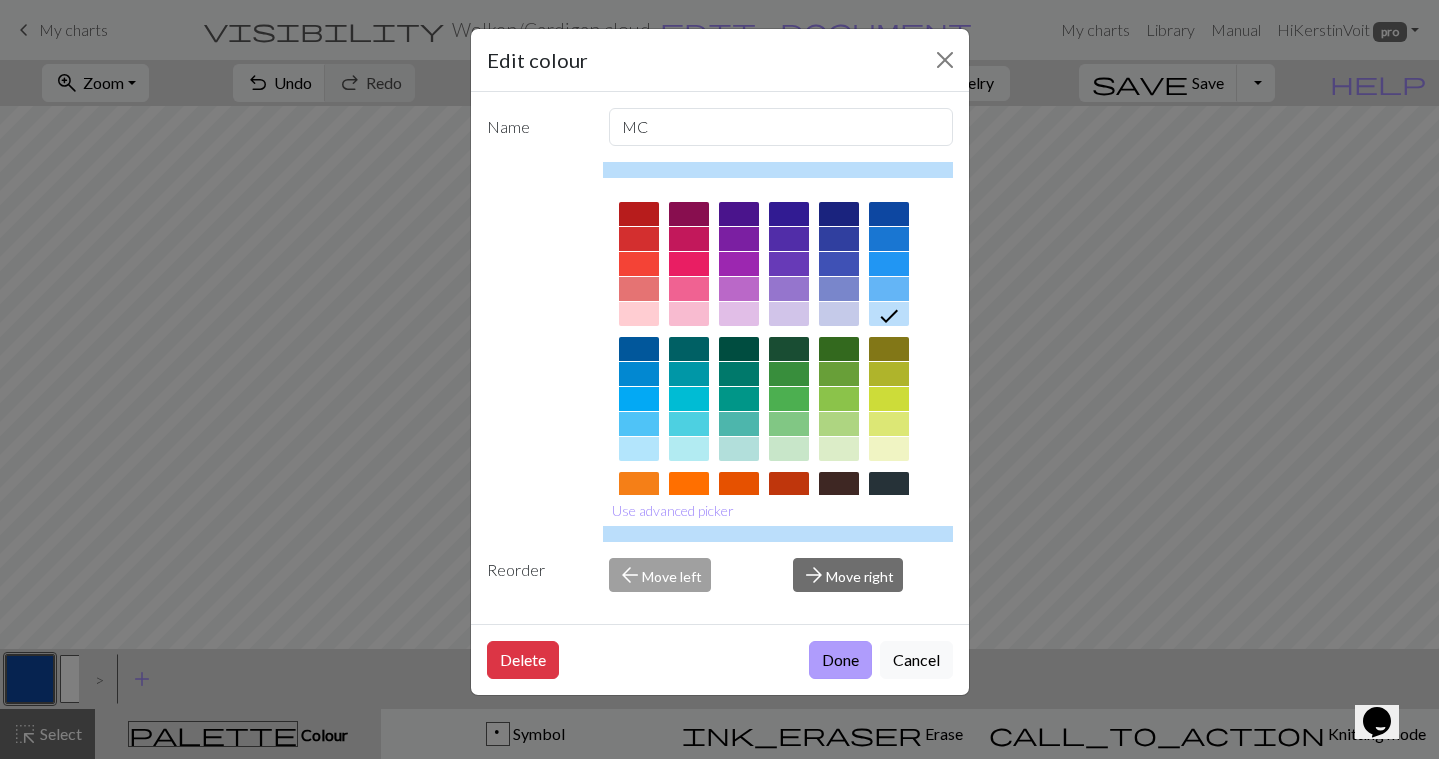 click on "Done" at bounding box center (840, 660) 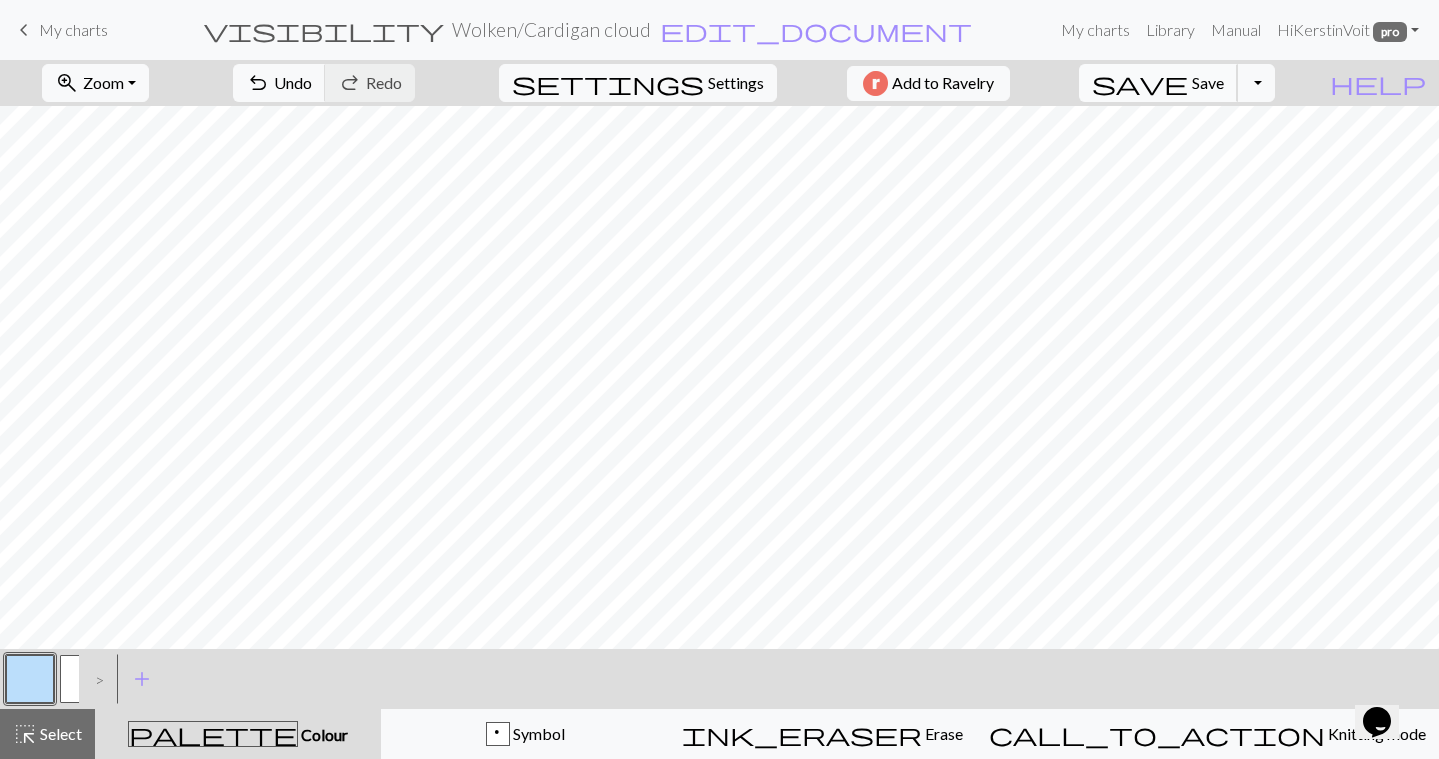 click on "Save" at bounding box center [1208, 82] 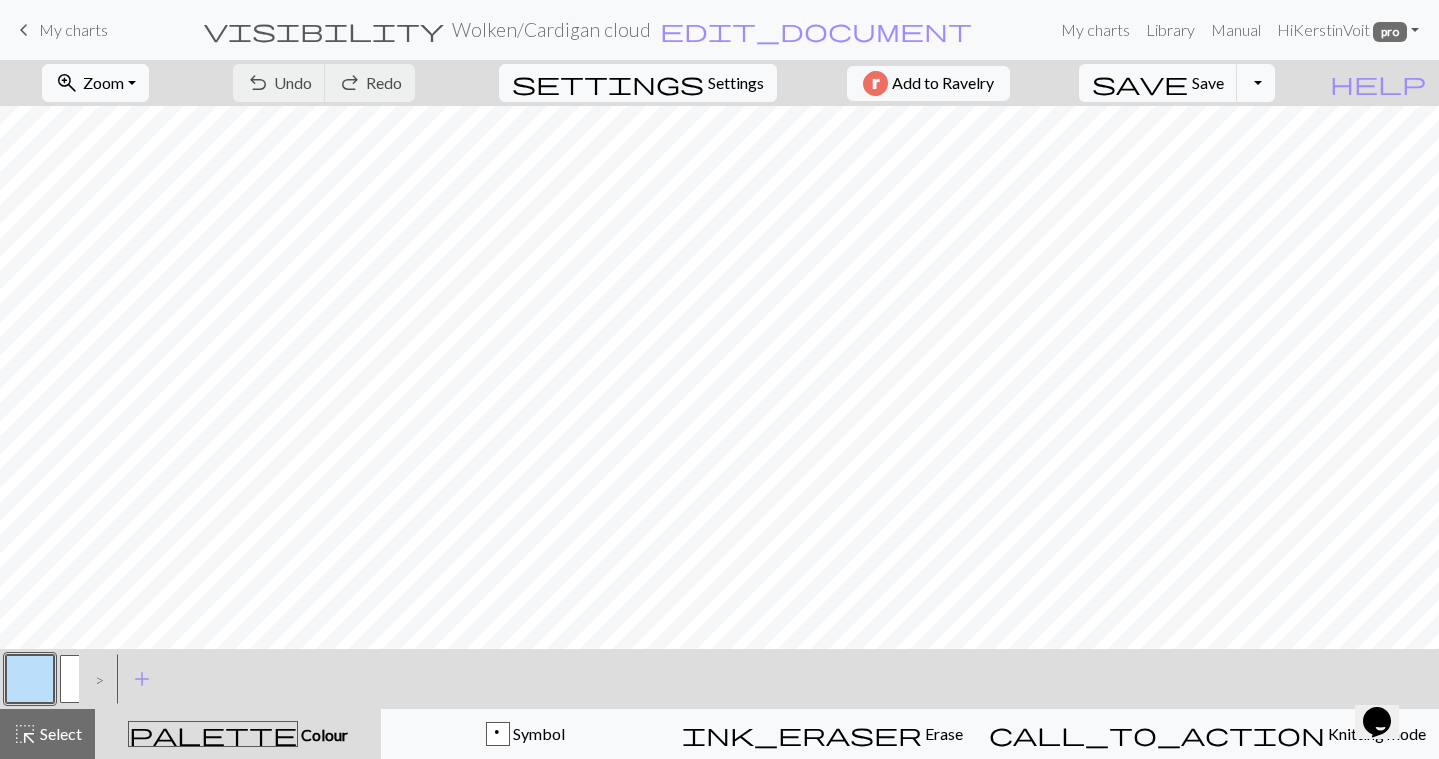 scroll, scrollTop: 0, scrollLeft: 0, axis: both 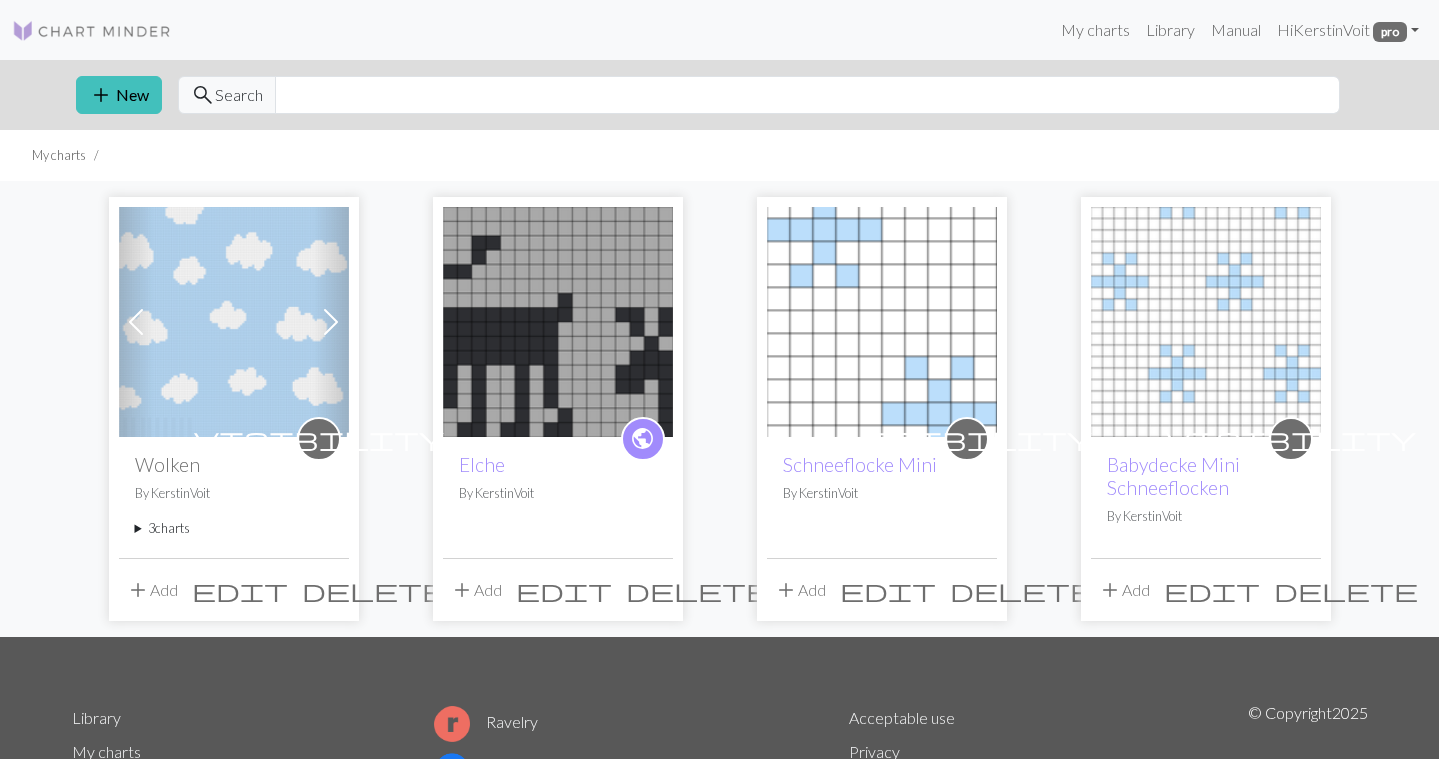 click at bounding box center (234, 322) 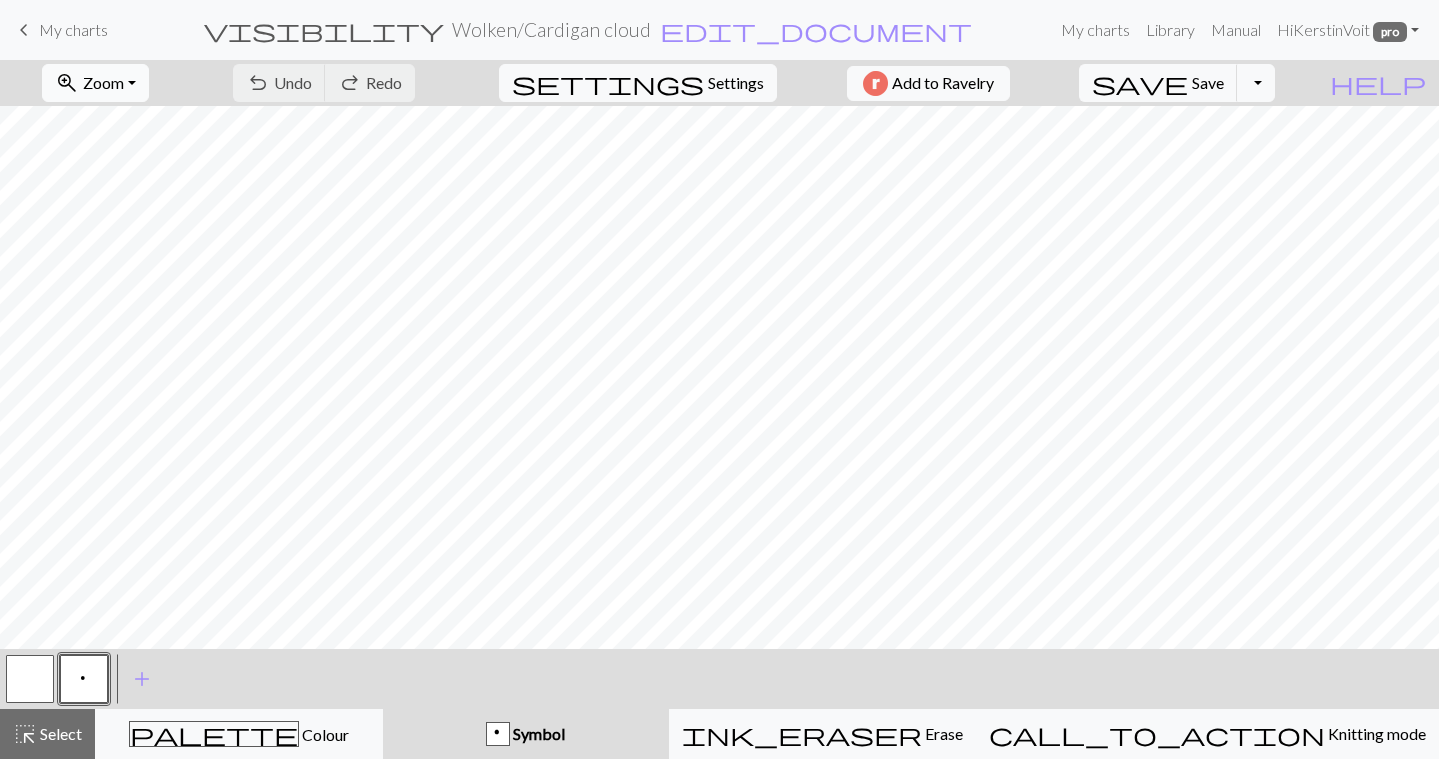 click on "Zoom" at bounding box center (103, 82) 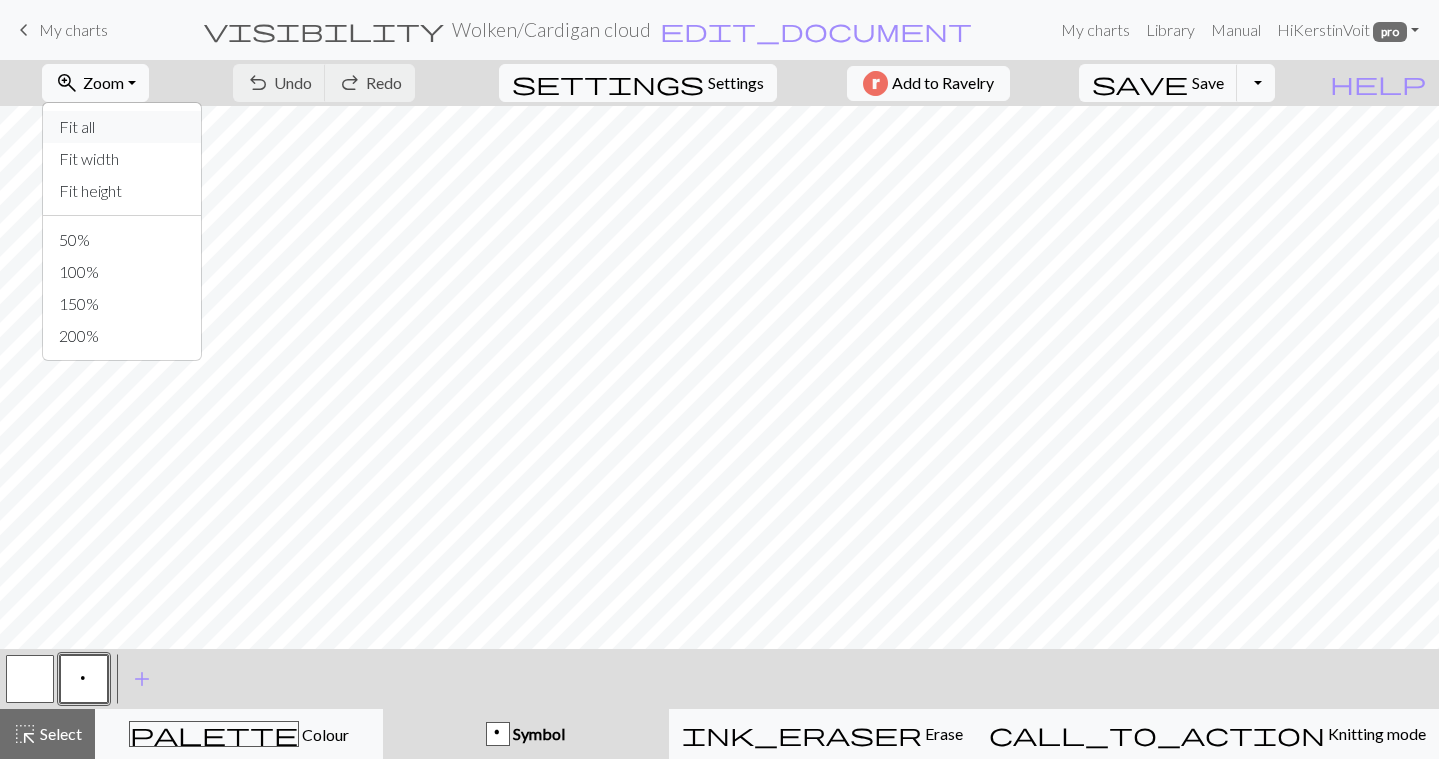 click on "Fit all" at bounding box center (122, 127) 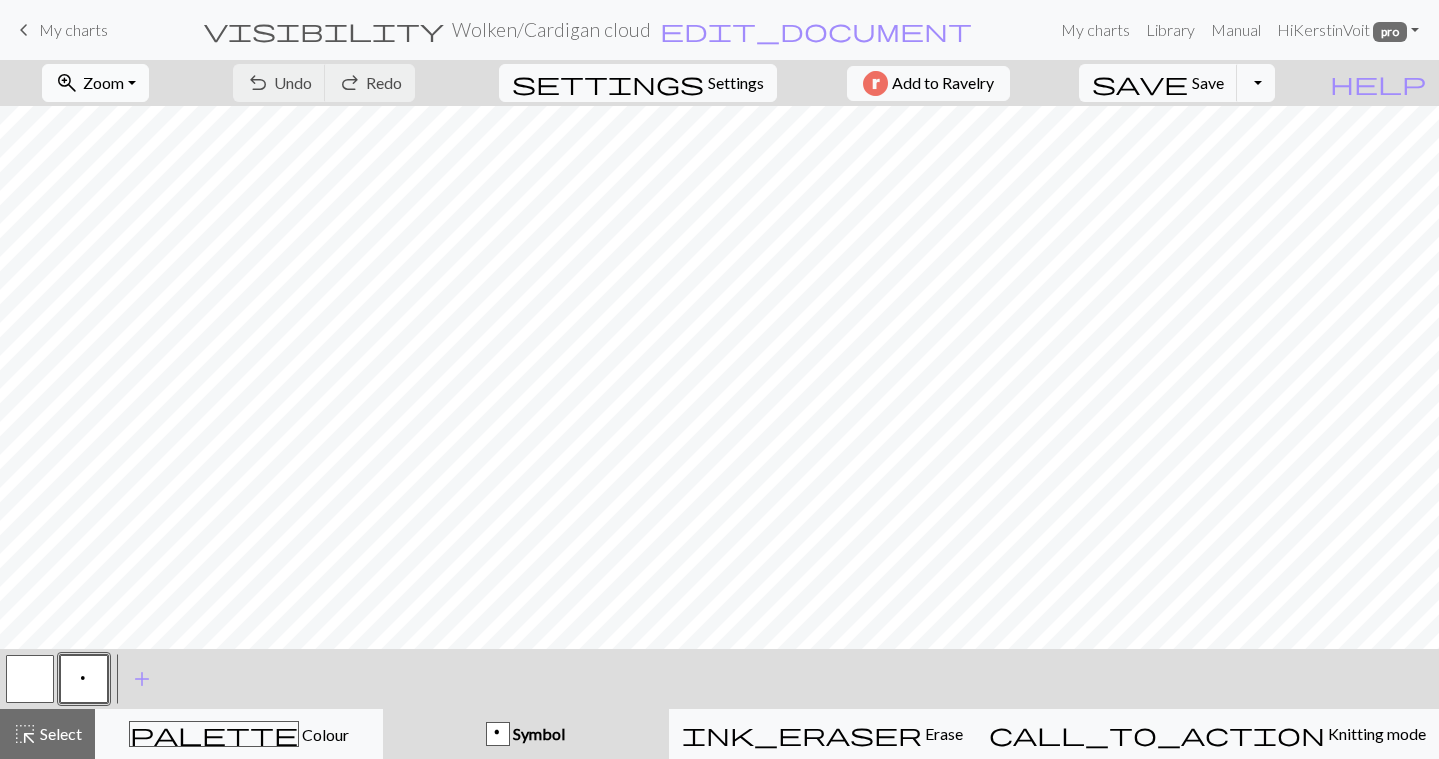 click on "zoom_in Zoom Zoom" at bounding box center (95, 83) 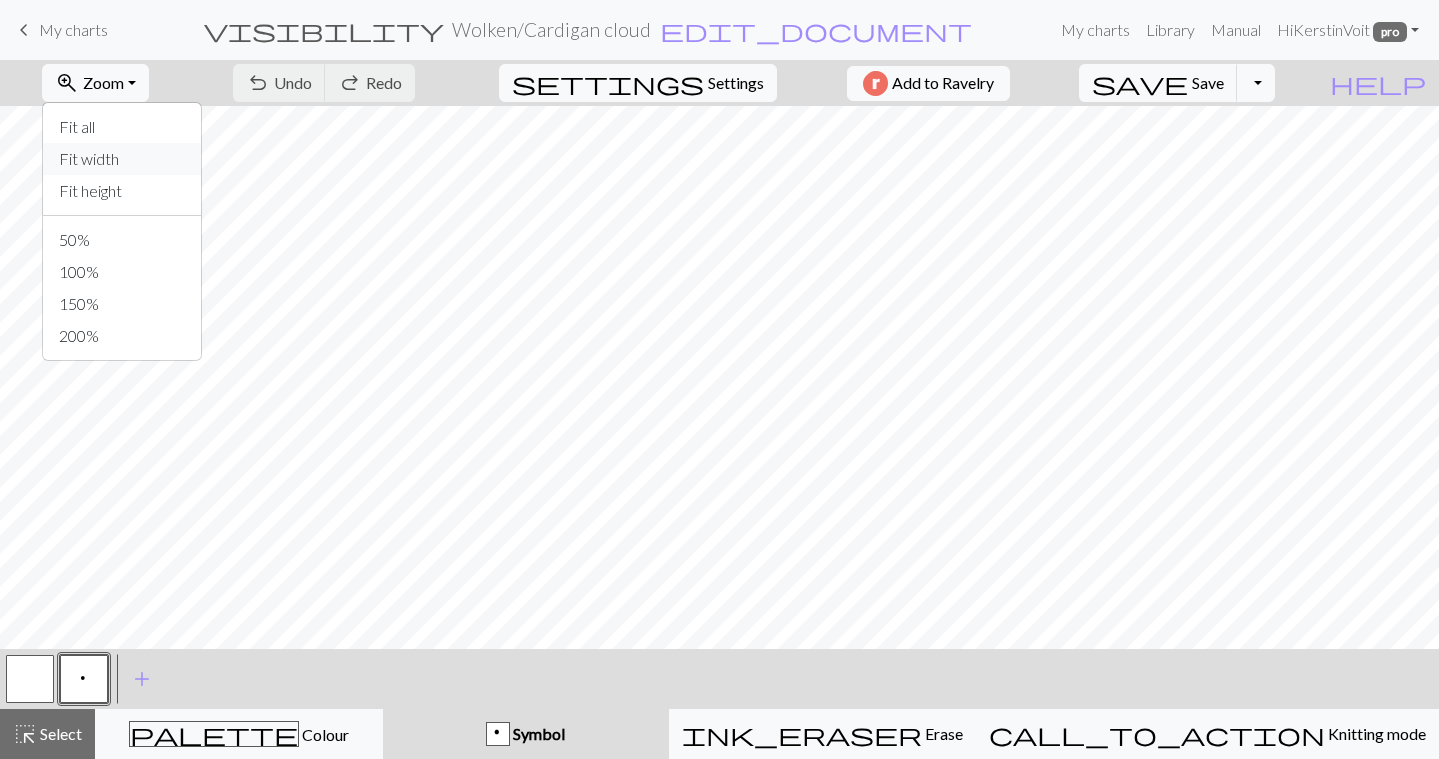 click on "Fit width" at bounding box center (122, 159) 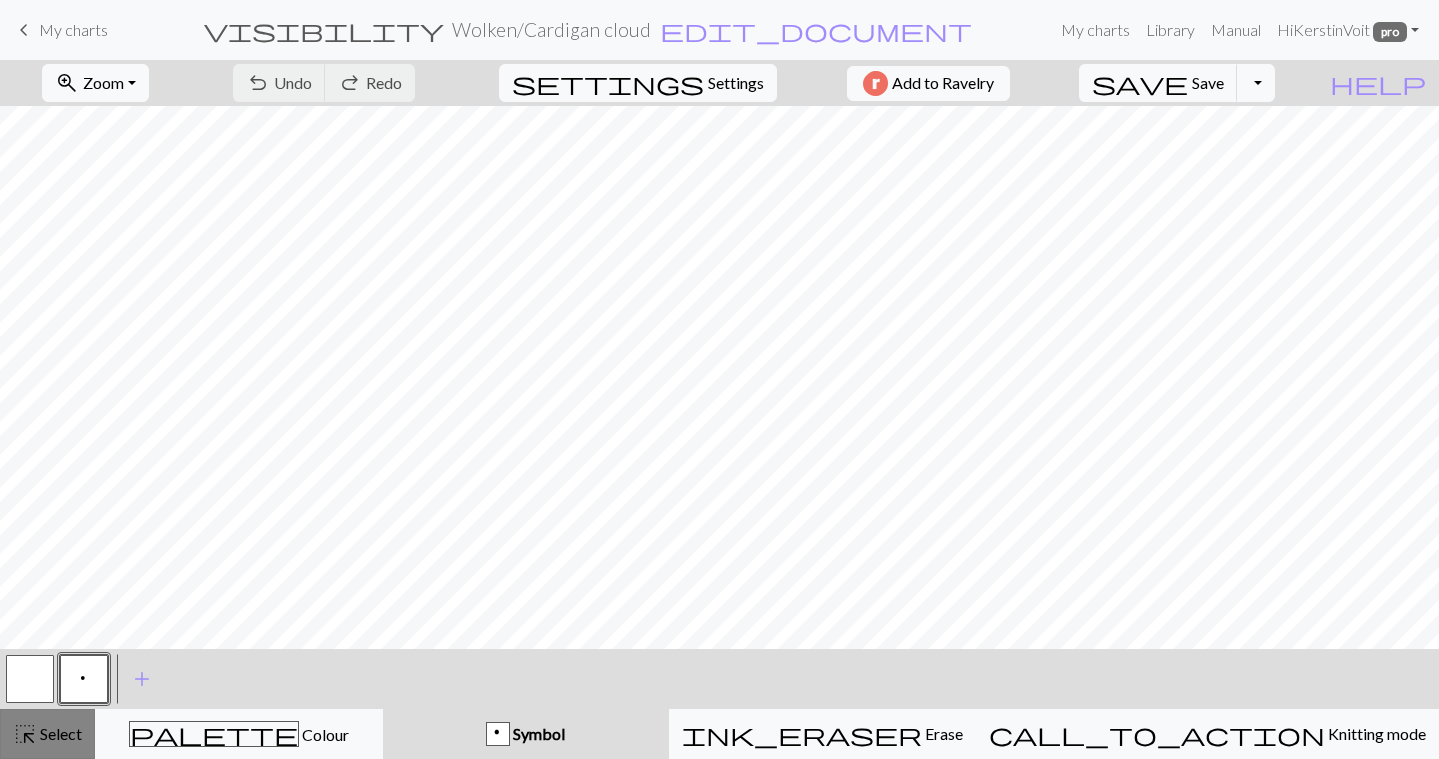 click on "Select" at bounding box center (59, 733) 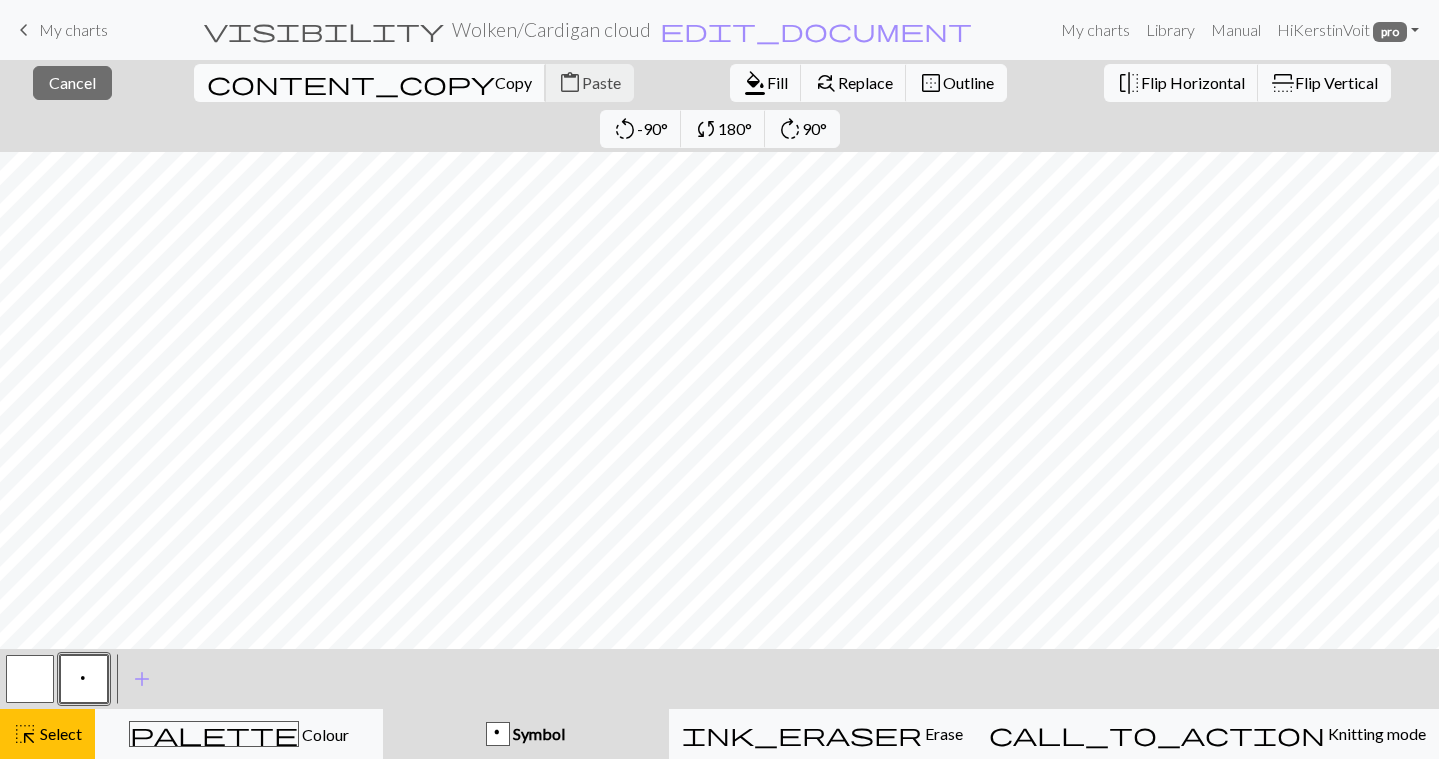 click on "Copy" at bounding box center [513, 82] 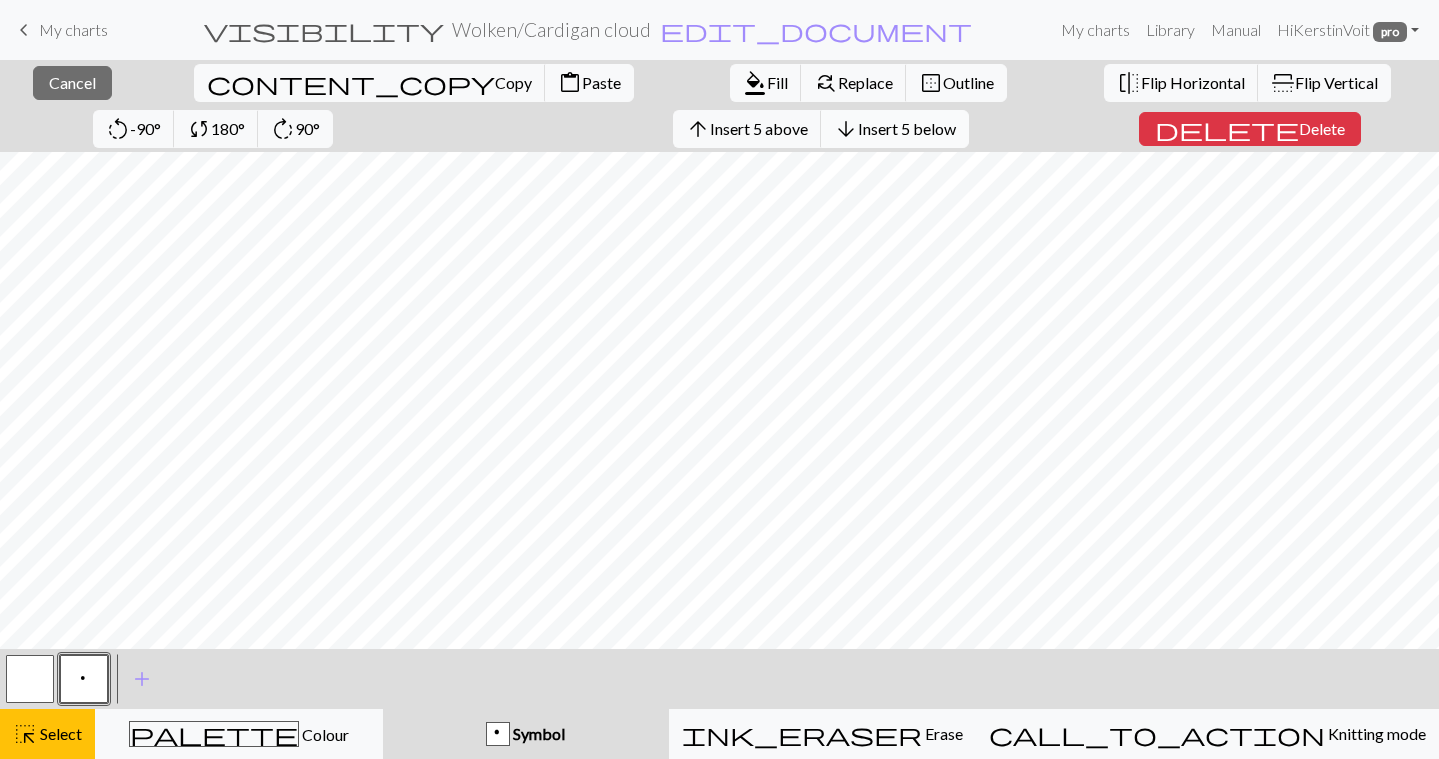 scroll, scrollTop: 0, scrollLeft: 0, axis: both 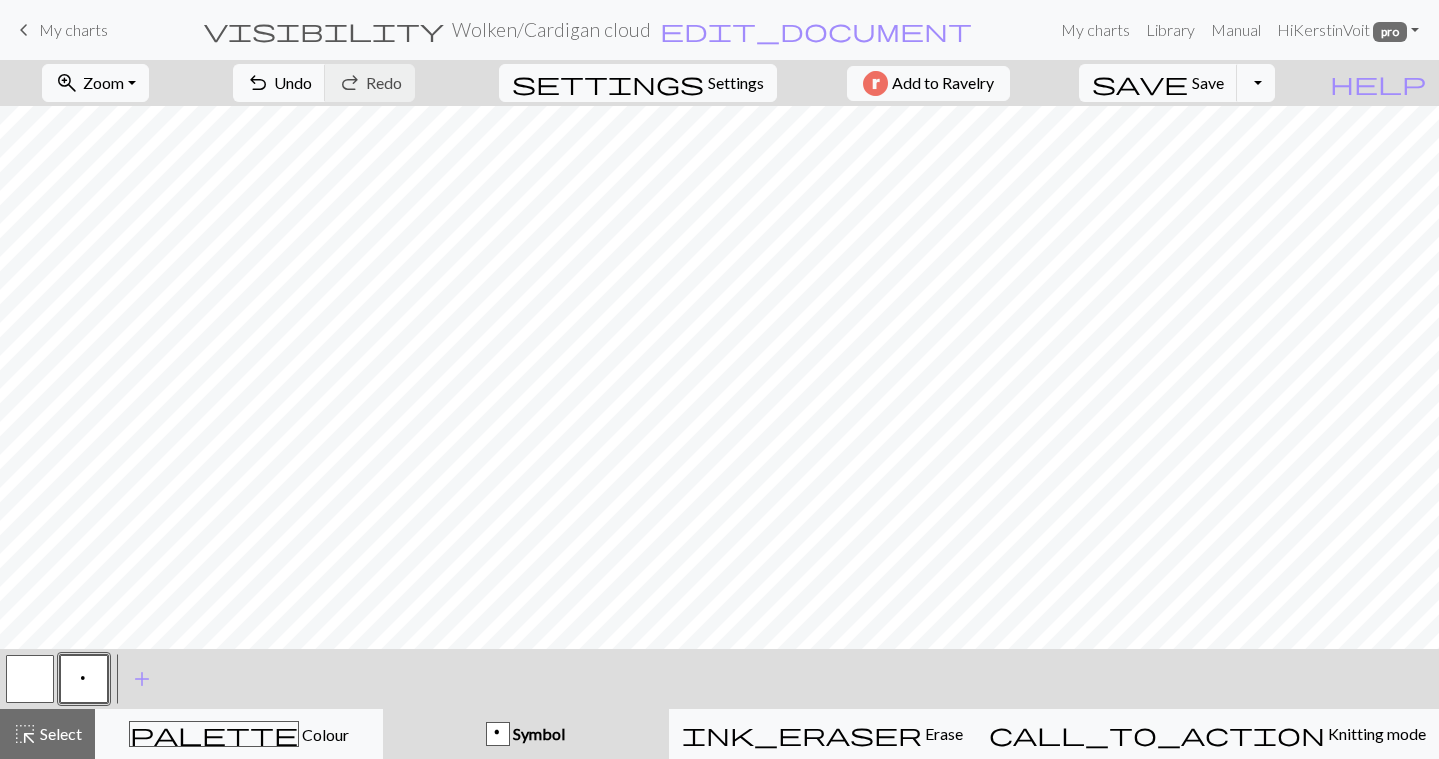 click at bounding box center (30, 679) 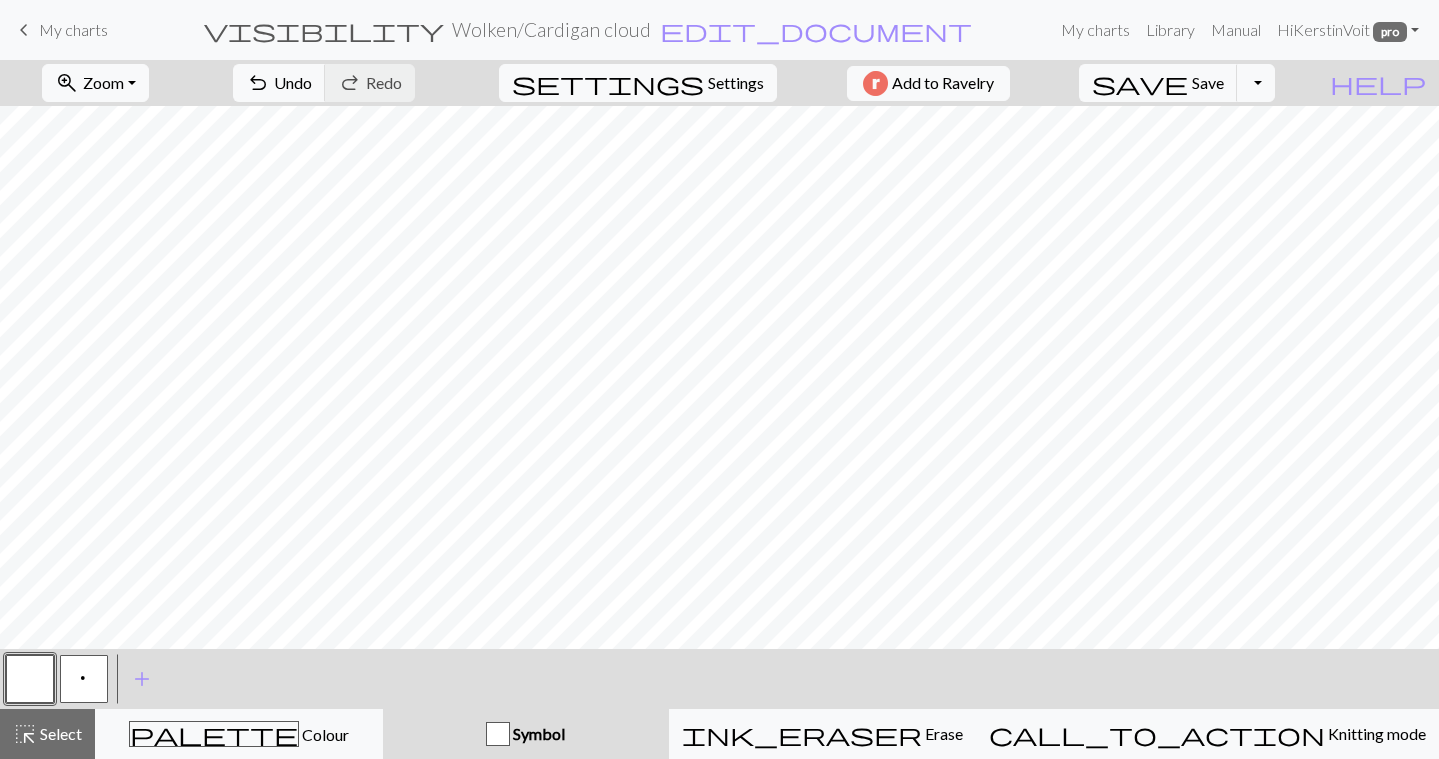 click at bounding box center [30, 679] 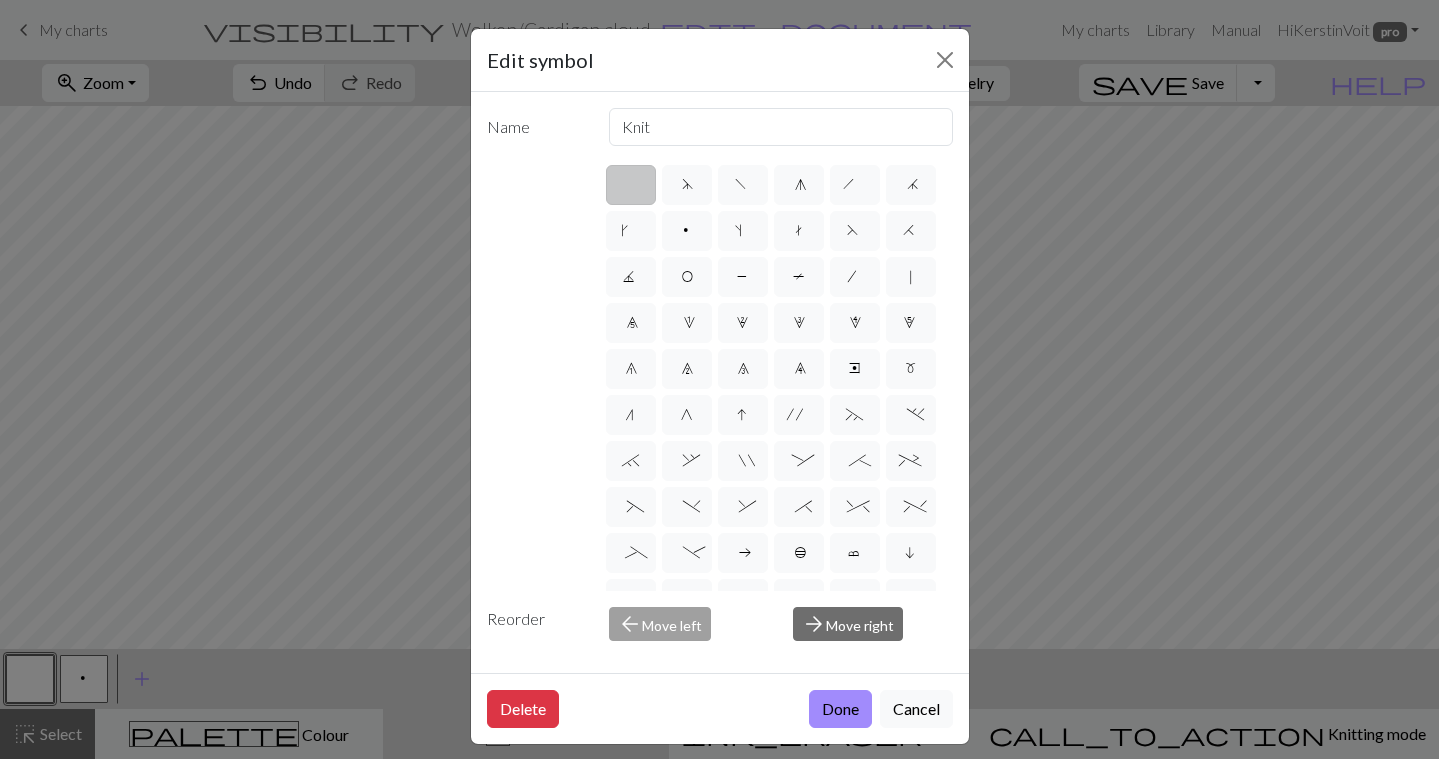 click on "Edit symbol Name Knit d f g h j k p s t F H J O P T / | 0 1 2 3 4 5 6 7 8 9 e m n G I ' ~ . ` , " : ; + ( ) & * ^ % _ - a b c i l o r u v w x y z A B C D E K L M N R S U V W X Y < > Reorder arrow_back Move left arrow_forward Move right Delete Done Cancel" at bounding box center [719, 379] 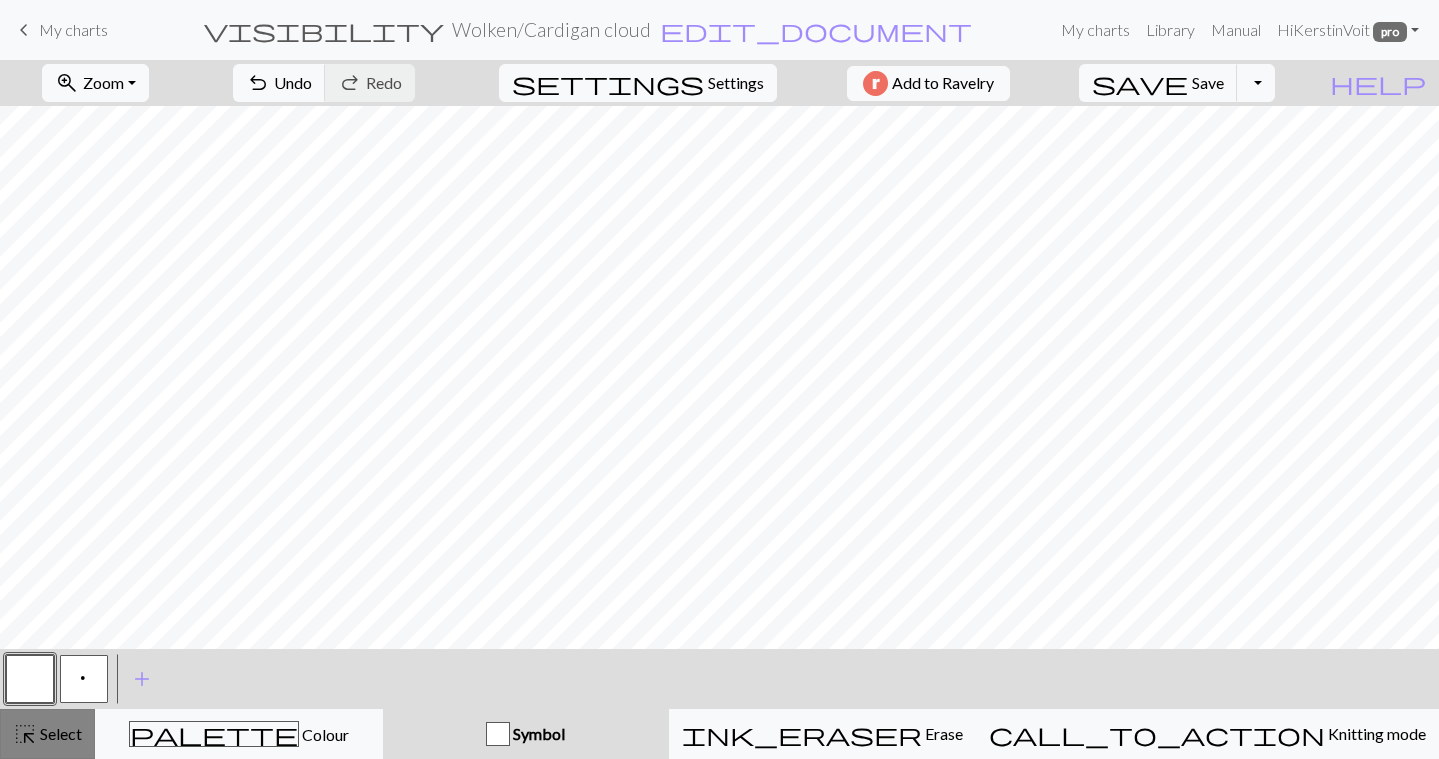 click on "Select" at bounding box center [59, 733] 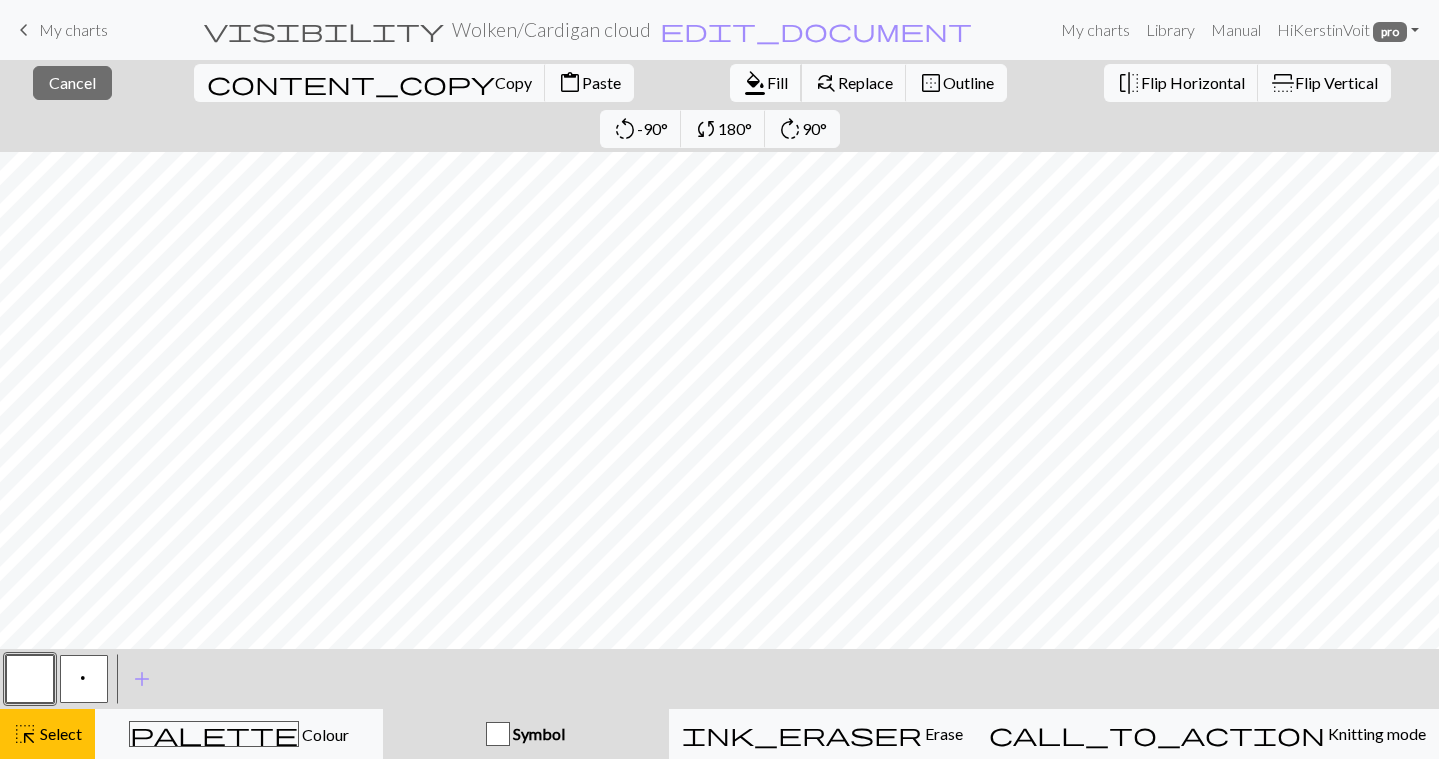 click on "Fill" at bounding box center [777, 82] 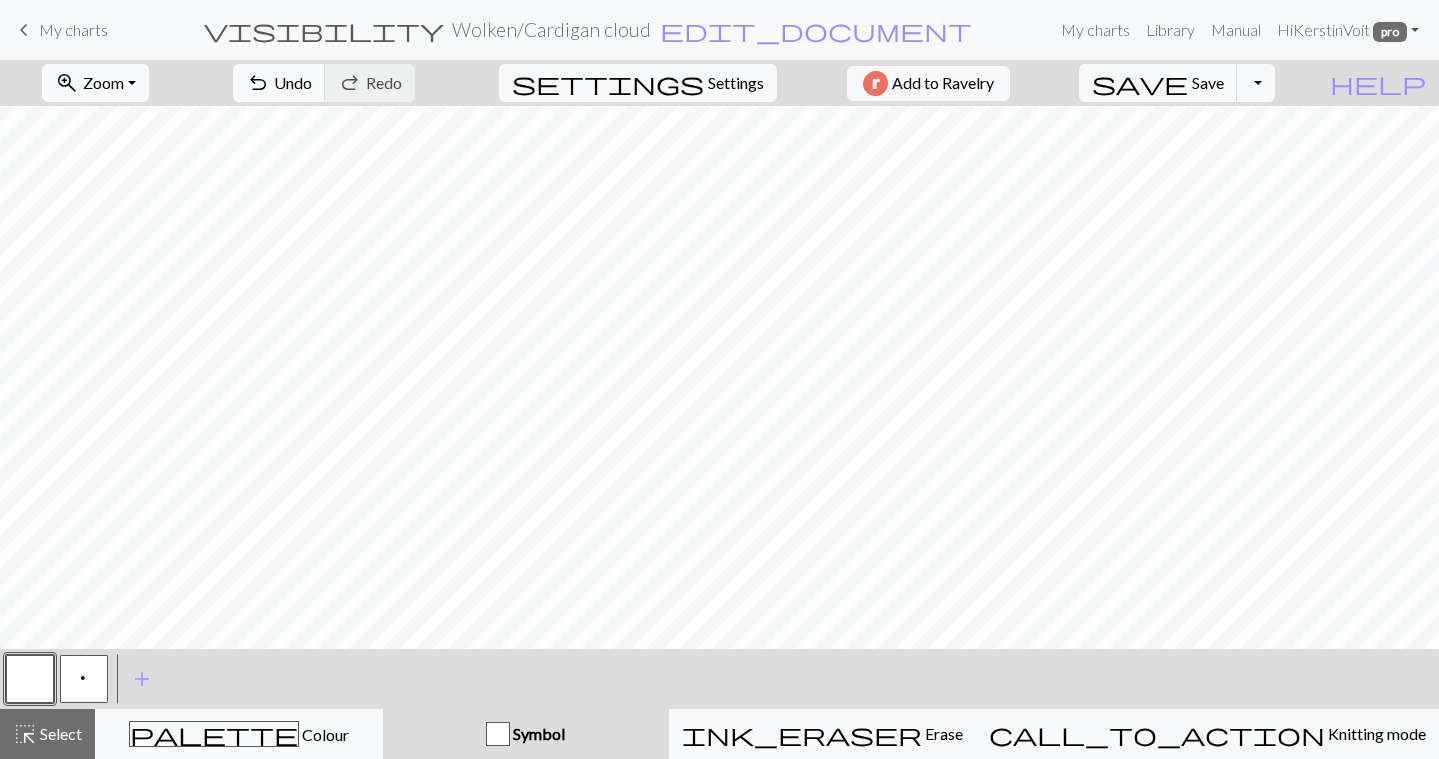 click on "p" at bounding box center [84, 681] 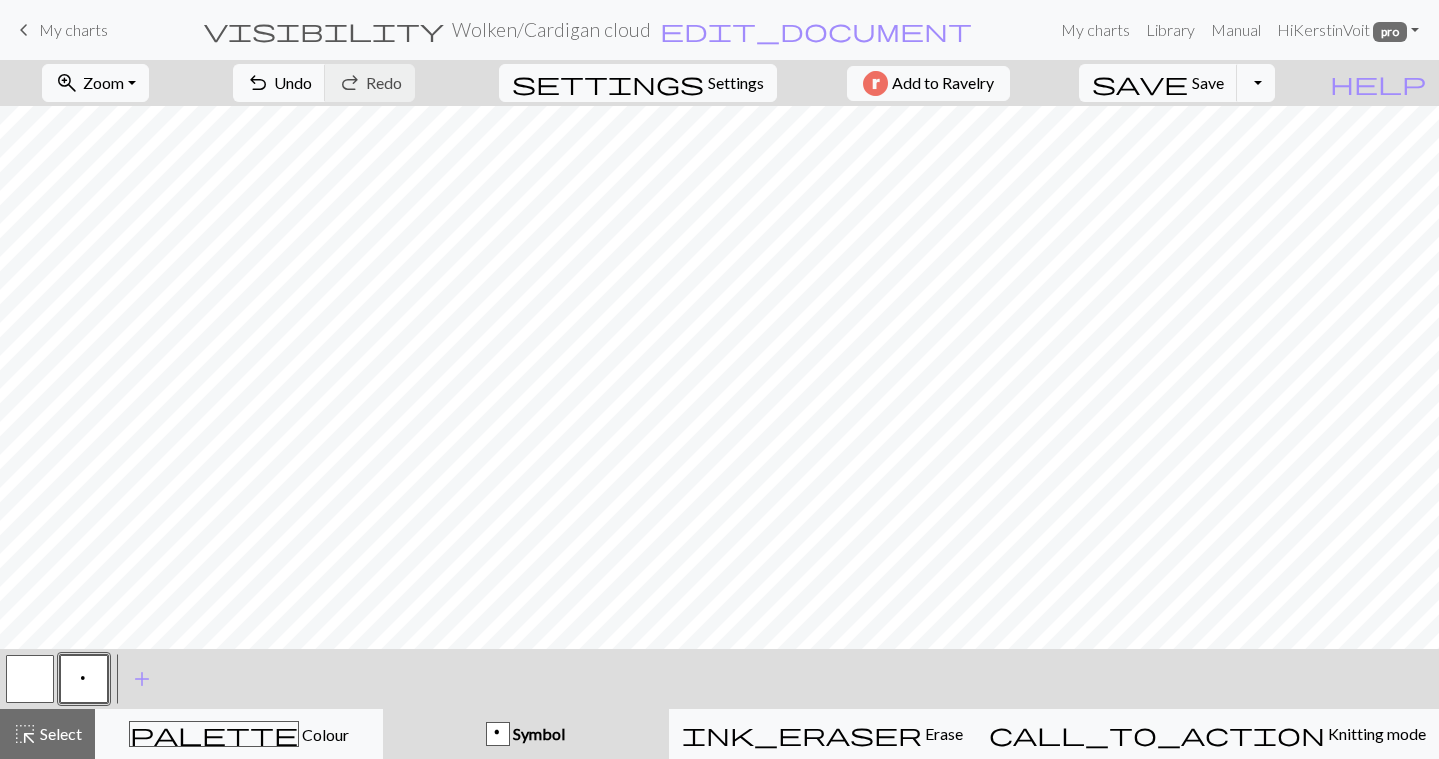 click on "p" at bounding box center (84, 681) 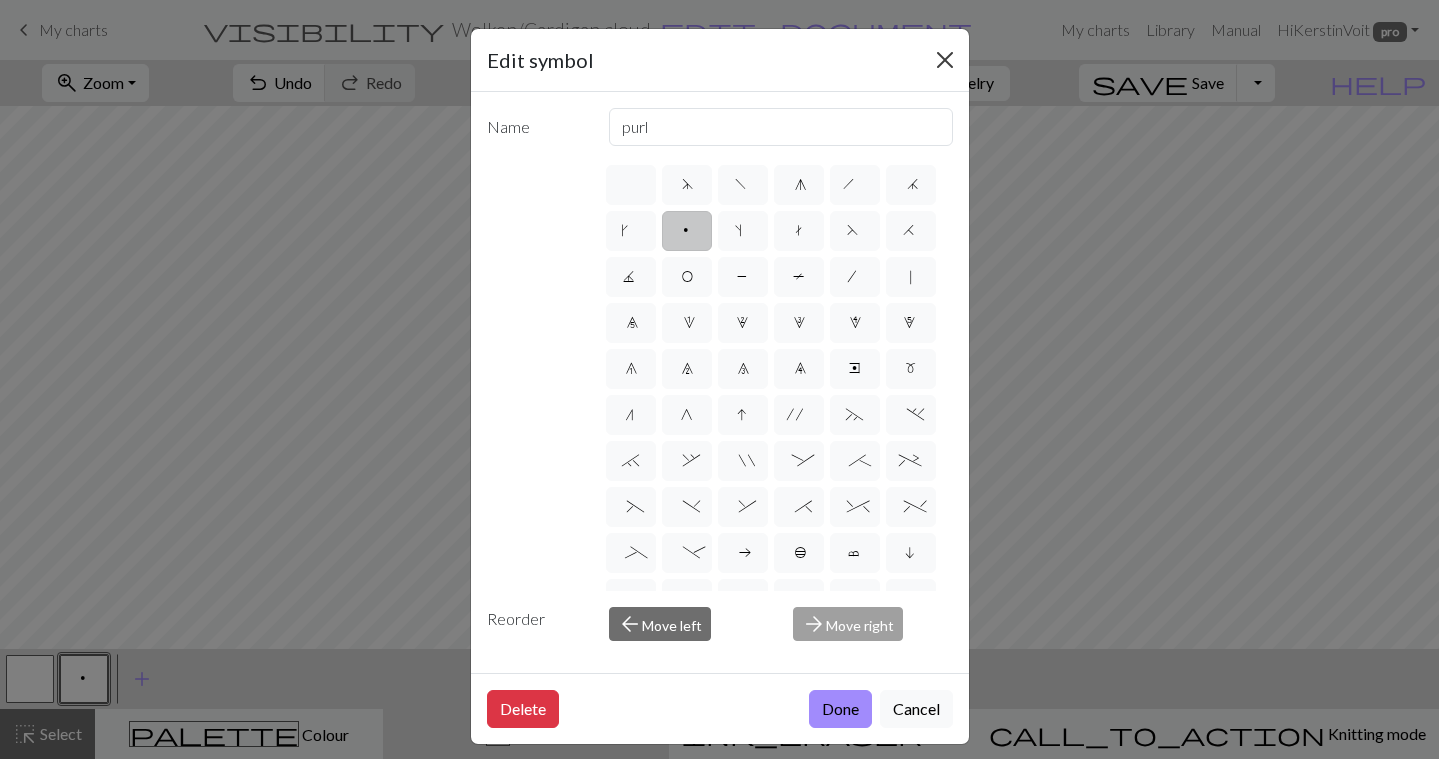 click at bounding box center (945, 60) 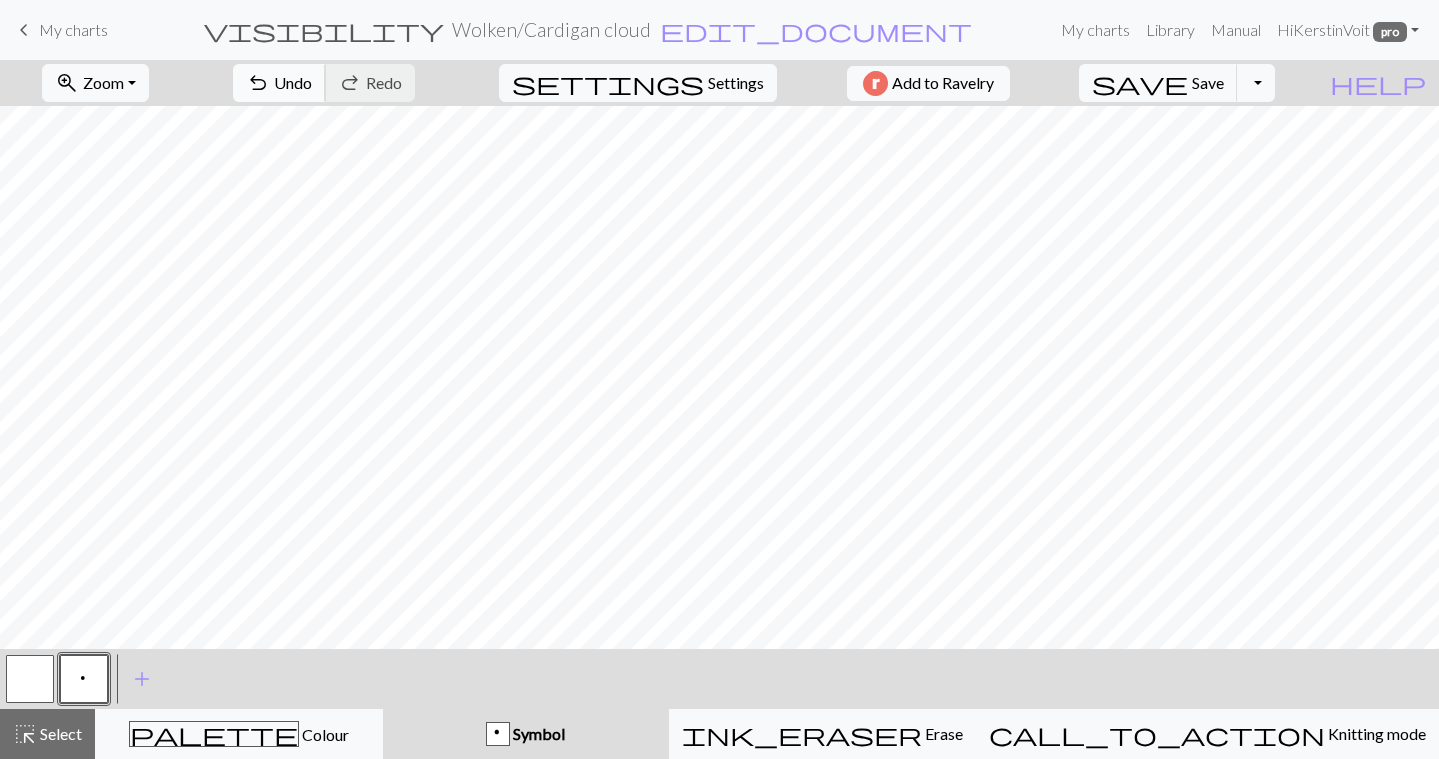 click on "Undo" at bounding box center (293, 82) 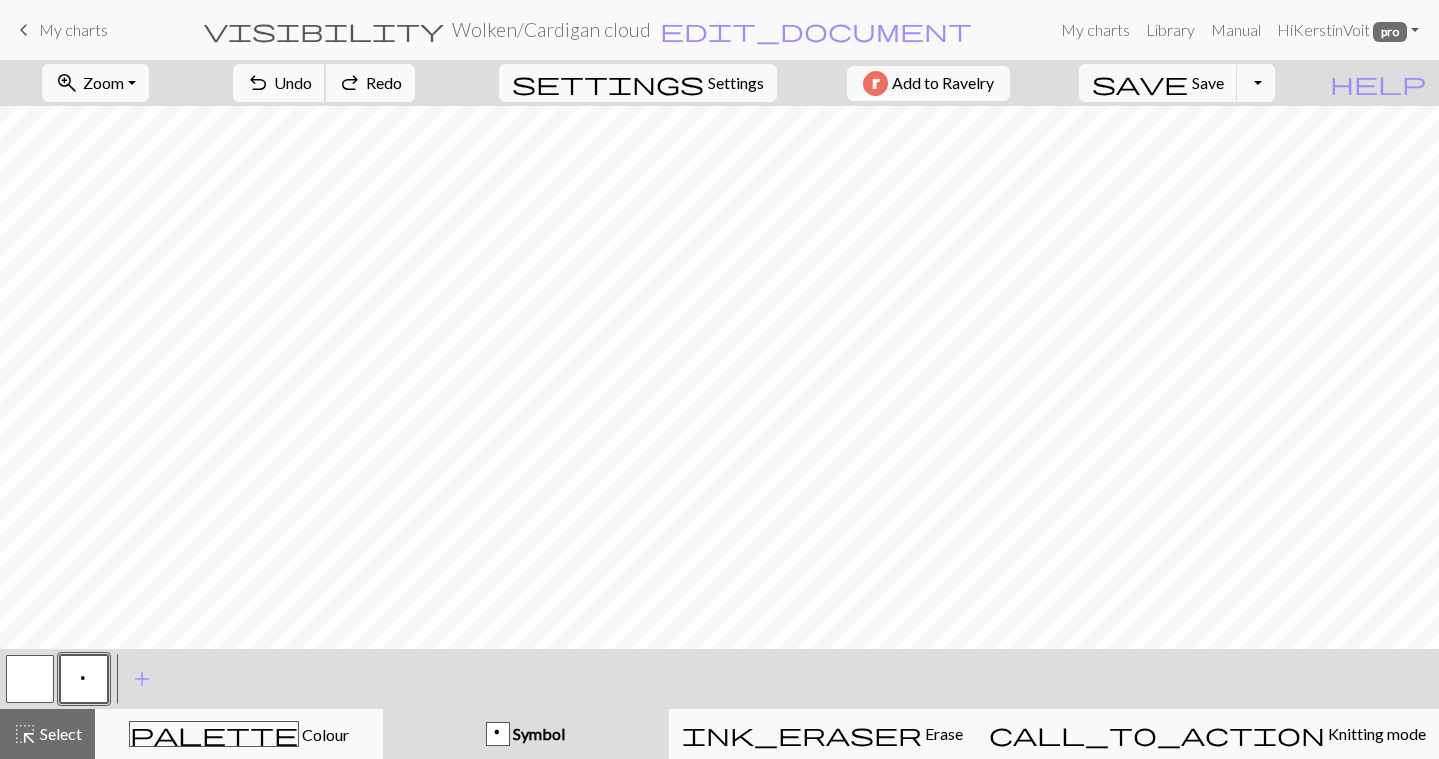 click on "Undo" at bounding box center [293, 82] 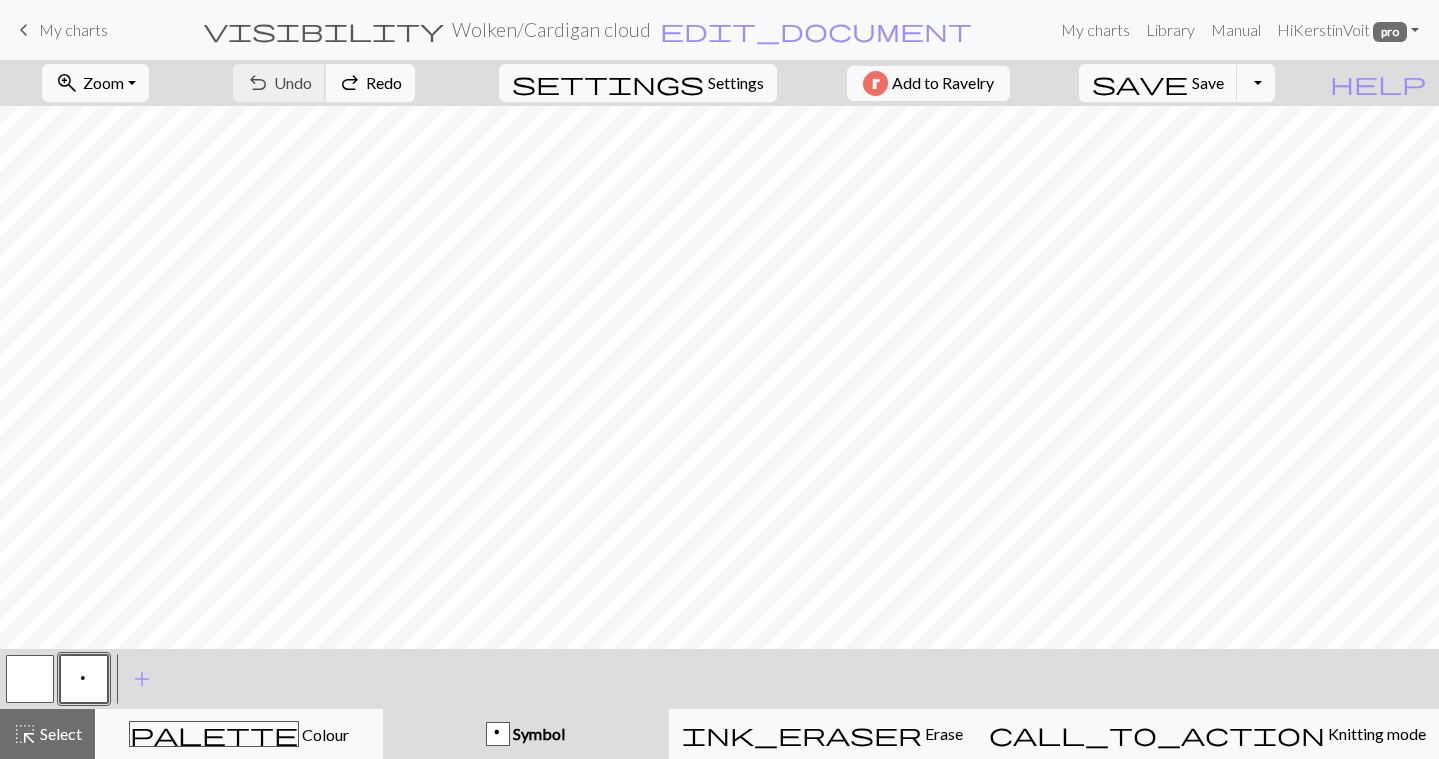 click on "undo Undo Undo redo Redo Redo" at bounding box center [324, 83] 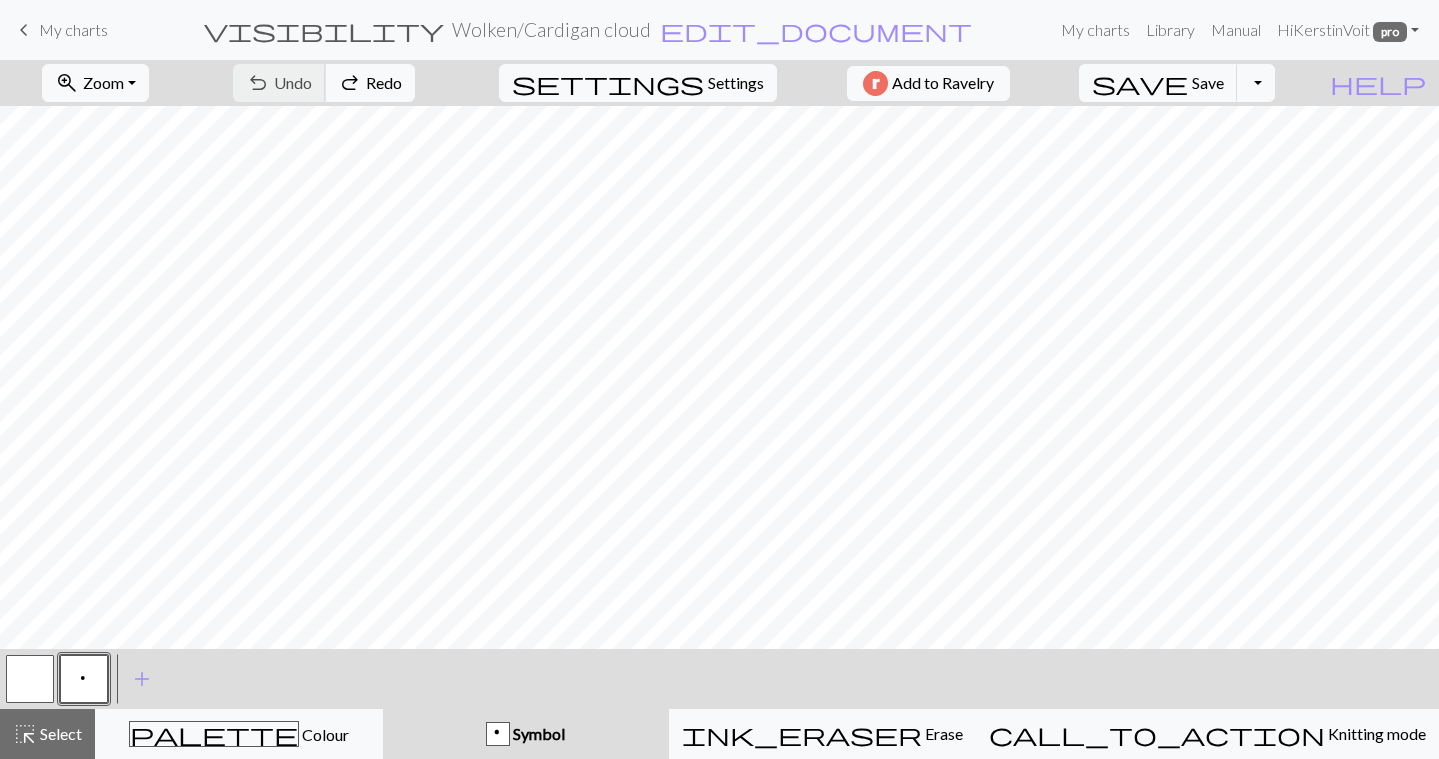 click on "undo Undo Undo redo Redo Redo" at bounding box center (324, 83) 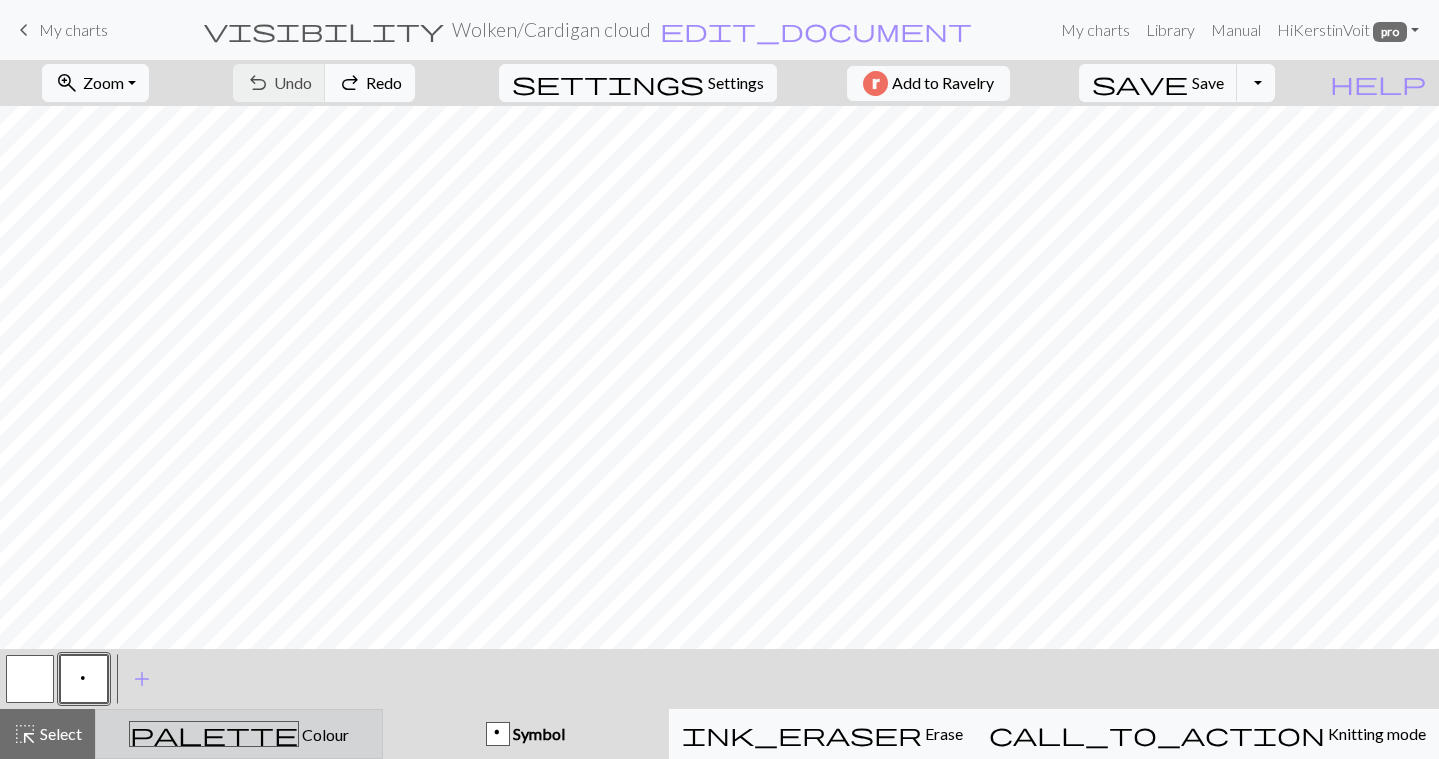 click on "palette   Colour   Colour" at bounding box center [239, 734] 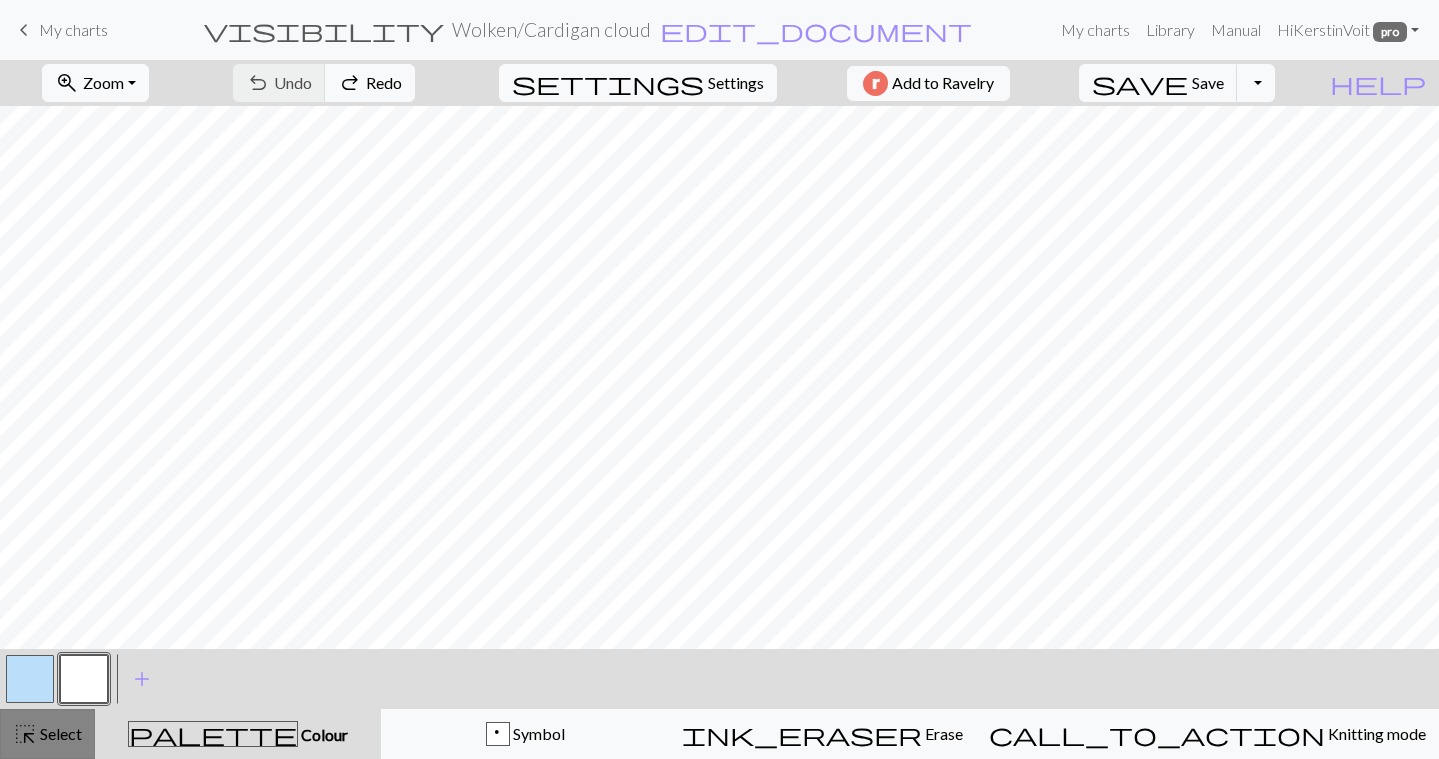 click on "highlight_alt" at bounding box center [25, 734] 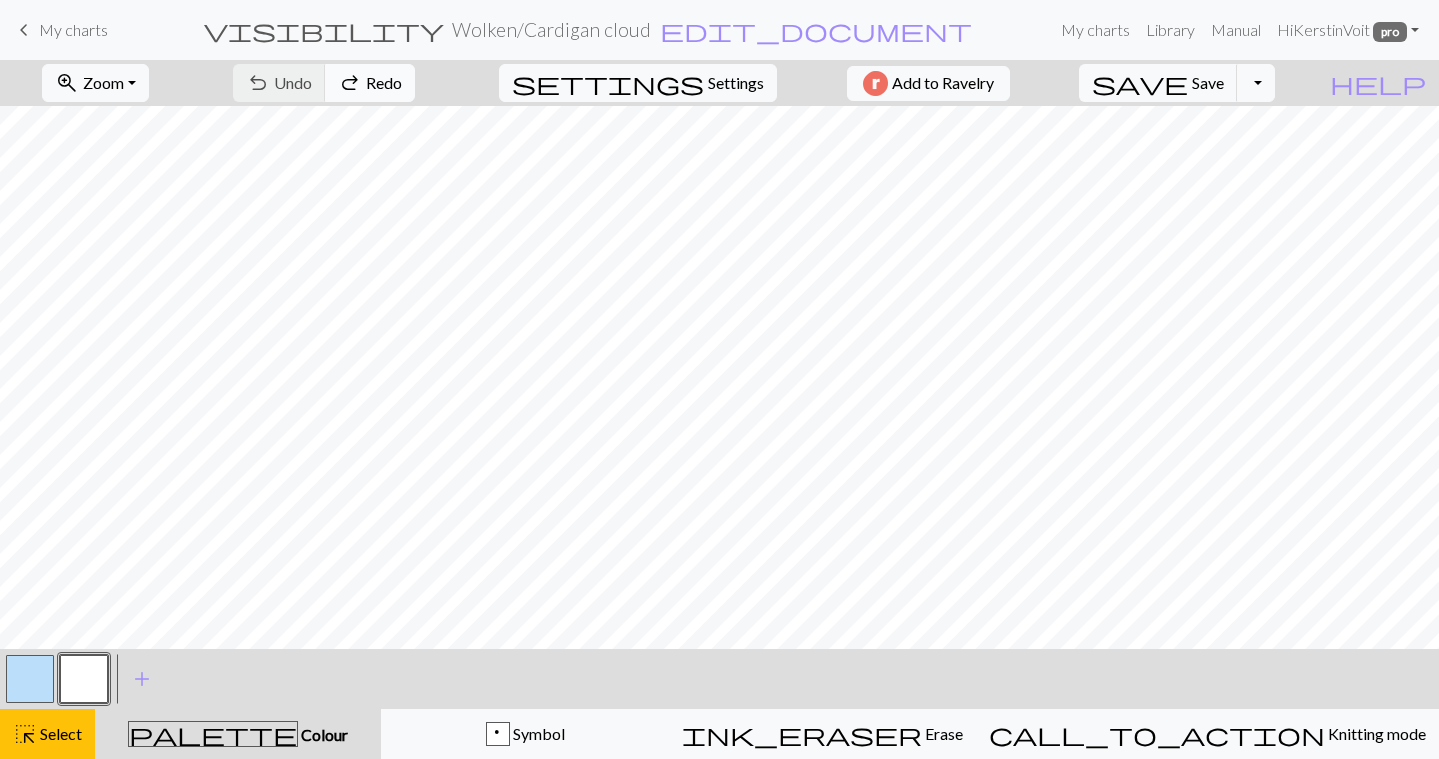 click on "Redo" at bounding box center [384, 82] 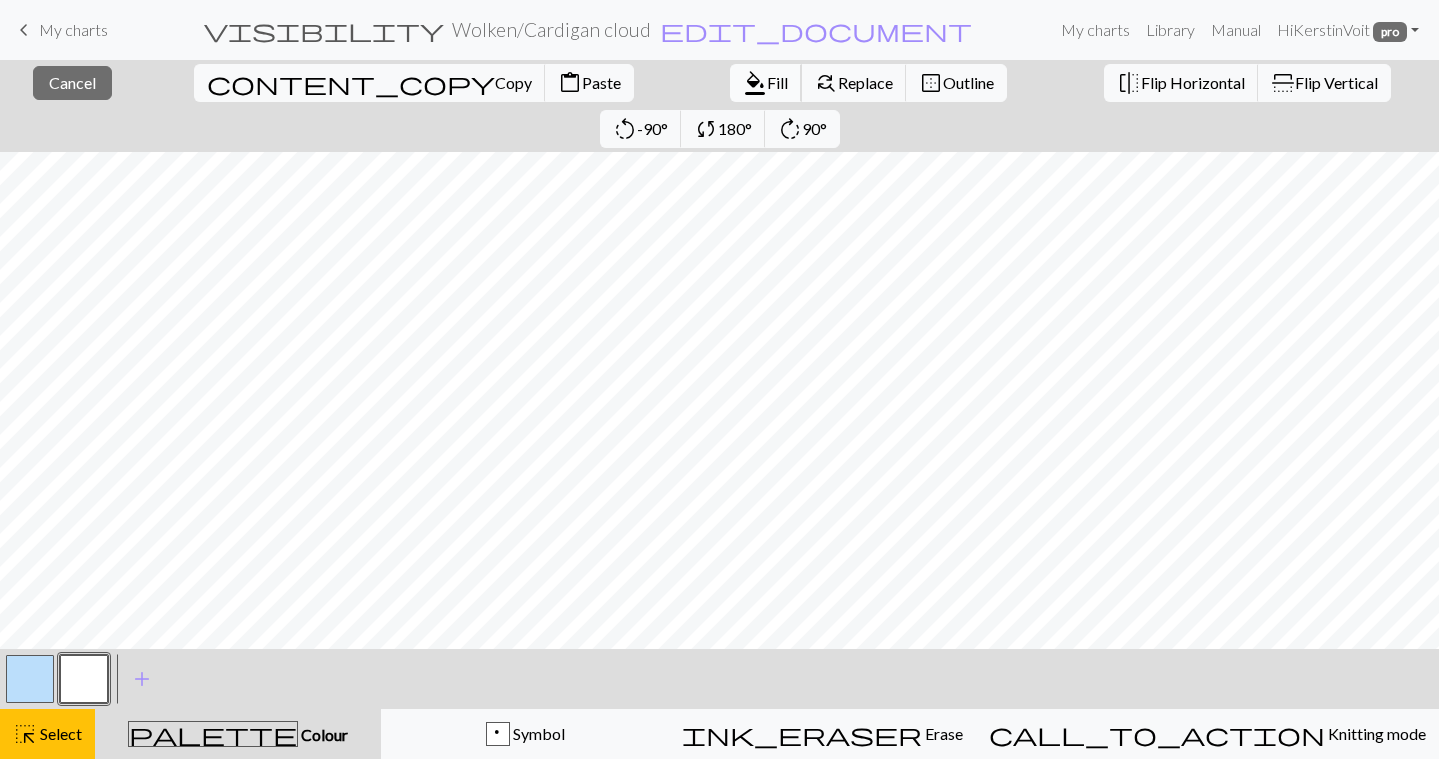 click on "Fill" at bounding box center [777, 82] 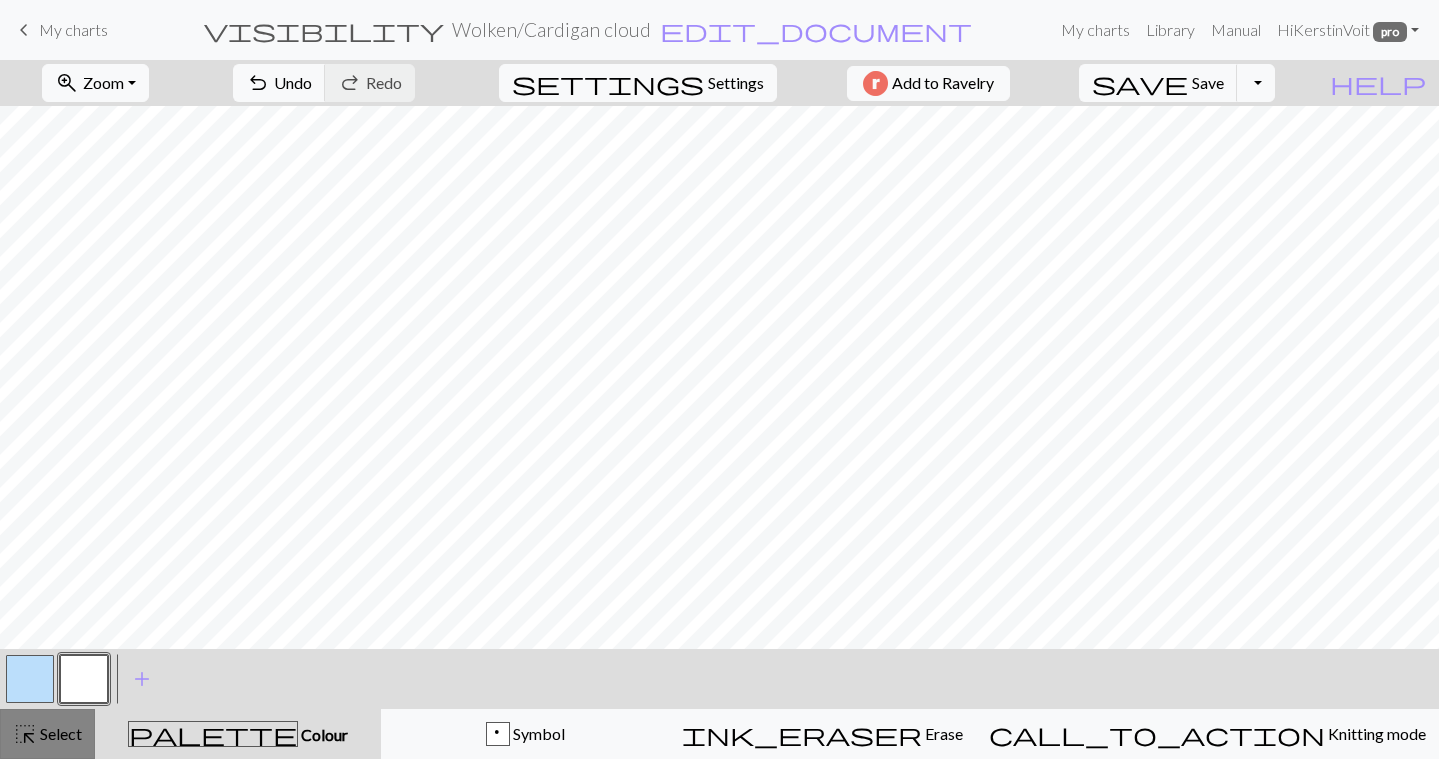 click on "highlight_alt   Select   Select" at bounding box center (47, 734) 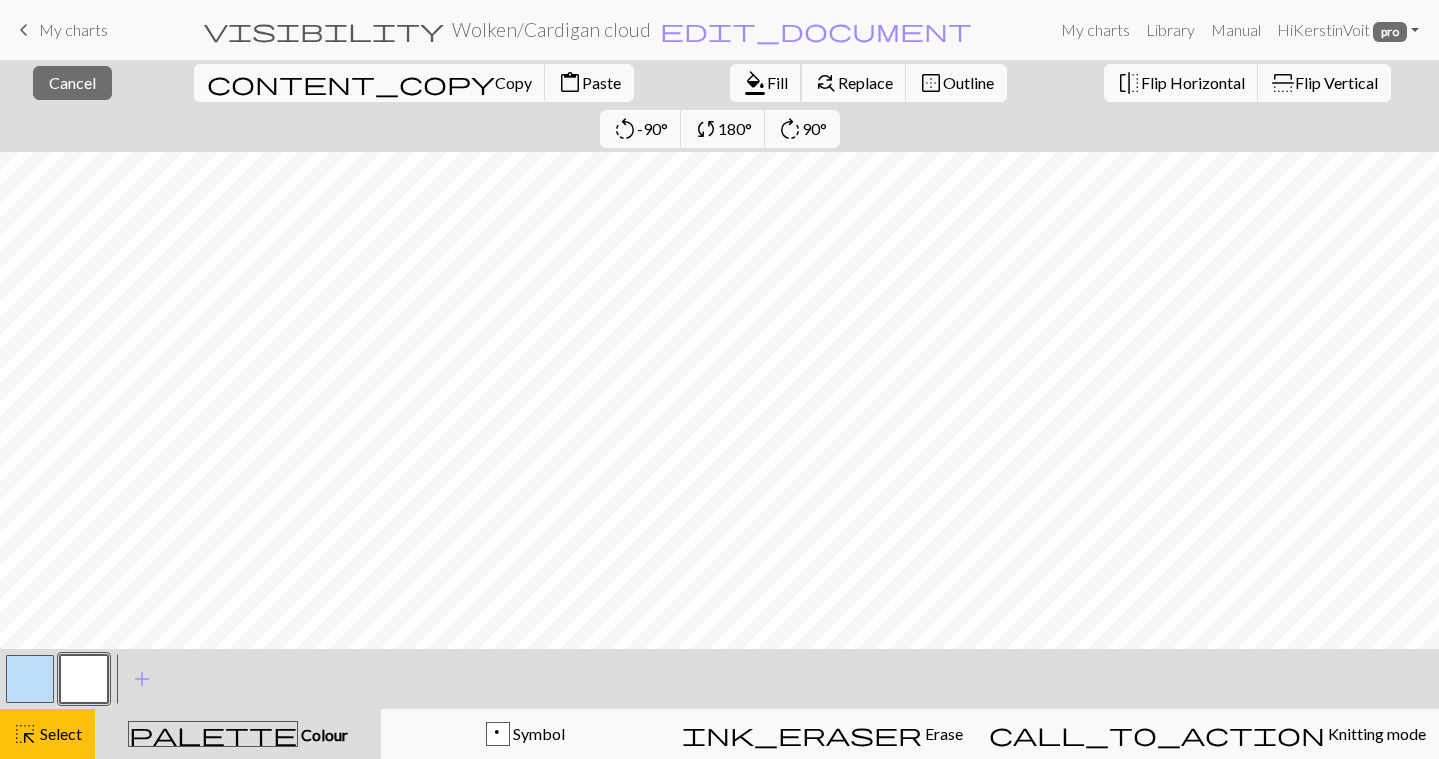 click on "format_color_fill  Fill" at bounding box center [766, 83] 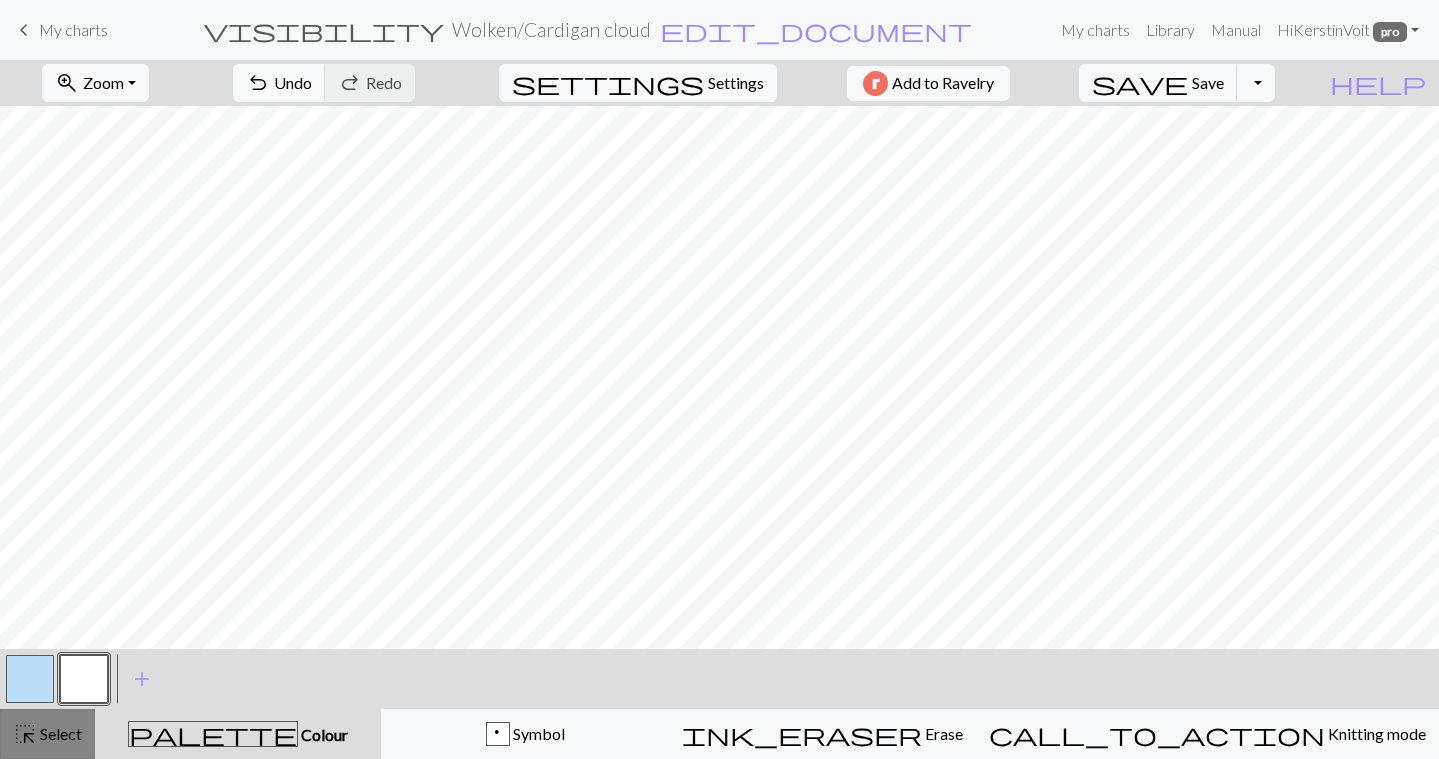 click on "highlight_alt   Select   Select" at bounding box center (47, 734) 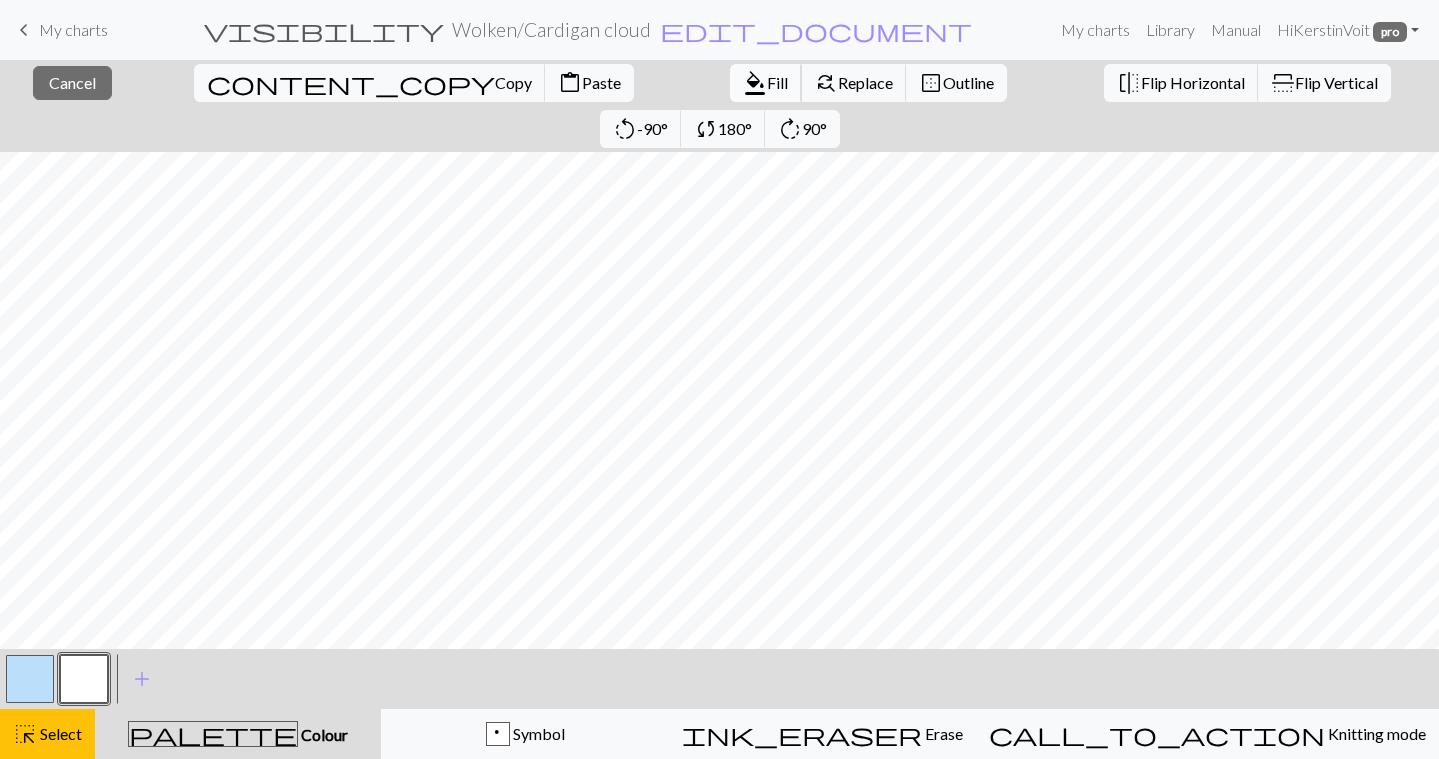 click on "format_color_fill" at bounding box center [755, 83] 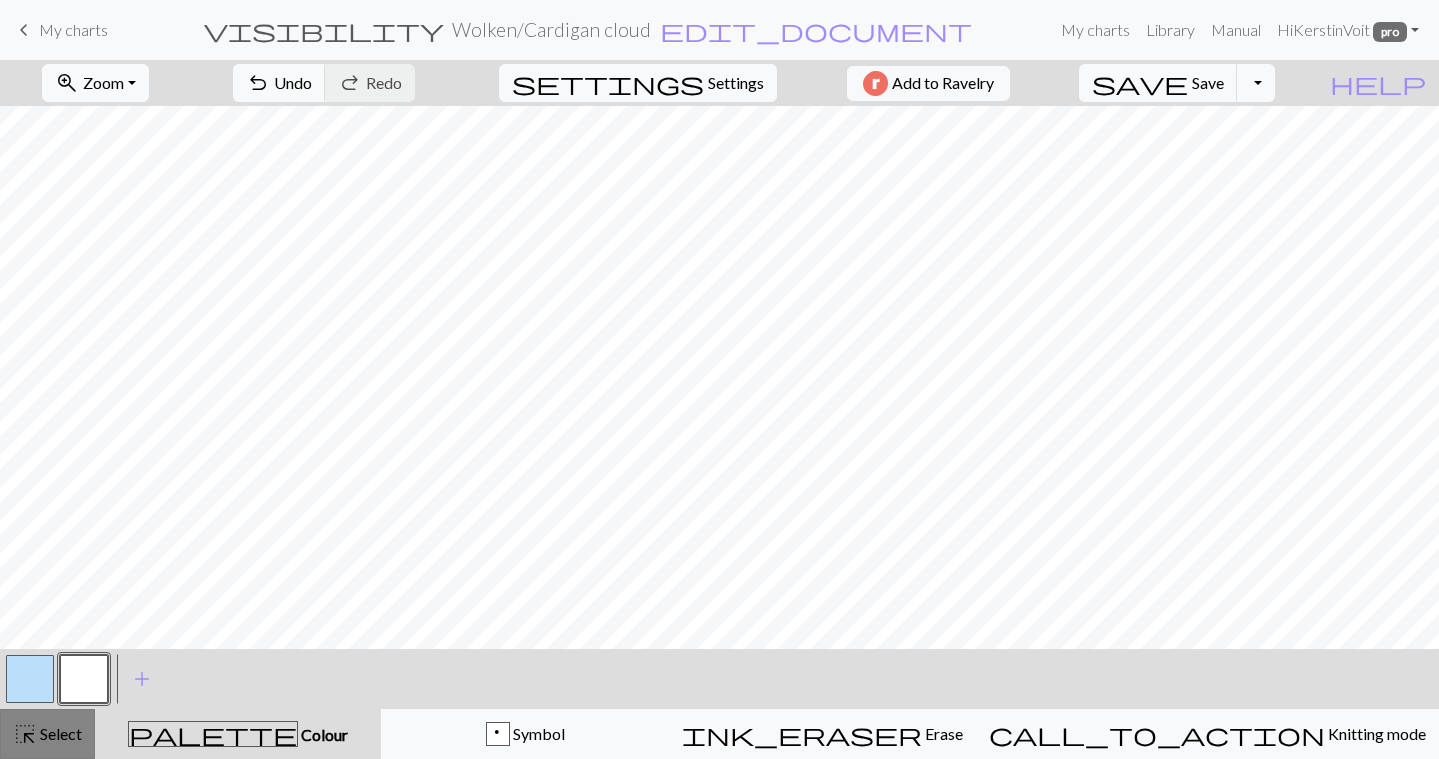 click on "highlight_alt   Select   Select" at bounding box center [47, 734] 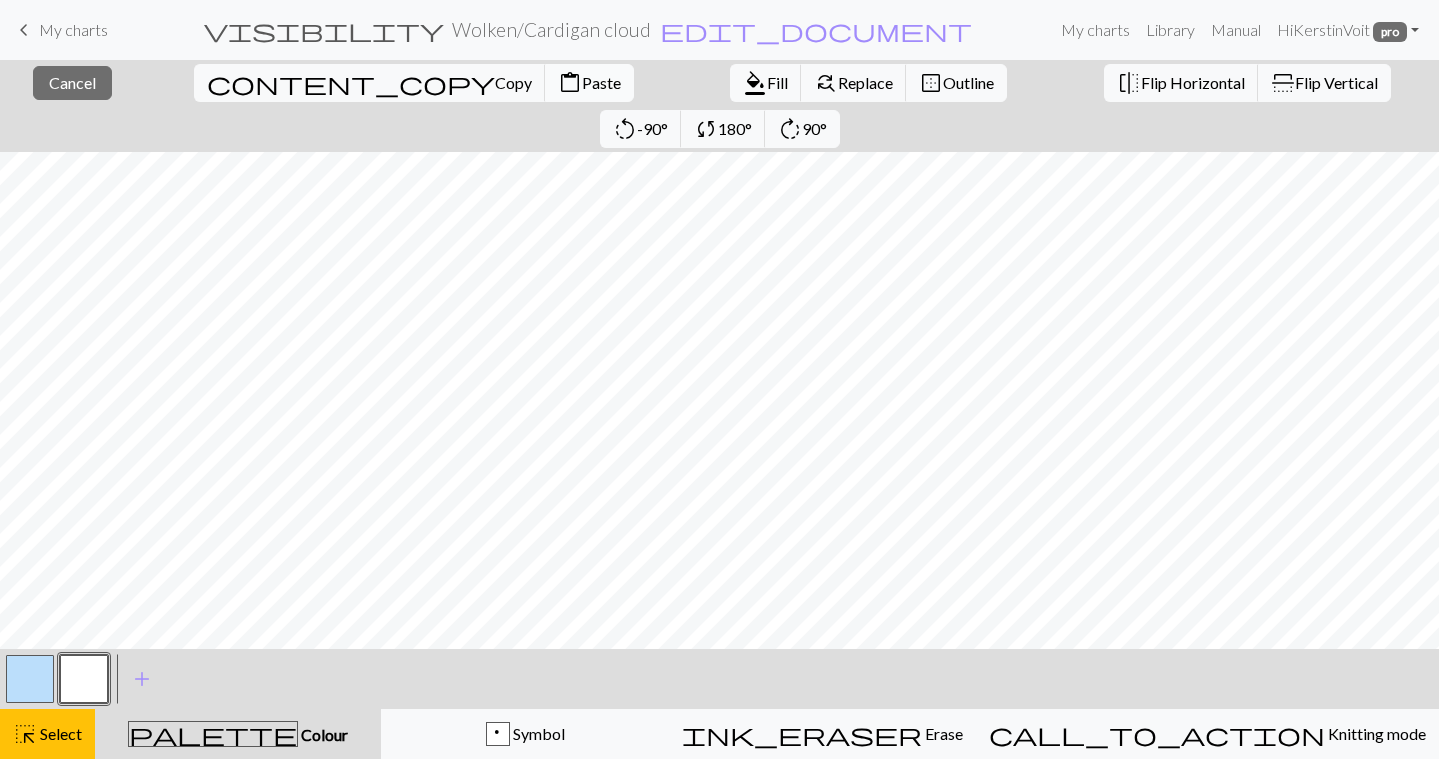 click on "content_paste  Paste" at bounding box center (589, 83) 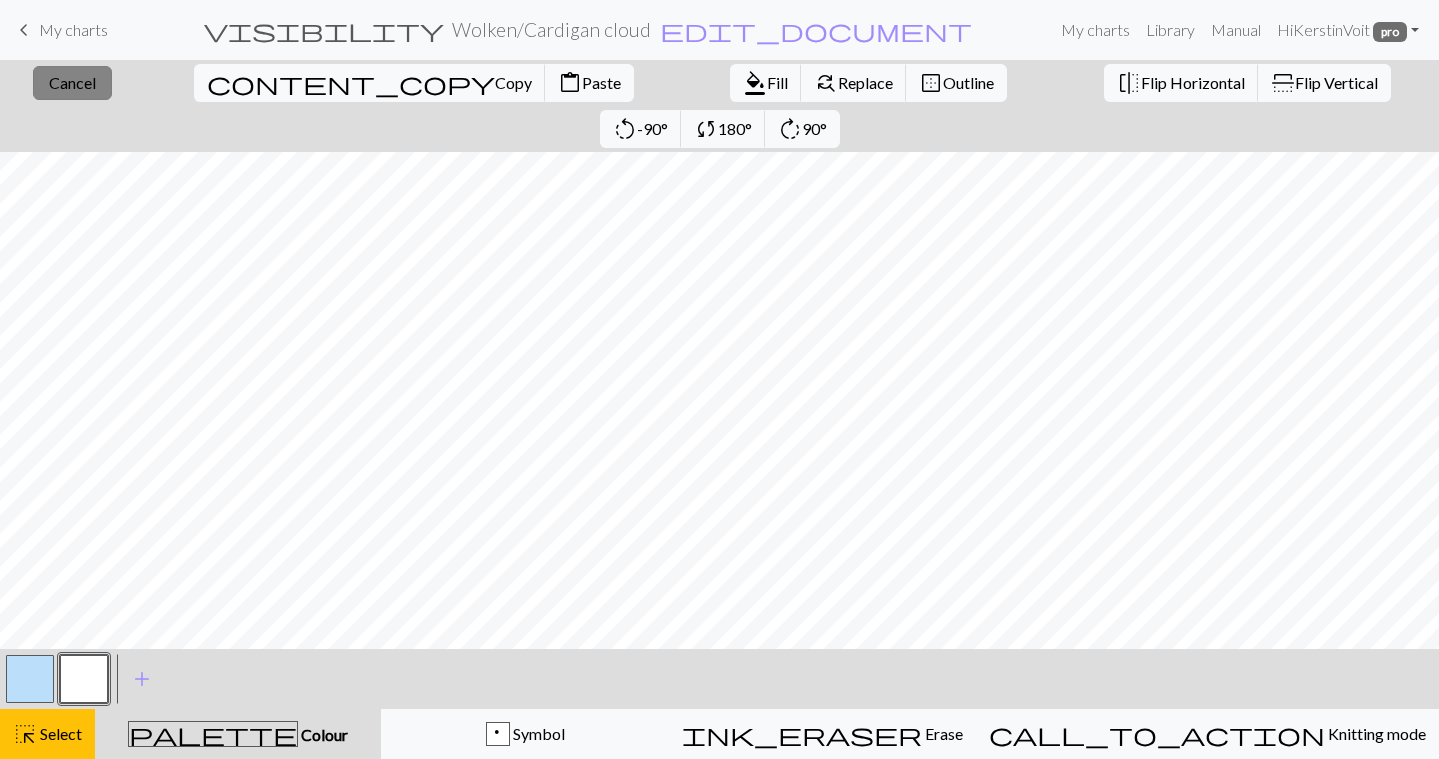click on "close Cancel" at bounding box center (72, 83) 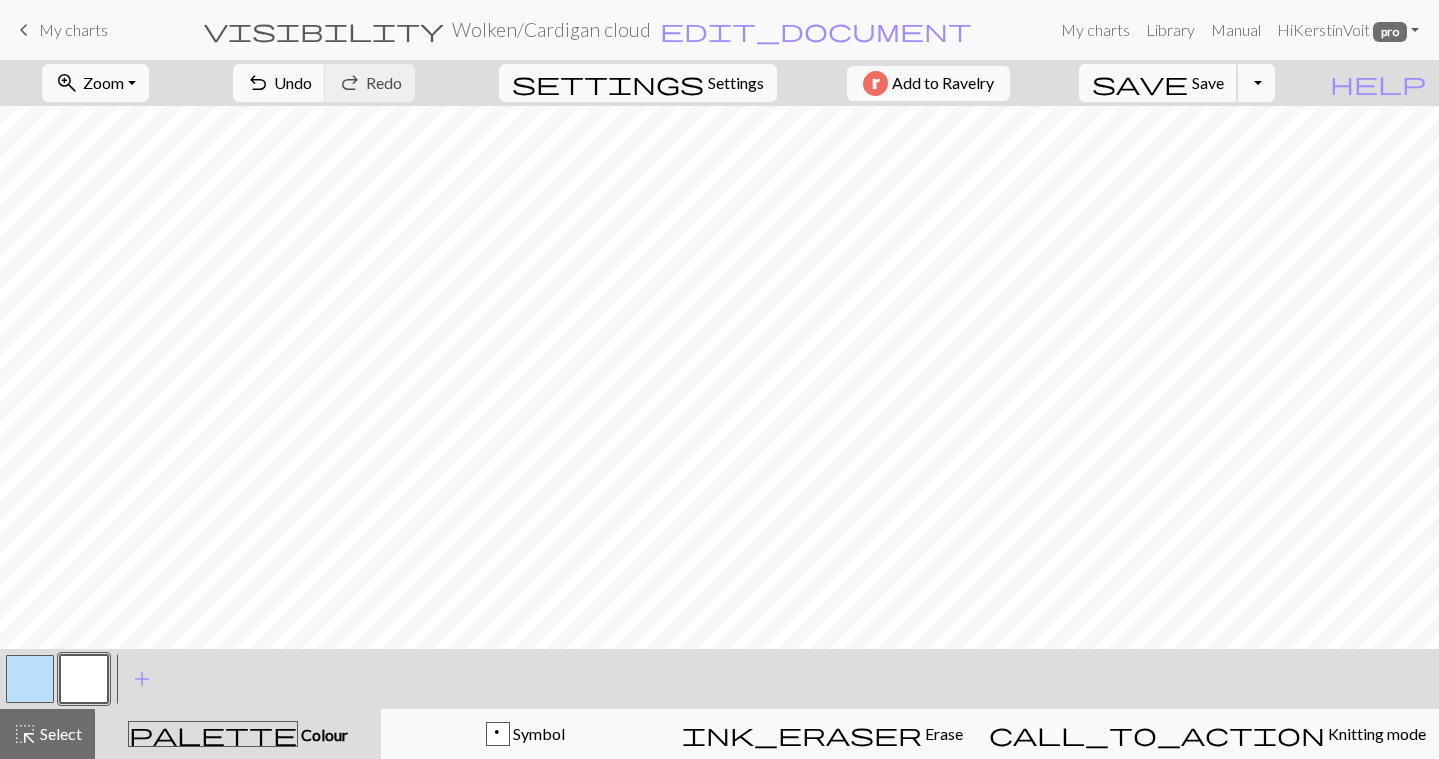 click on "Save" at bounding box center (1208, 82) 